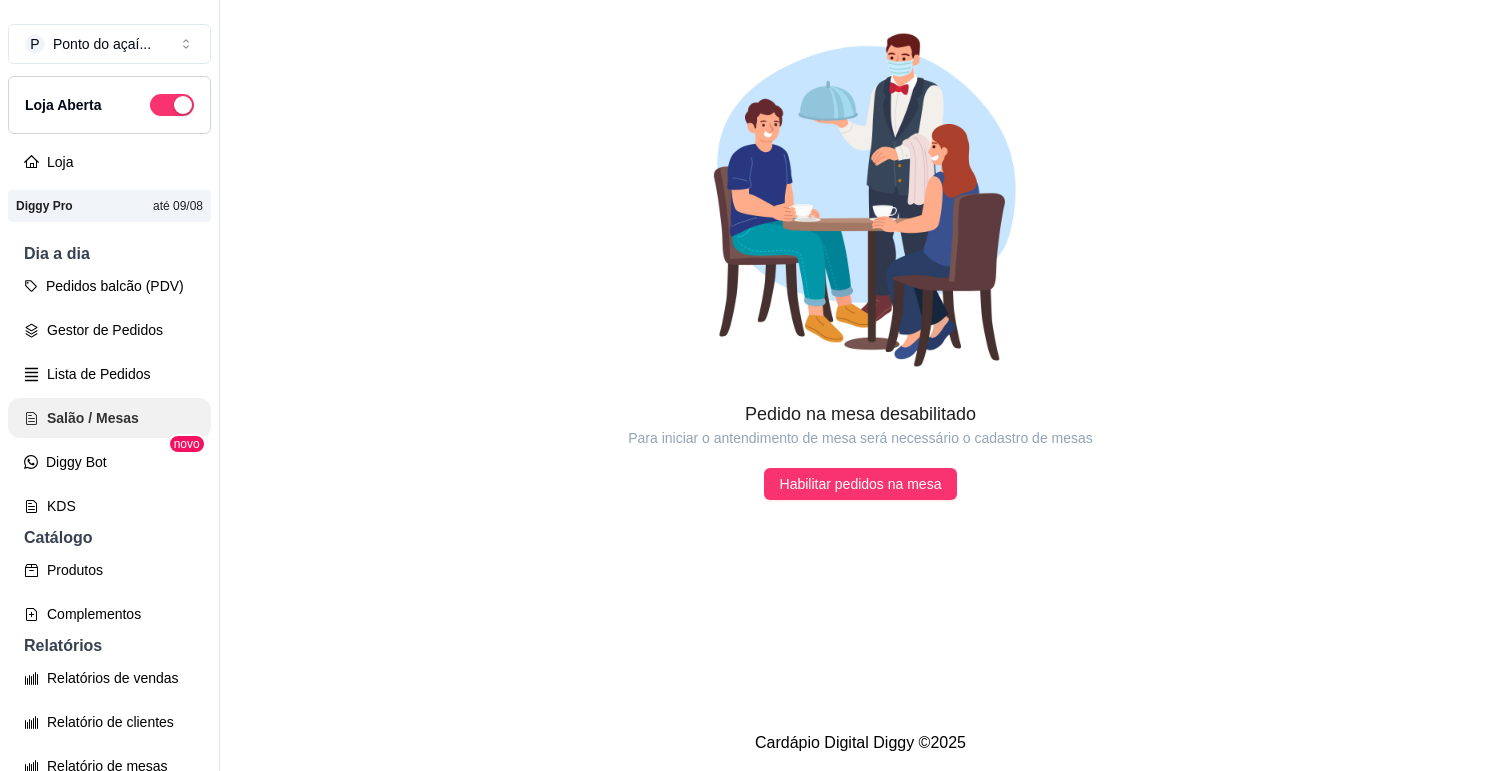 scroll, scrollTop: 0, scrollLeft: 0, axis: both 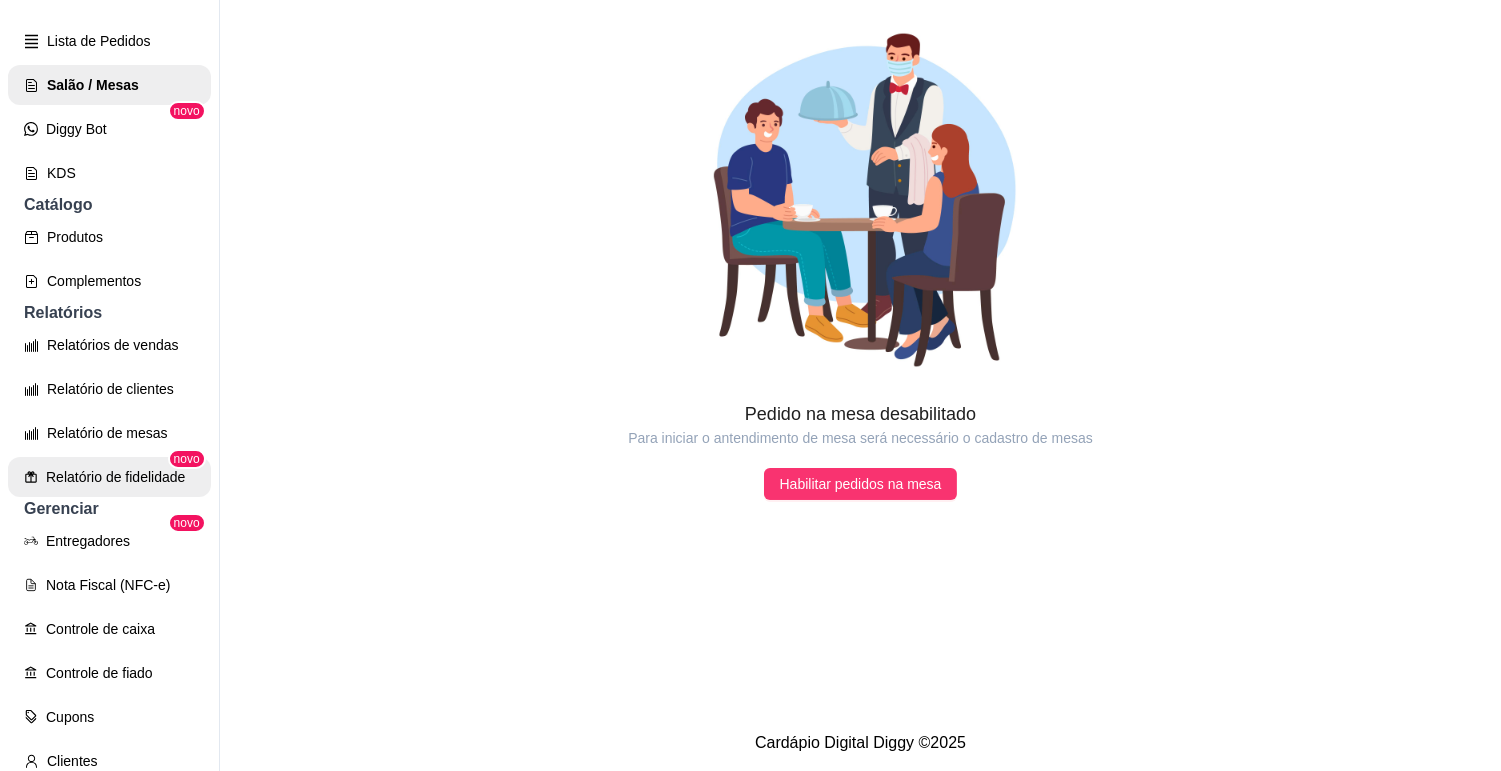 click on "Relatório de fidelidade" at bounding box center [109, 477] 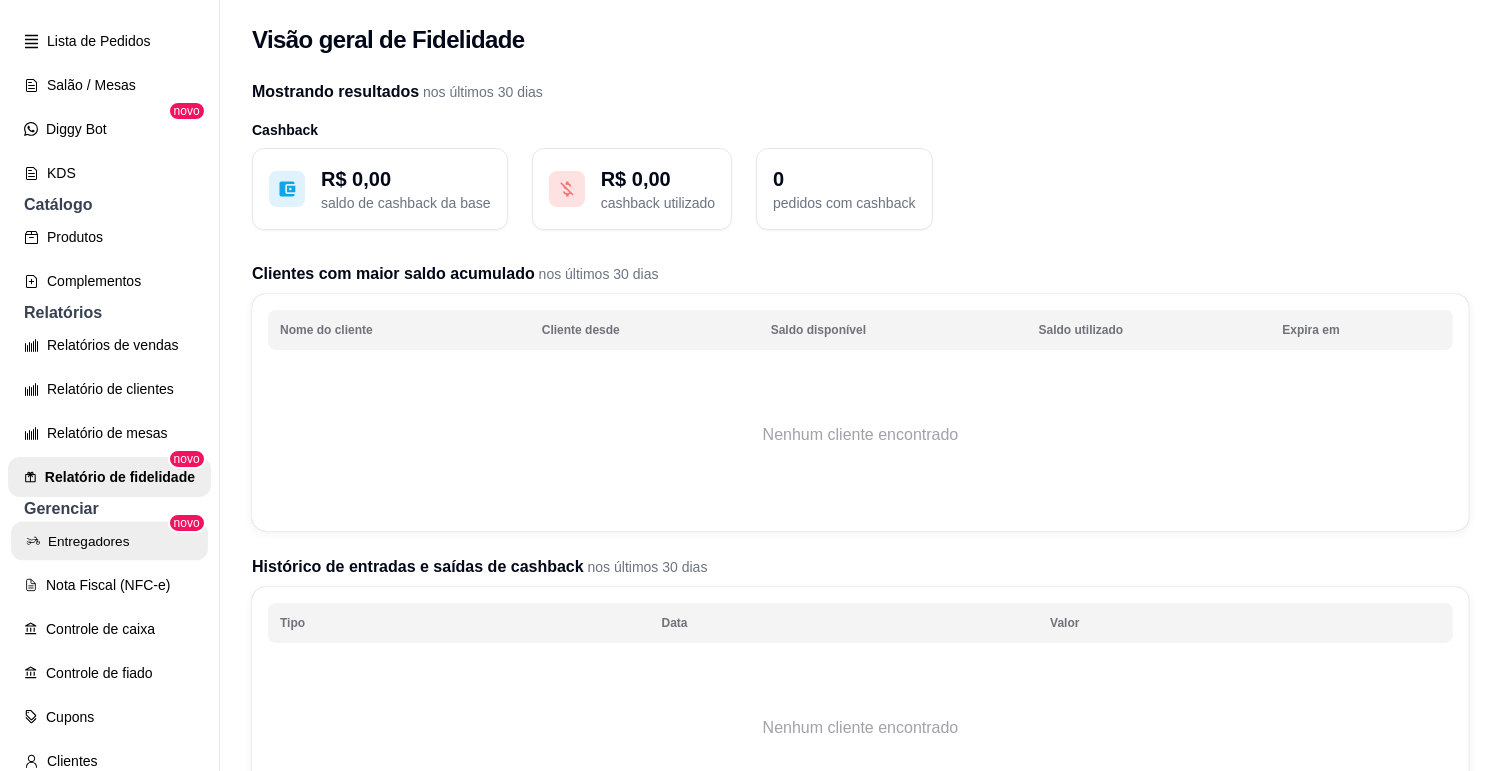 click on "Entregadores" at bounding box center (109, 541) 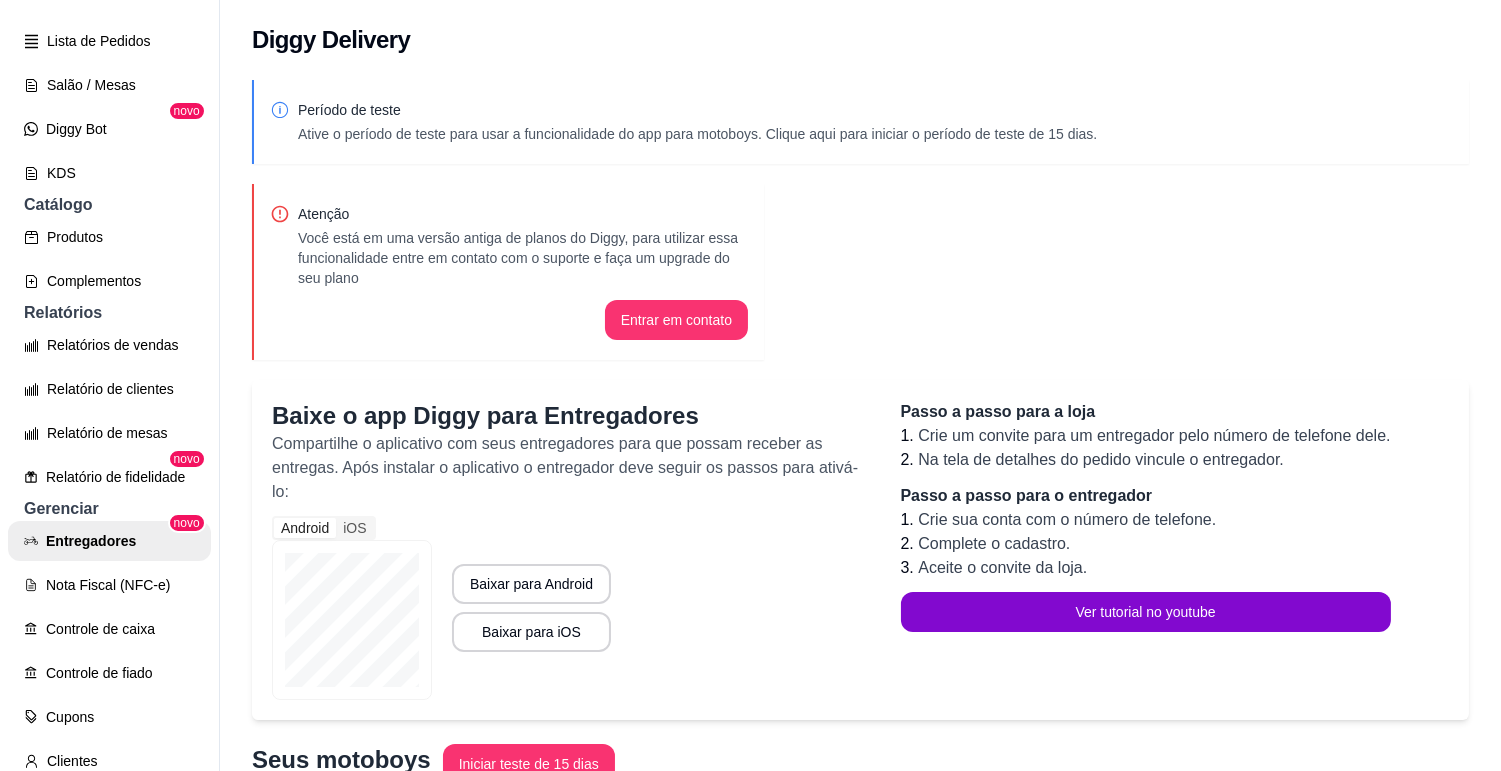 scroll, scrollTop: 555, scrollLeft: 0, axis: vertical 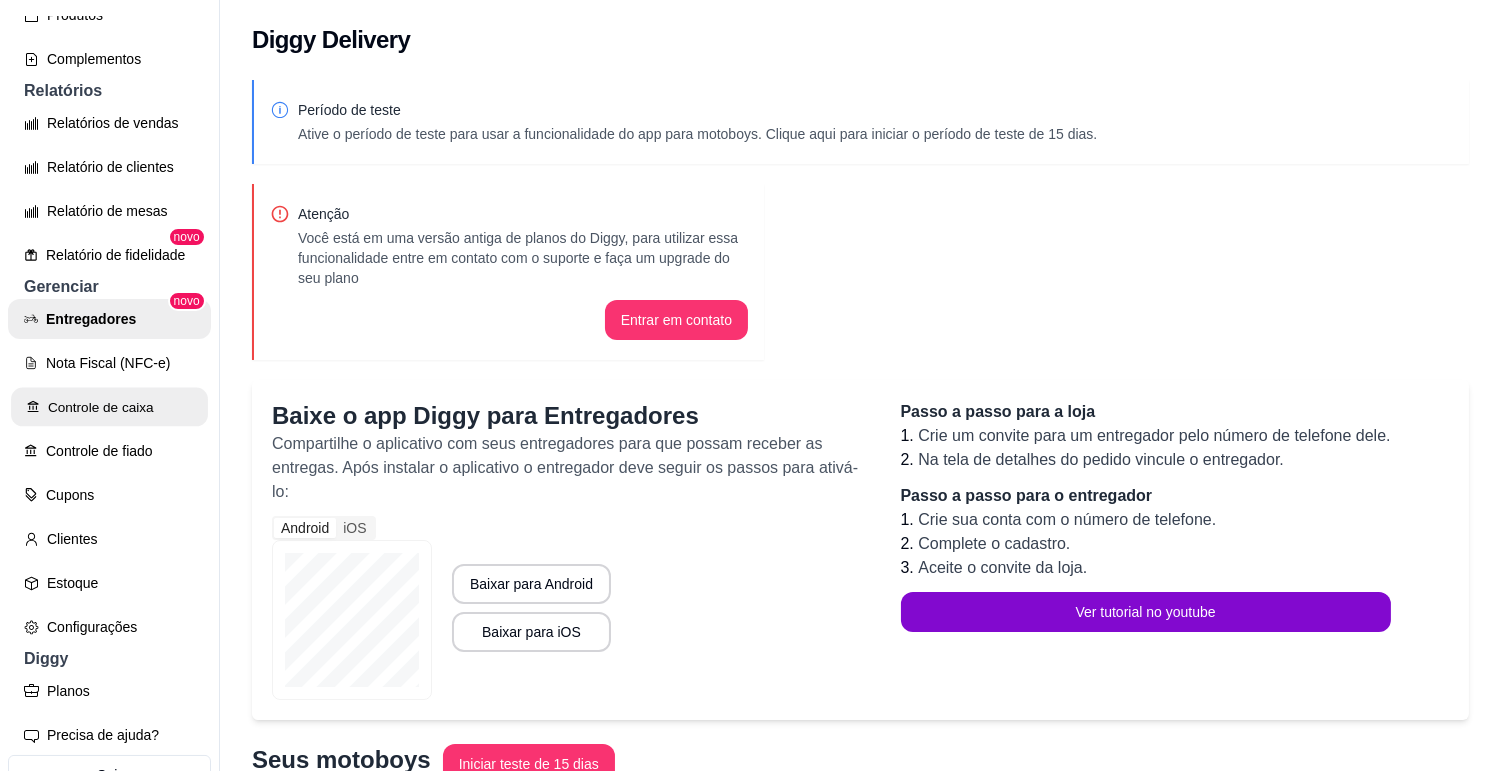 click on "Controle de caixa" at bounding box center [109, 407] 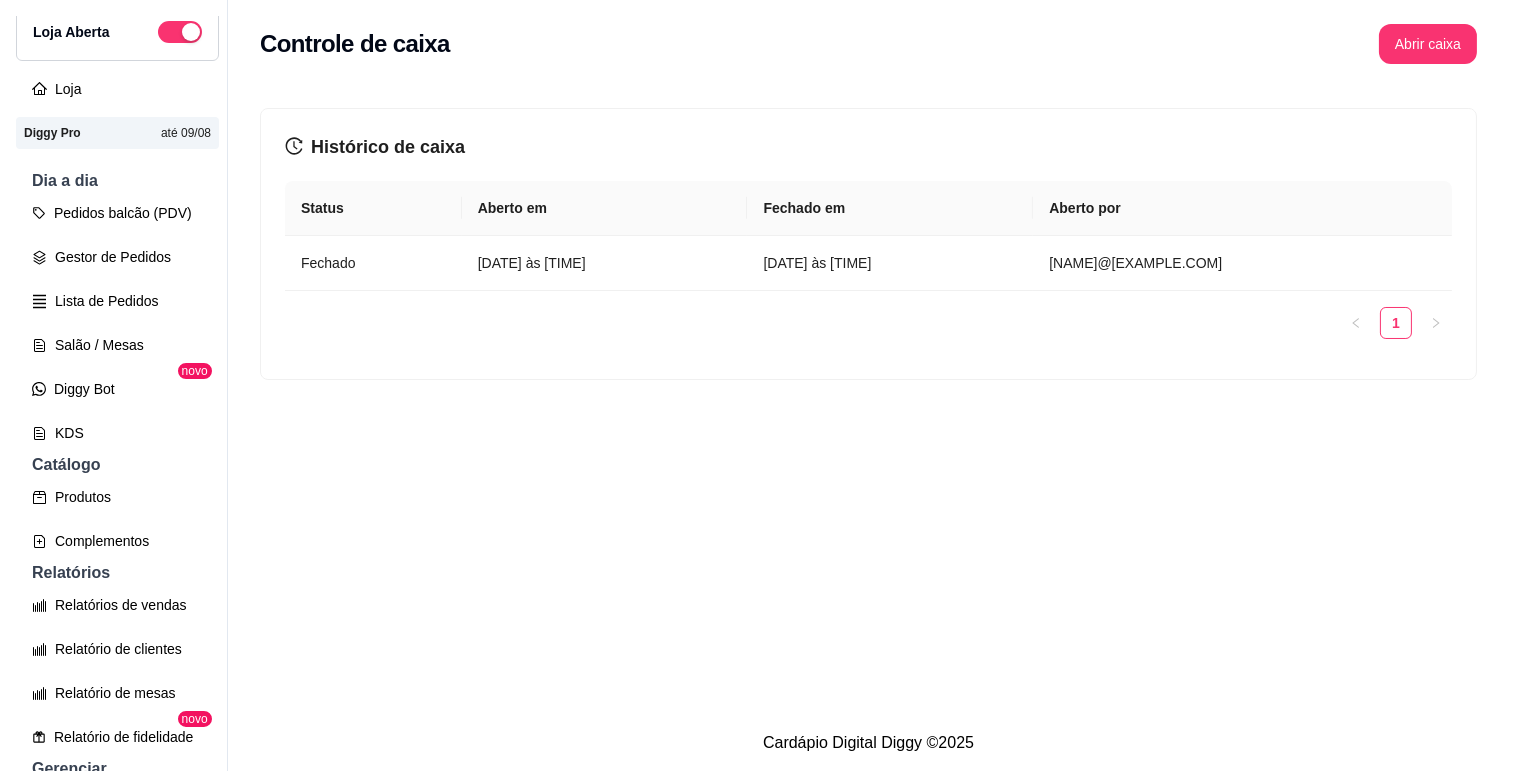 scroll, scrollTop: 0, scrollLeft: 0, axis: both 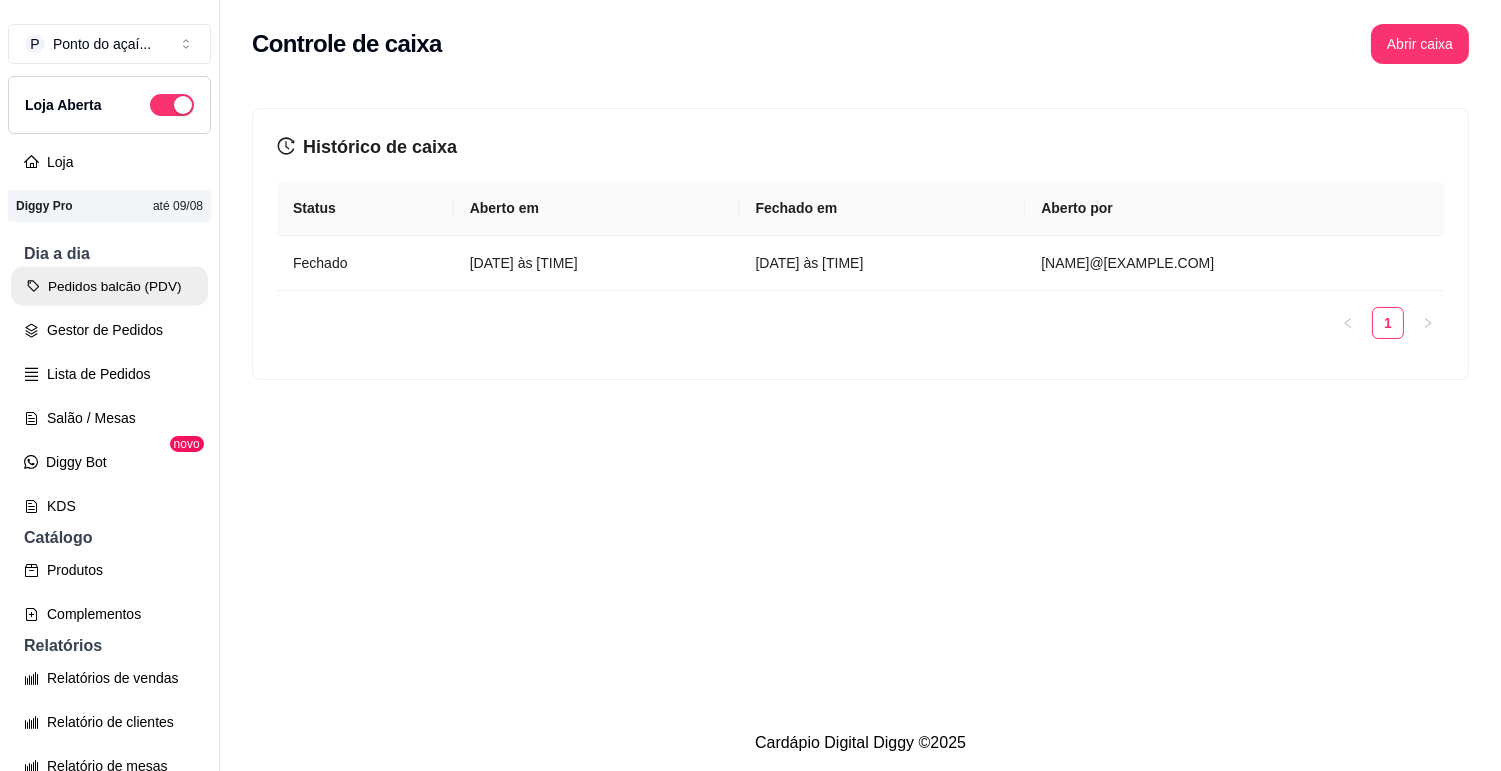click on "Pedidos balcão (PDV)" at bounding box center (109, 286) 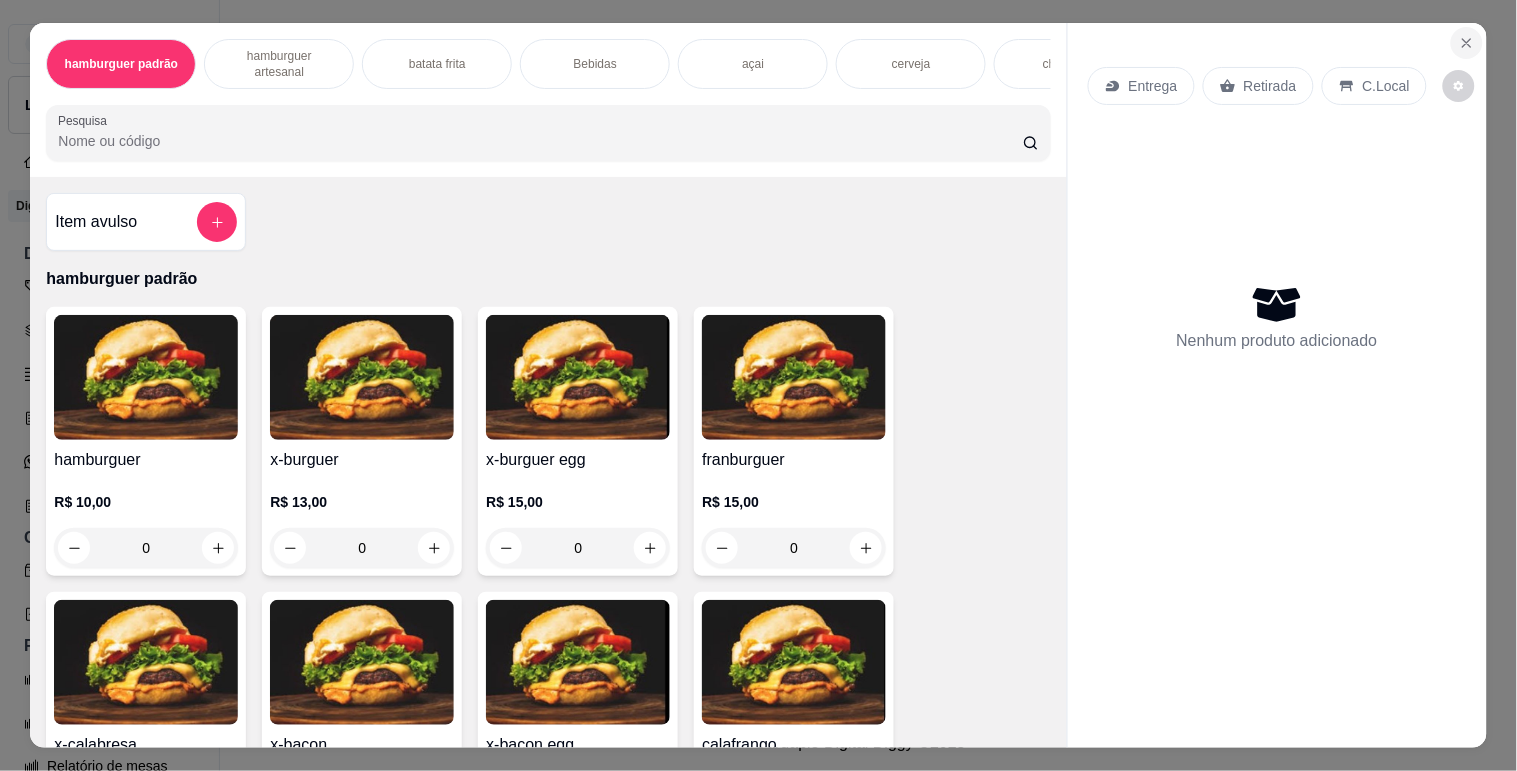 click 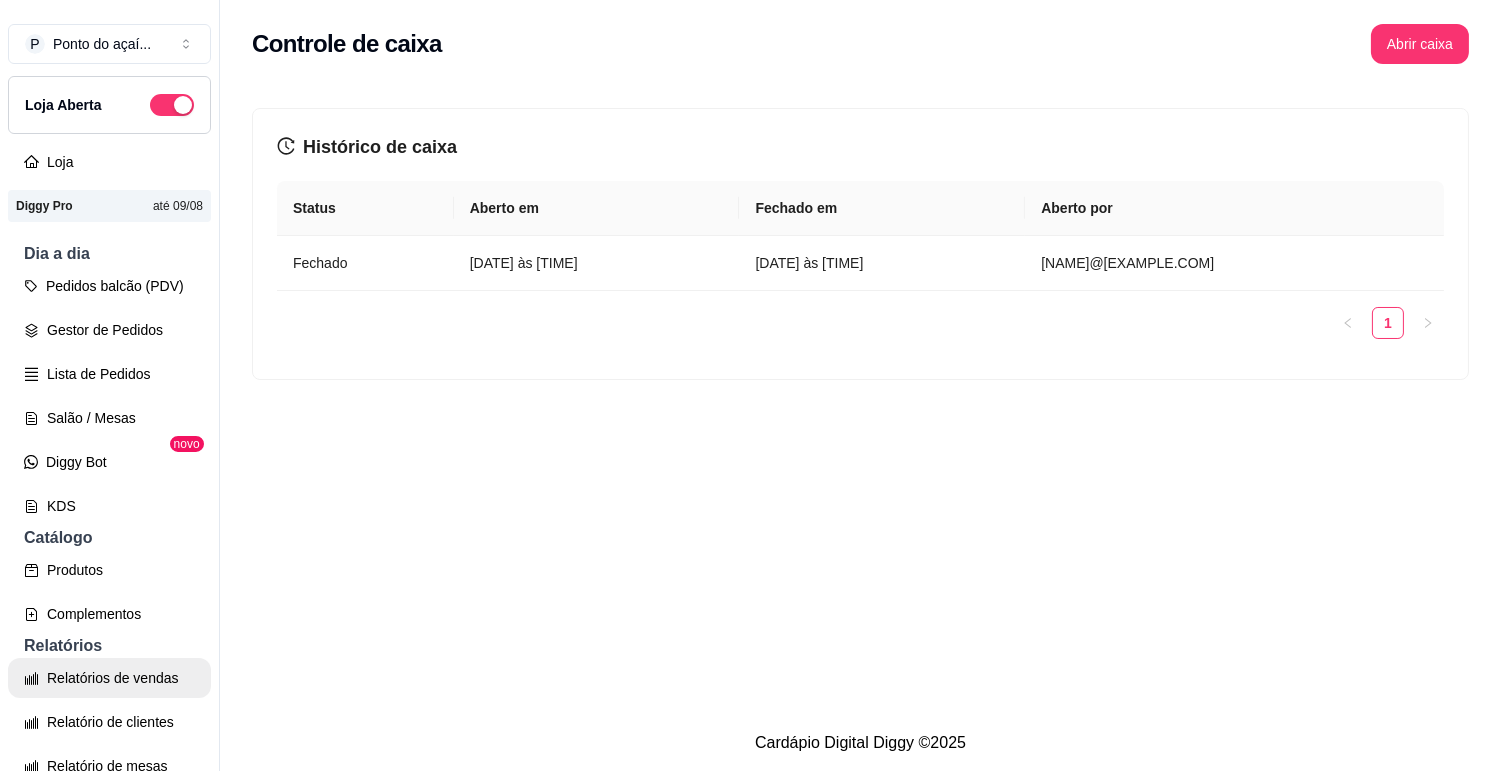click on "Relatórios de vendas" at bounding box center [109, 678] 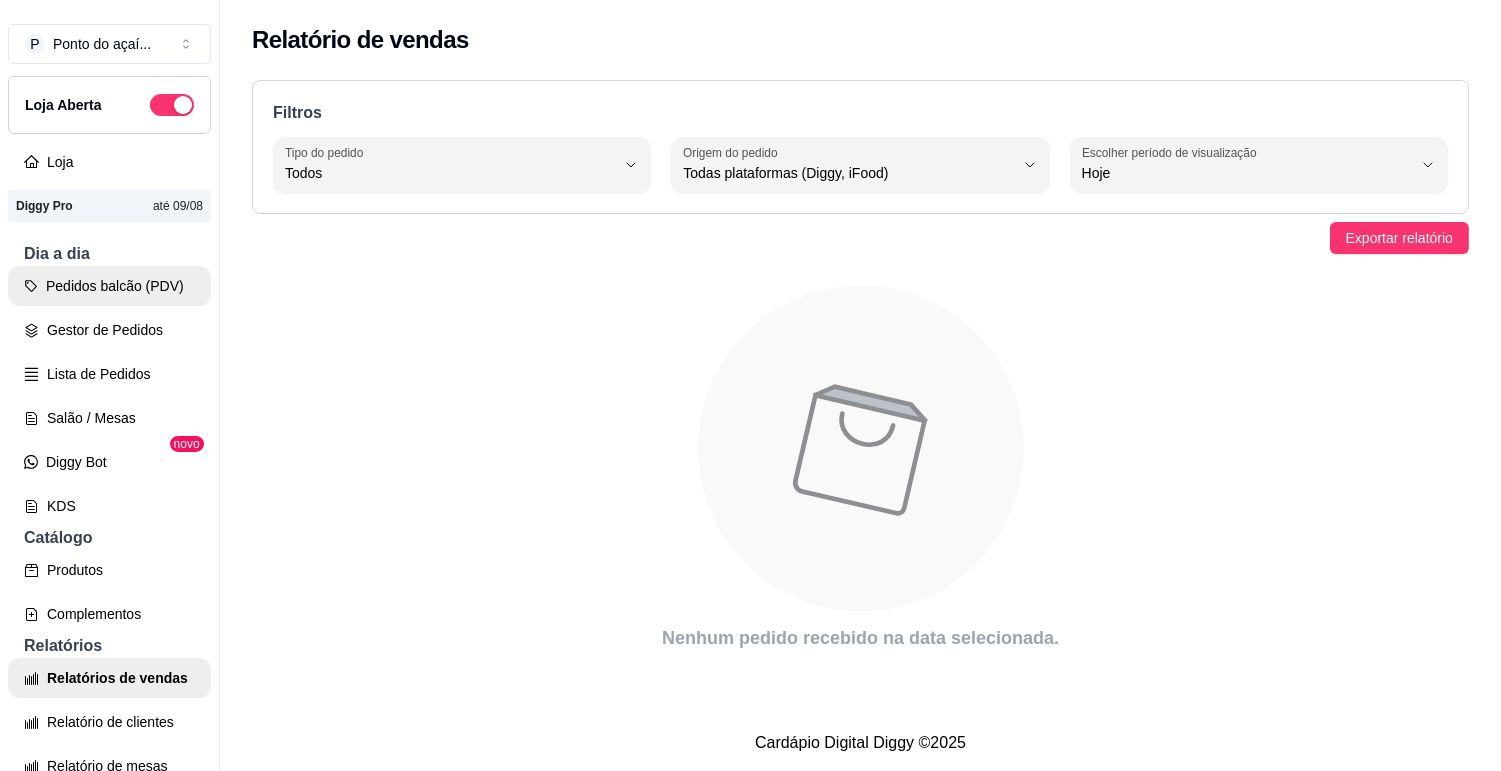 click on "Pedidos balcão (PDV)" at bounding box center (109, 286) 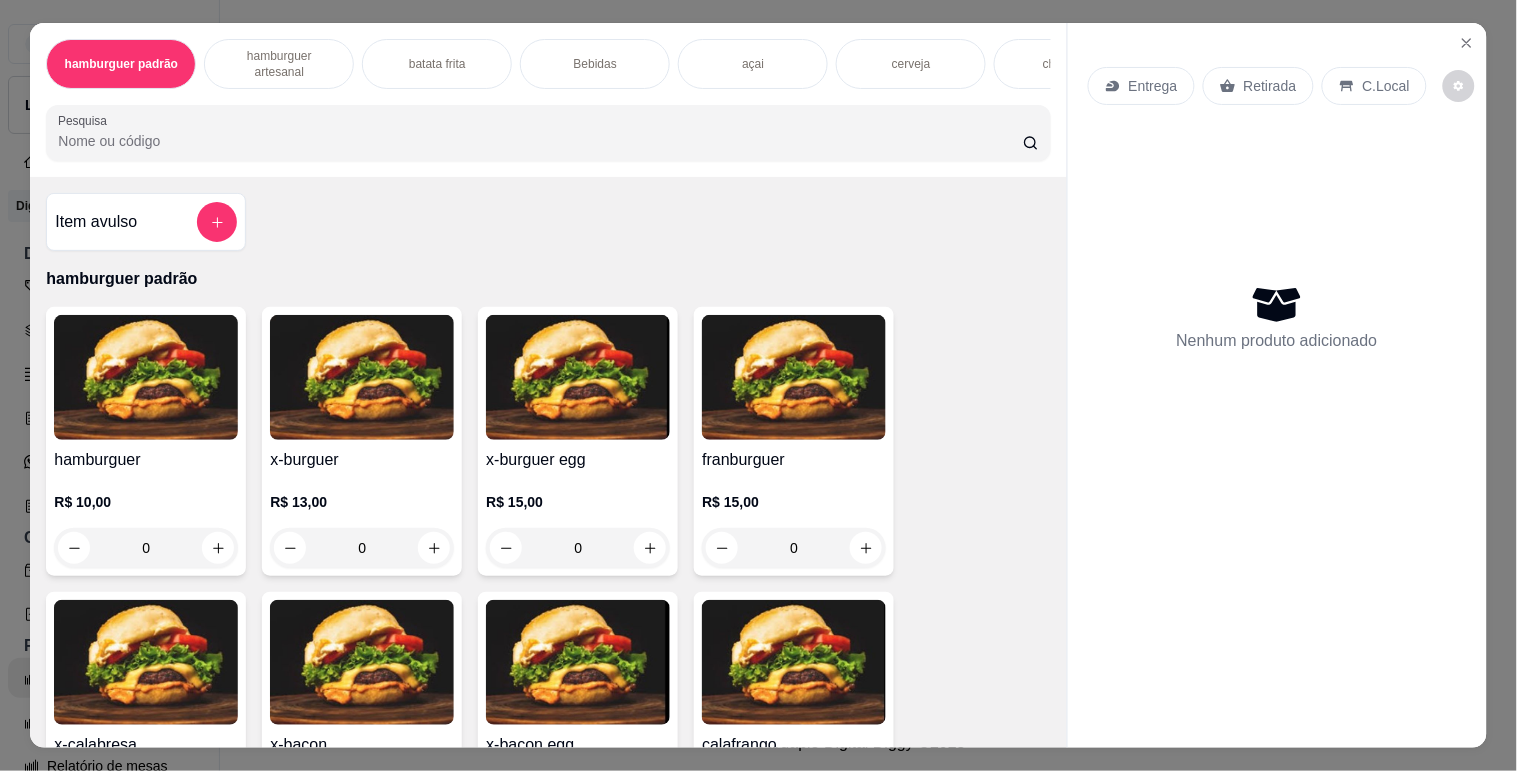 click at bounding box center [146, 377] 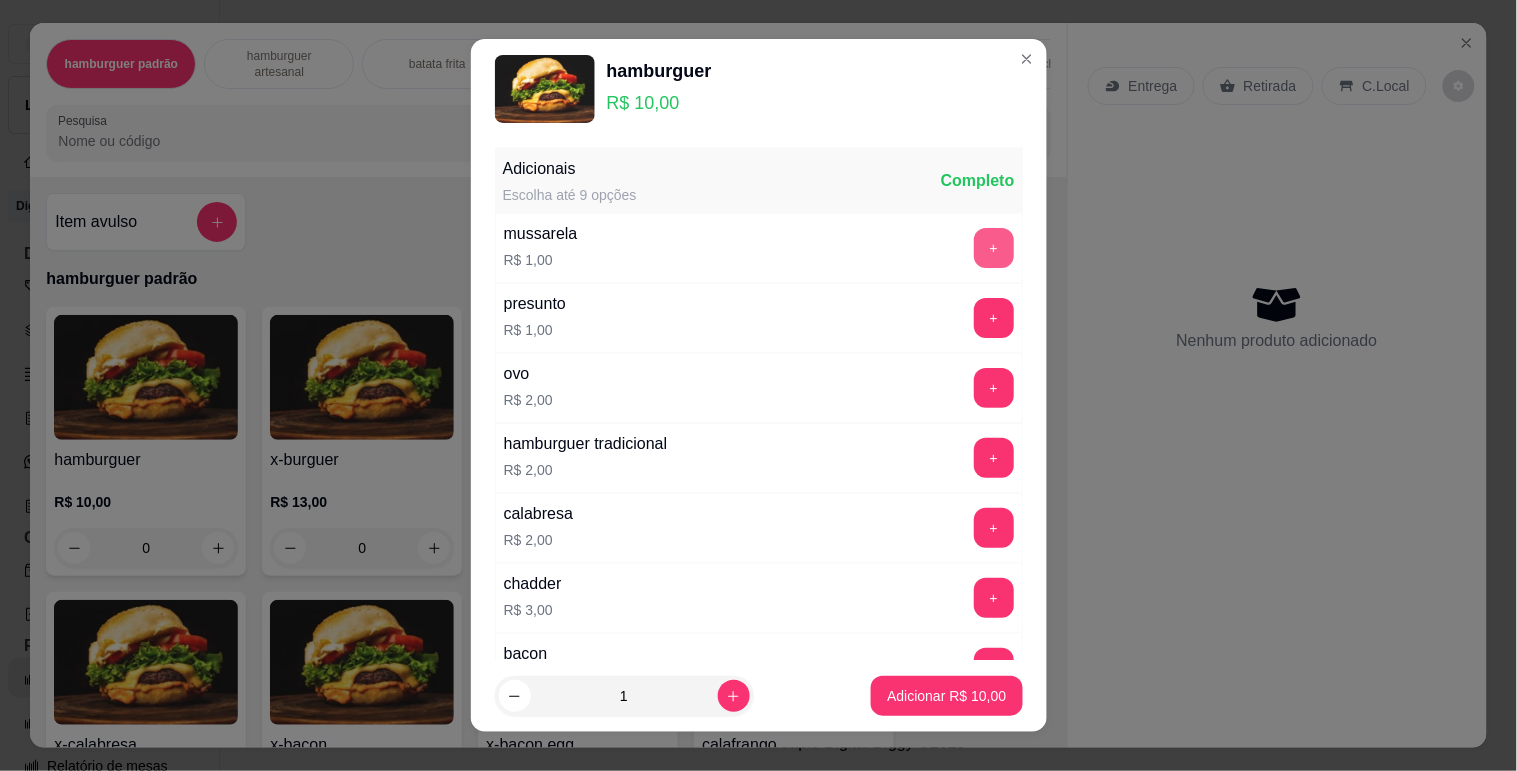 click on "+" at bounding box center (994, 248) 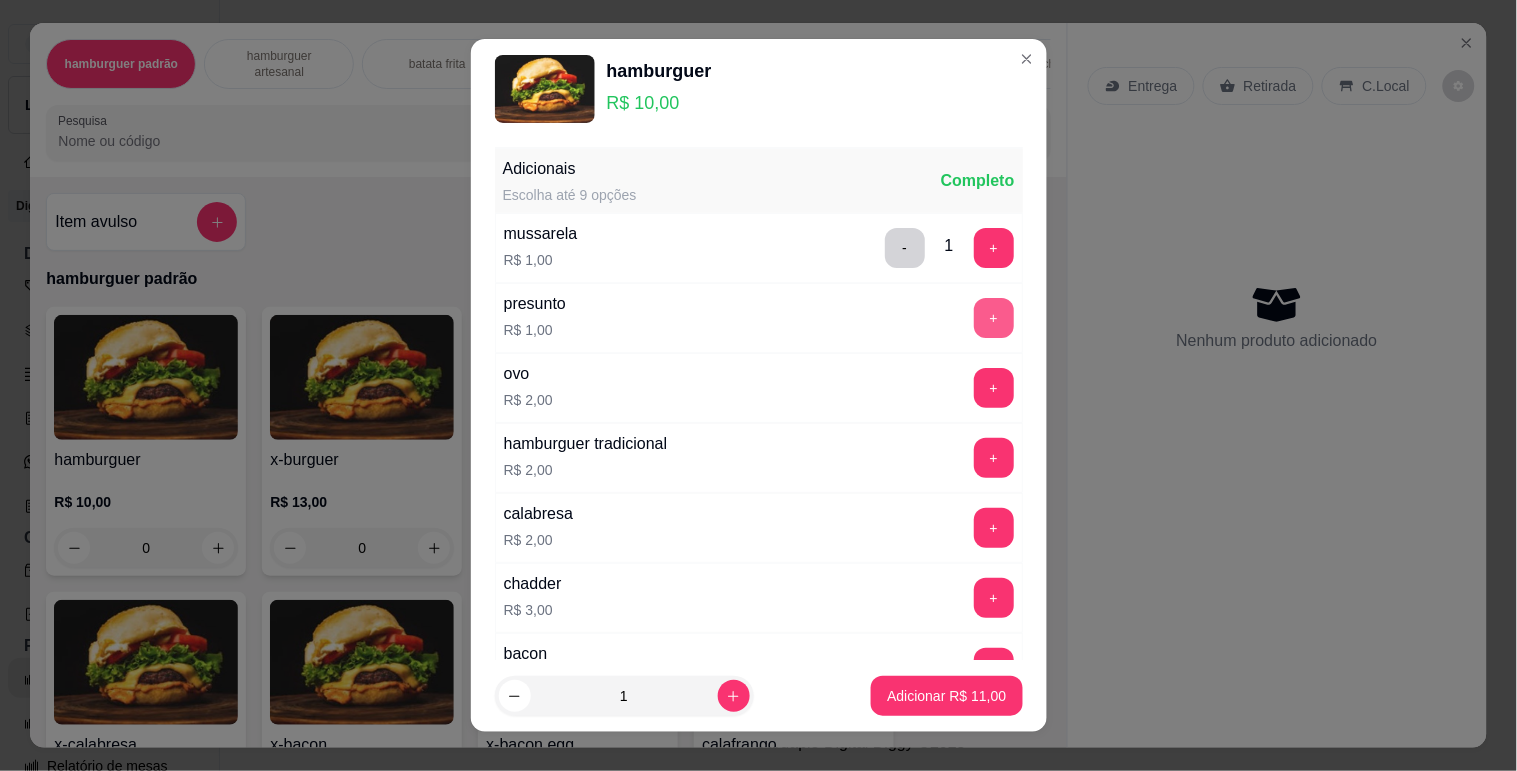 click on "+" at bounding box center (994, 318) 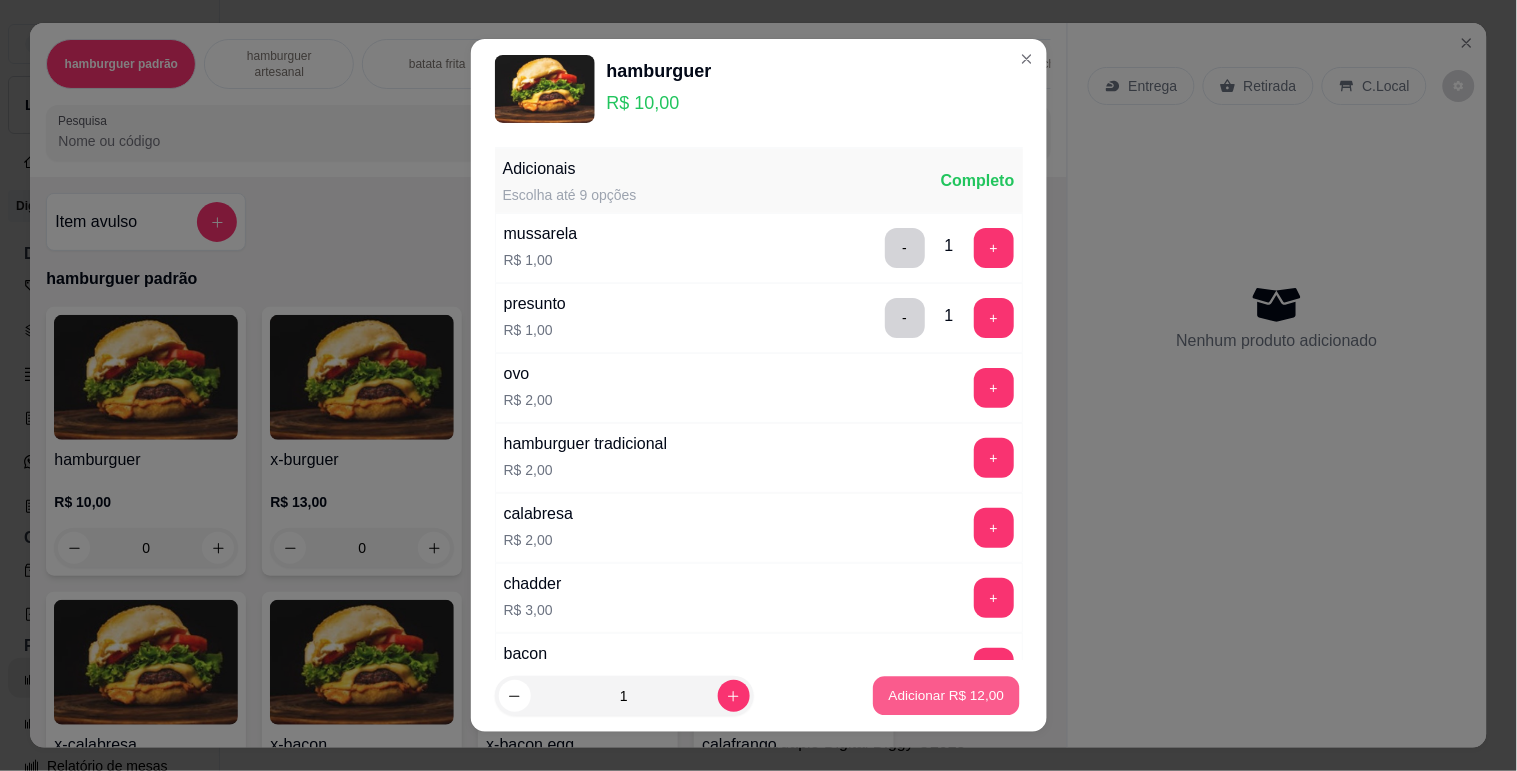 click on "Adicionar   R$ 12,00" at bounding box center [947, 696] 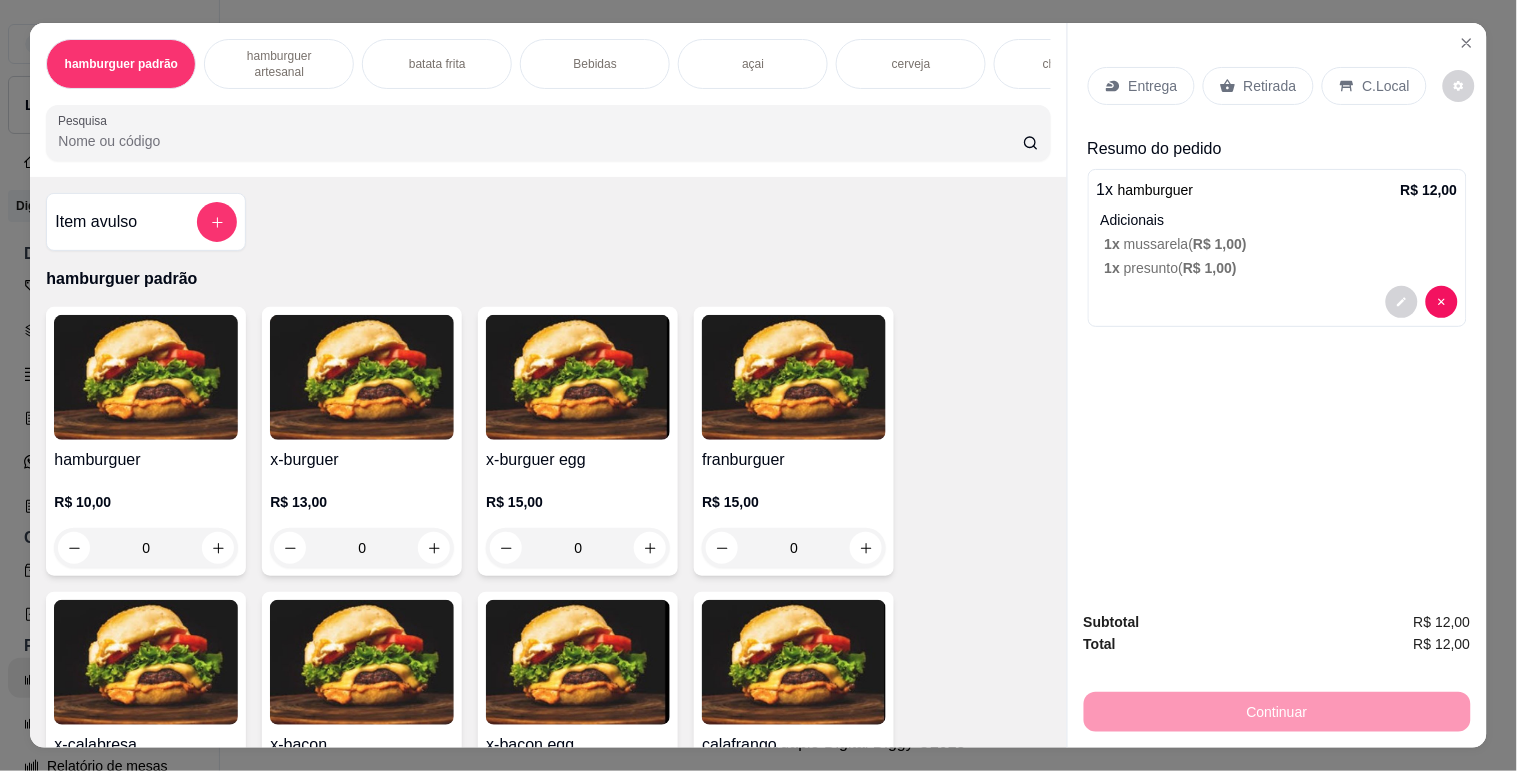 drag, startPoint x: 1351, startPoint y: 95, endPoint x: 1357, endPoint y: 76, distance: 19.924858 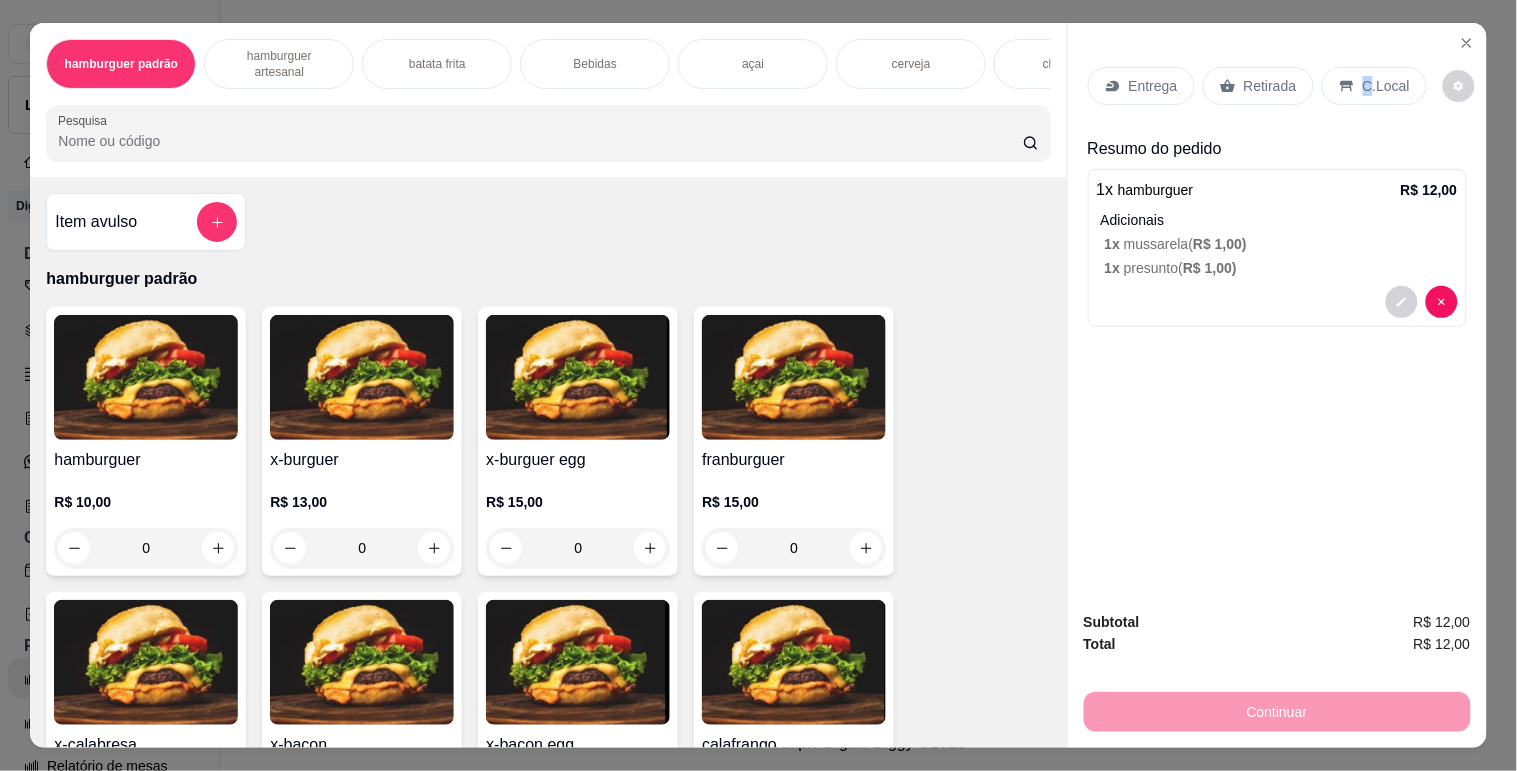 click on "C.Local" at bounding box center (1386, 86) 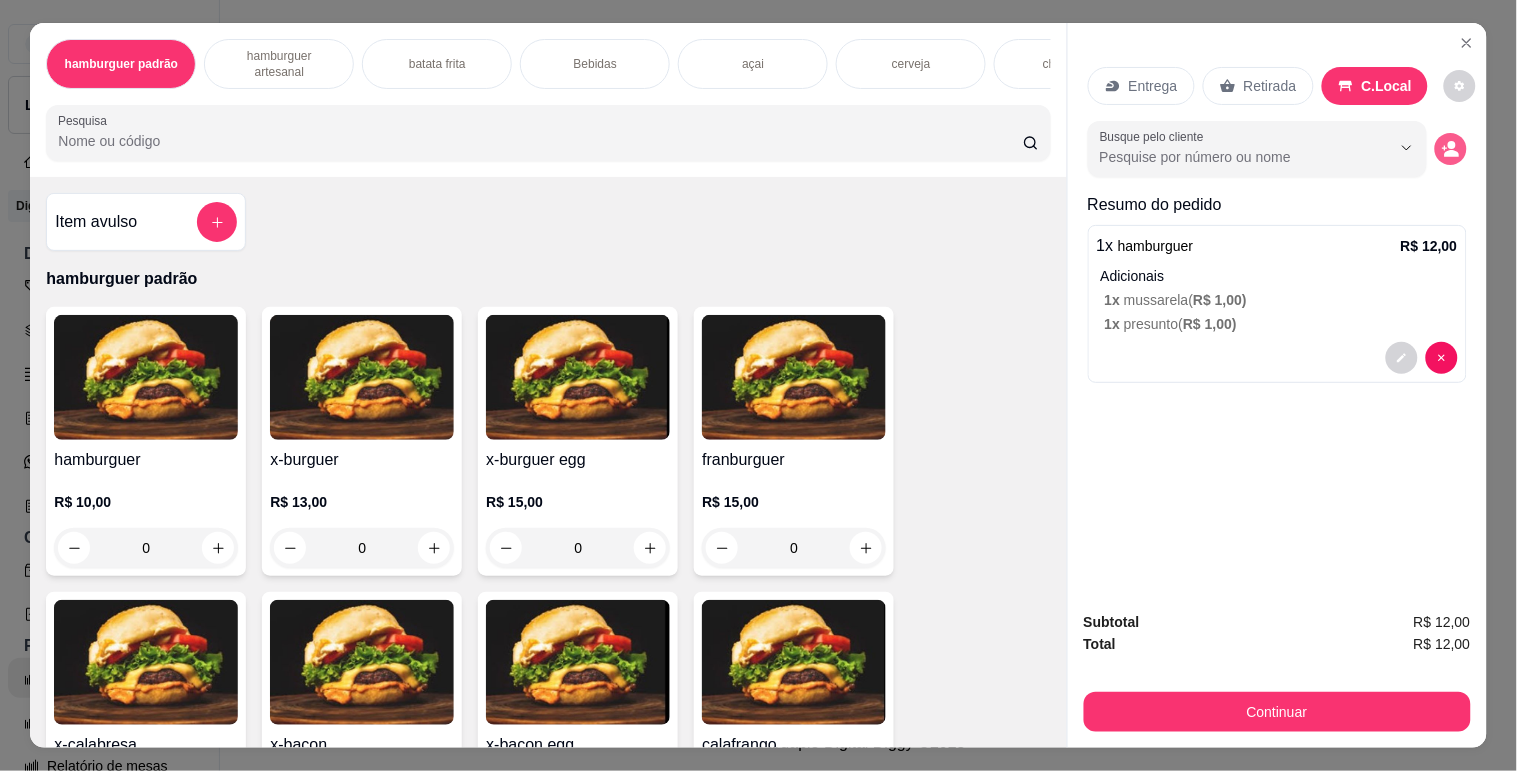 click at bounding box center (1451, 149) 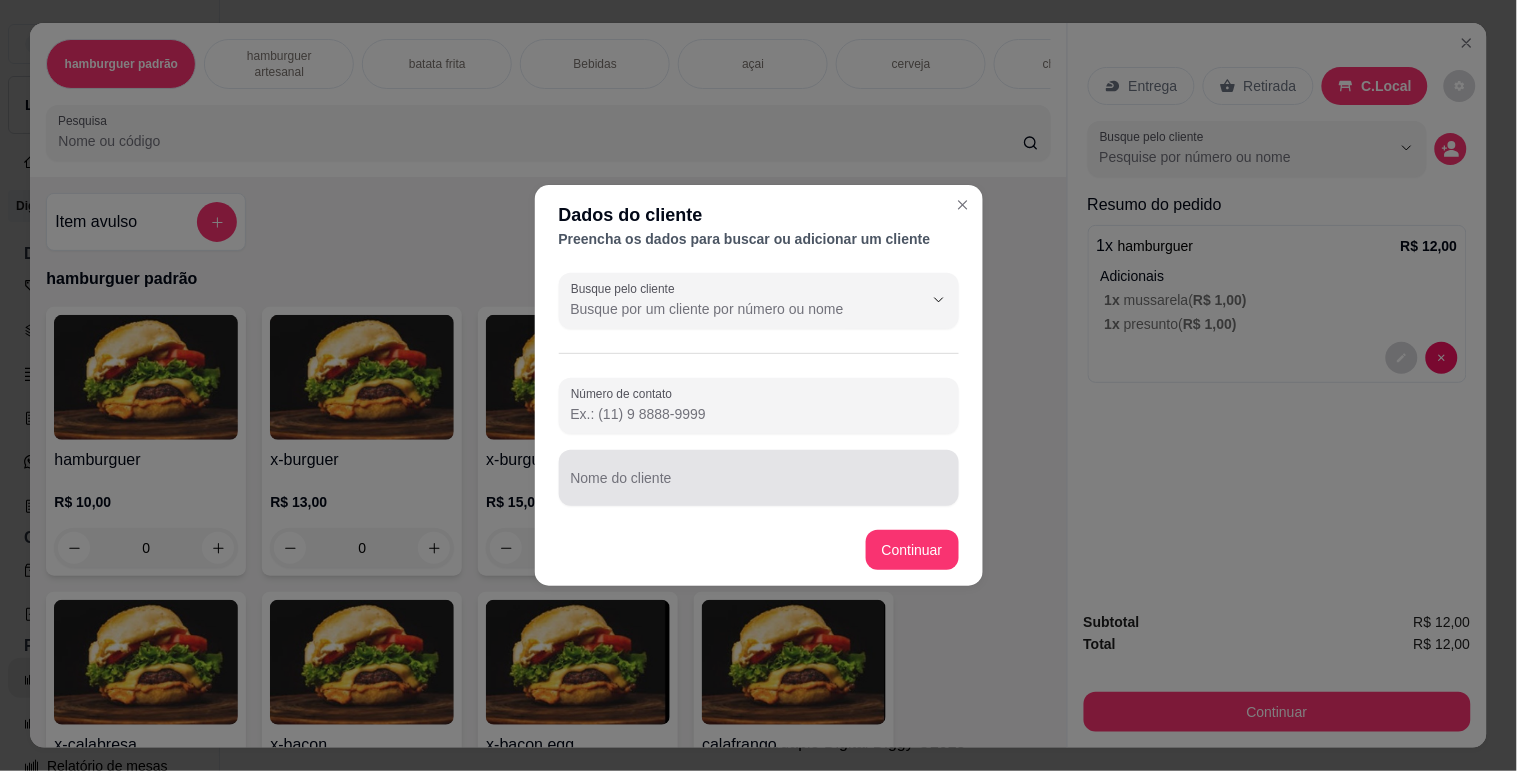 click at bounding box center (759, 478) 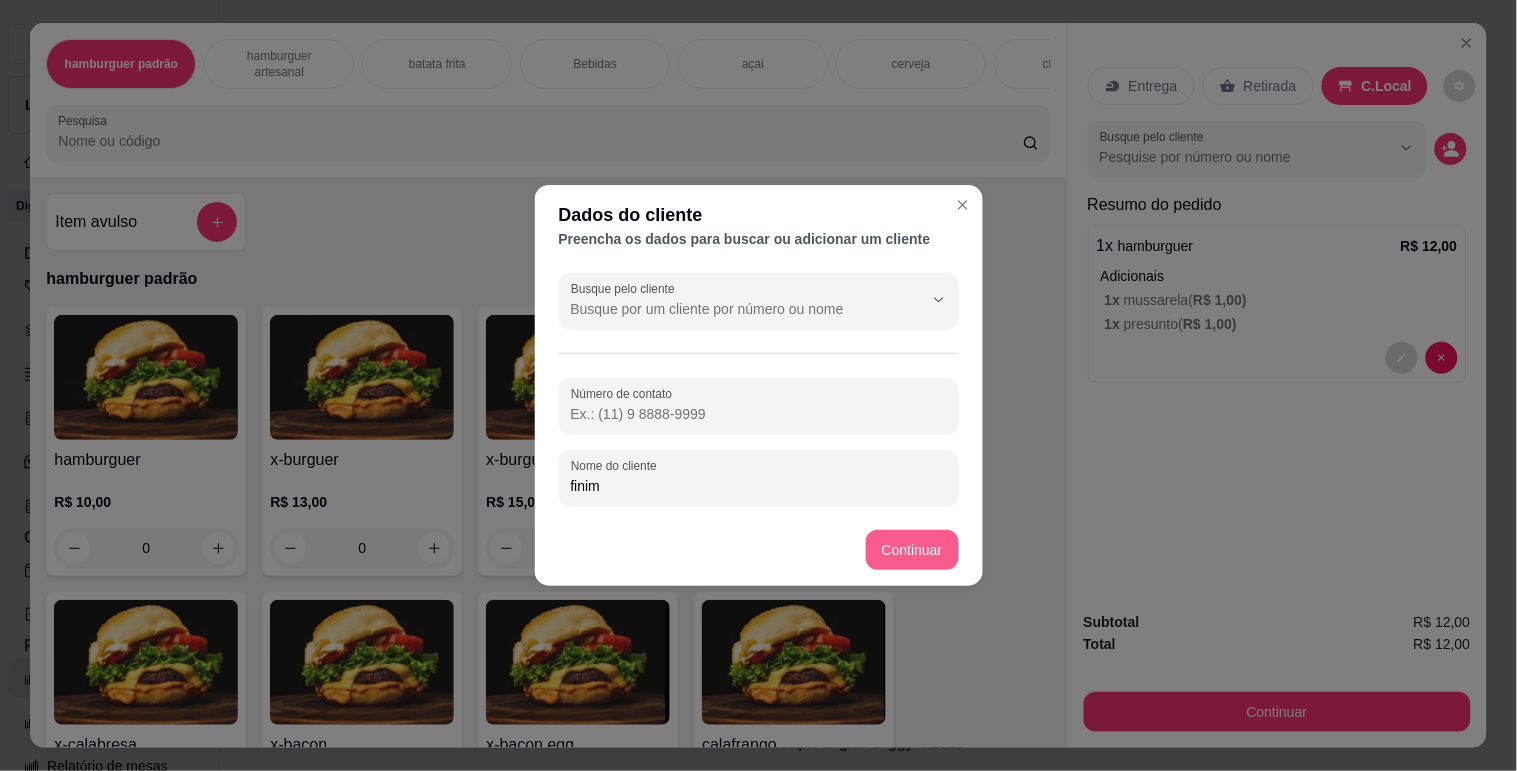 type on "finim" 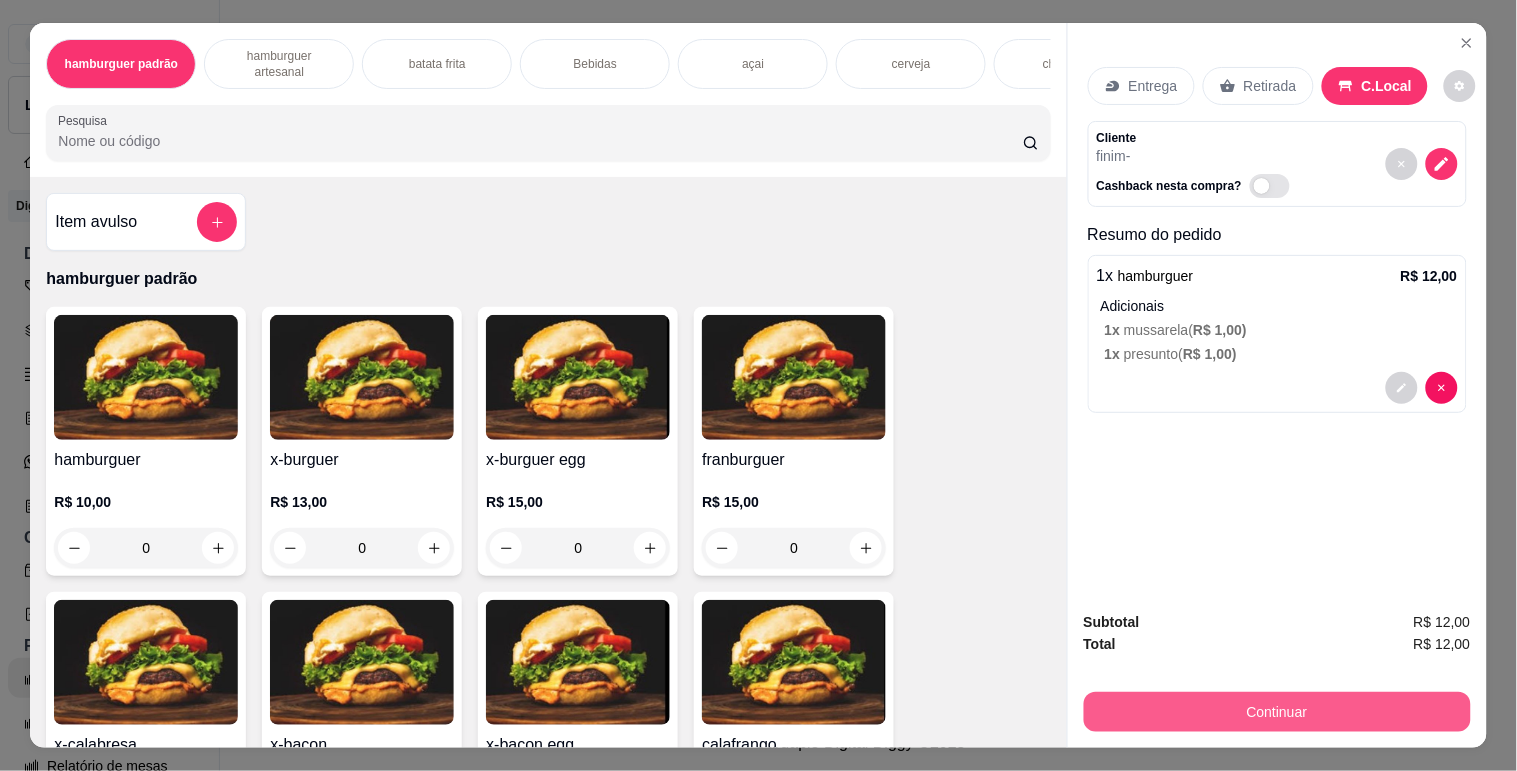 click on "Continuar" at bounding box center (1277, 712) 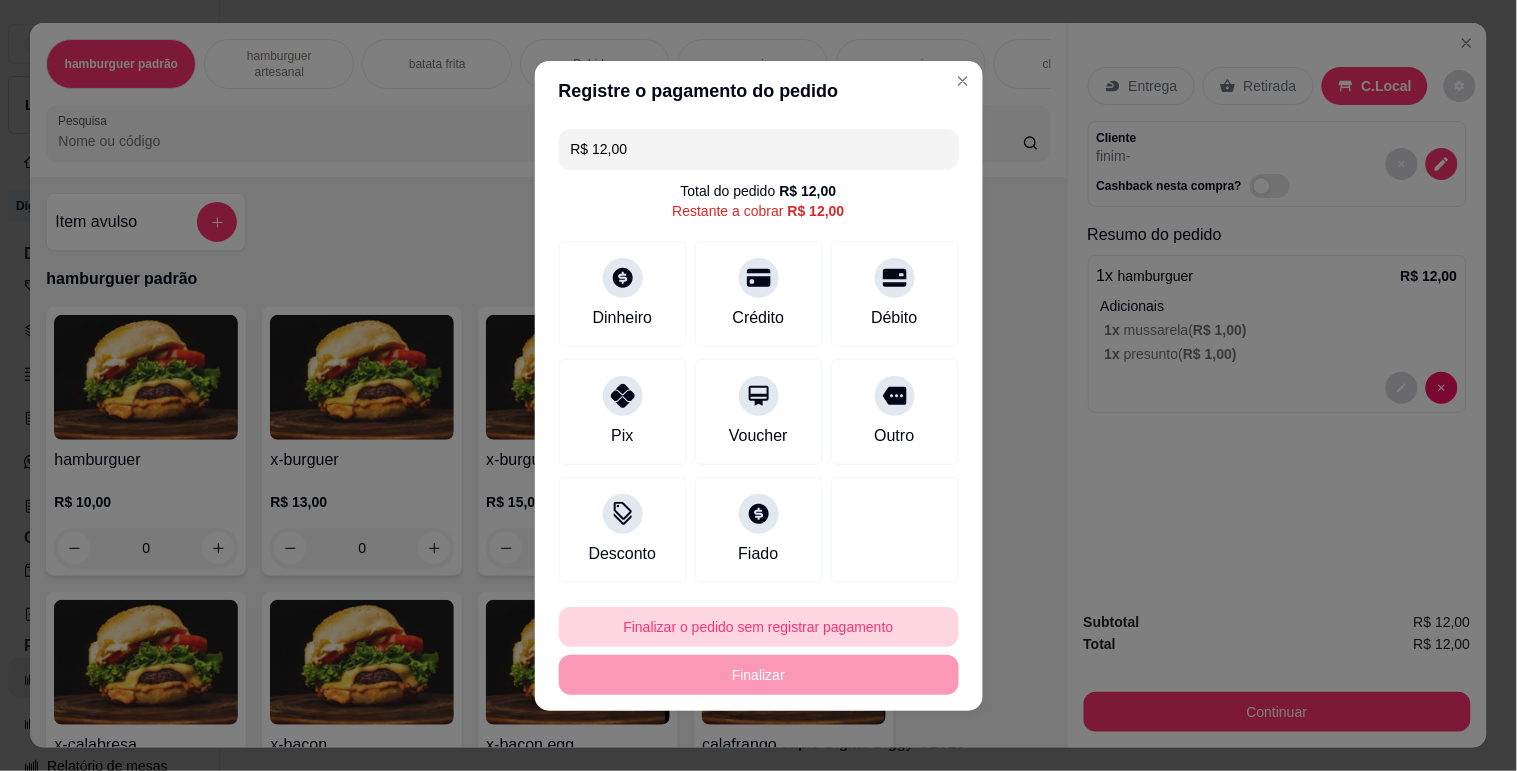 click on "Finalizar o pedido sem registrar pagamento" at bounding box center (759, 627) 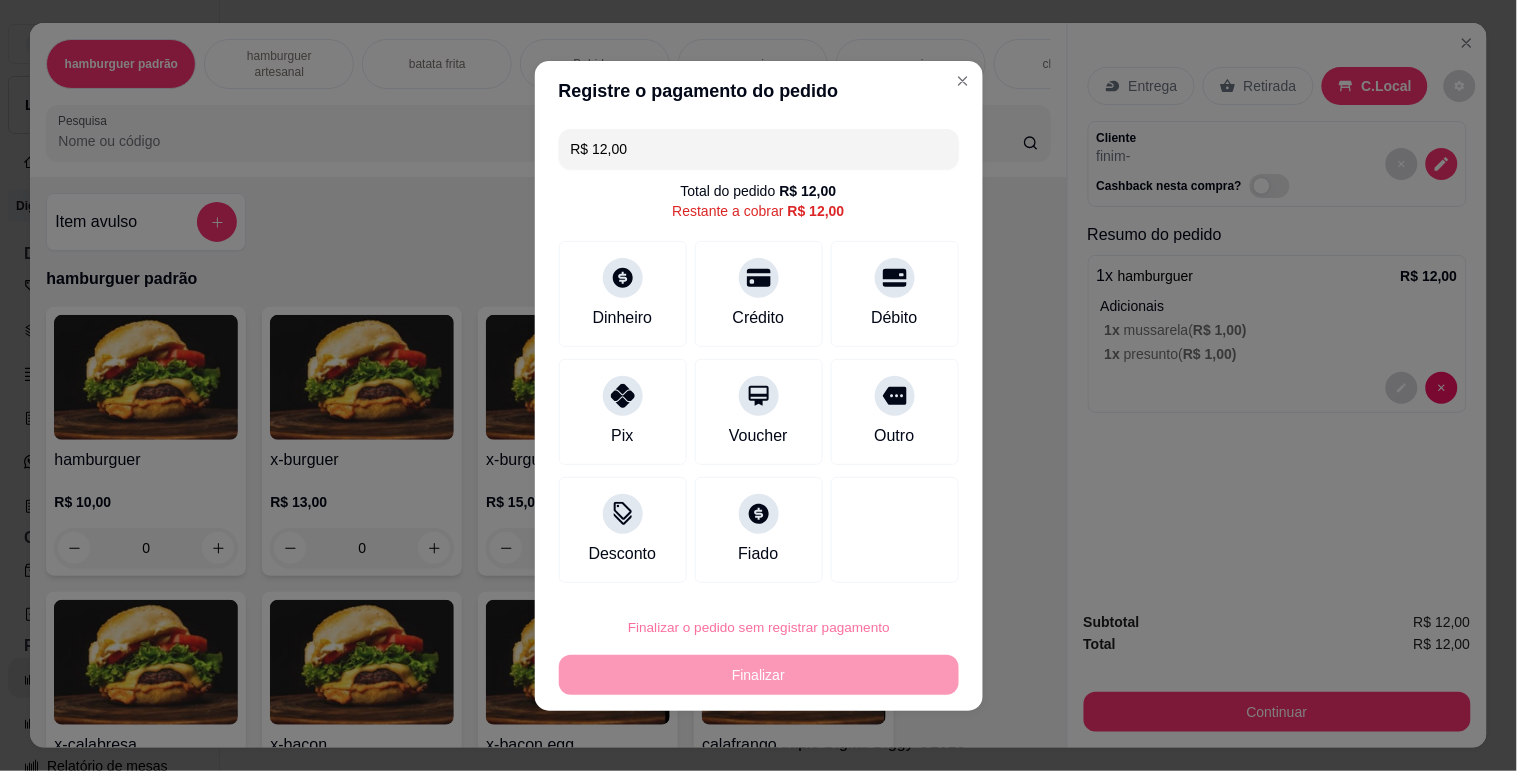 click on "Confirmar" at bounding box center [872, 570] 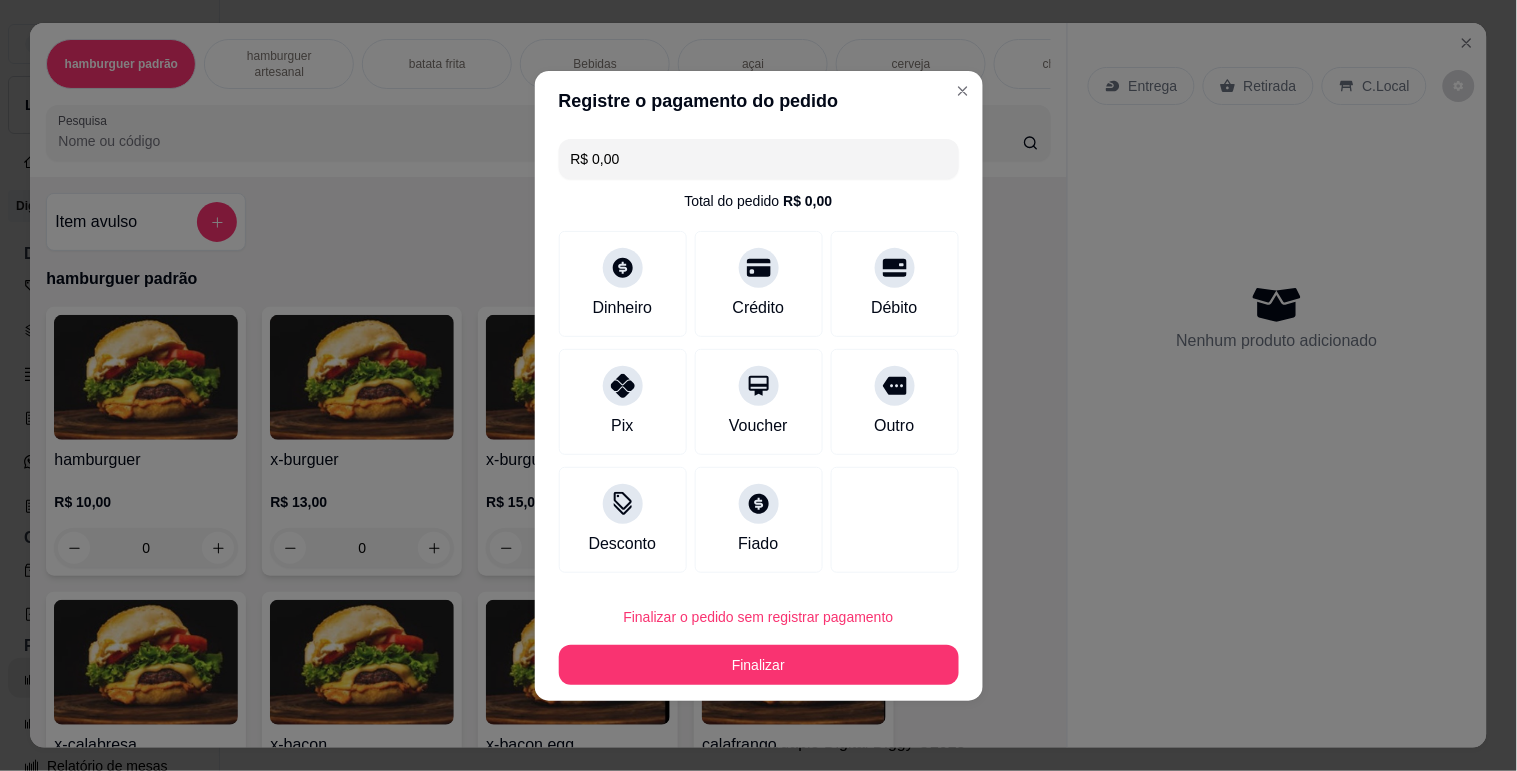 type on "R$ 0,00" 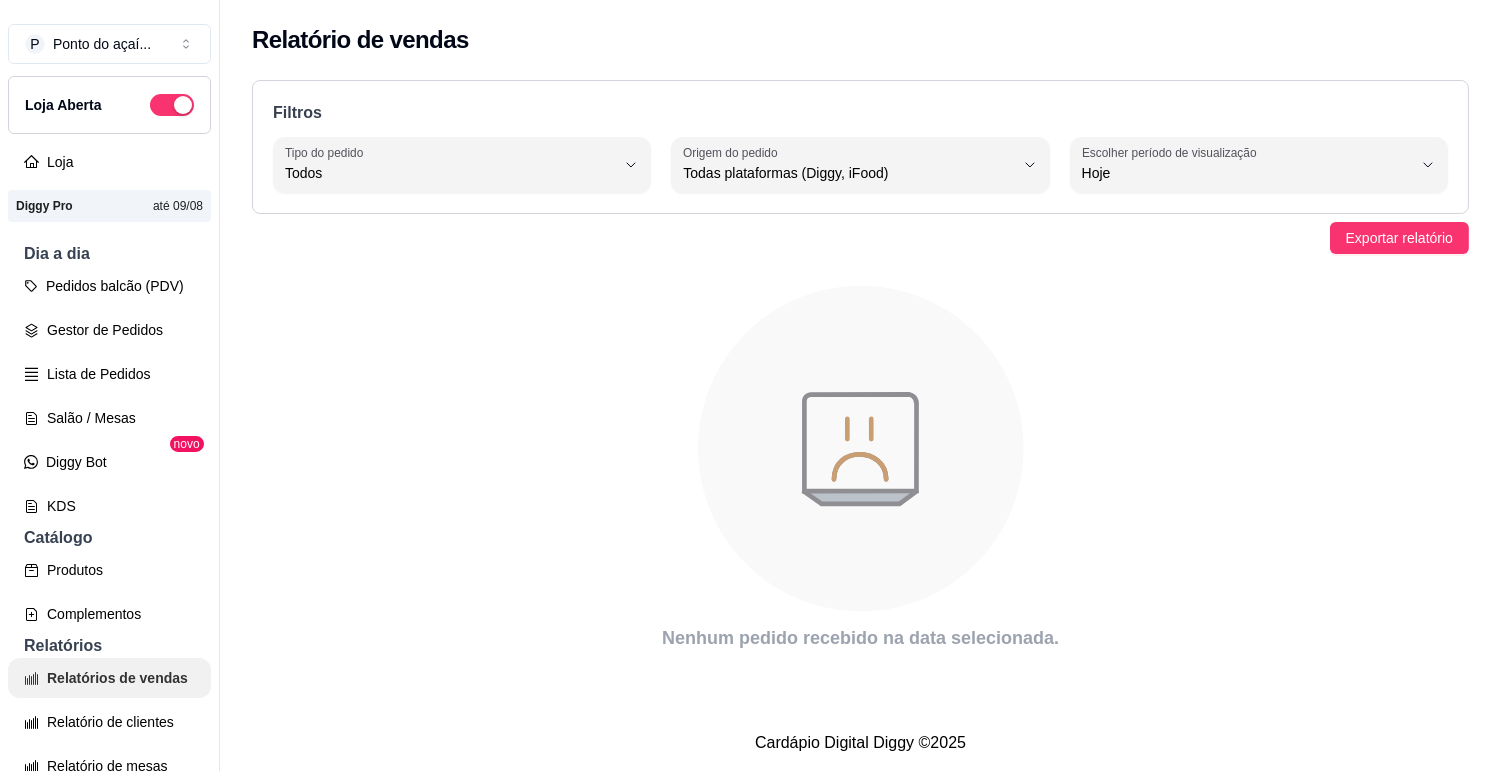 click on "Relatórios de vendas" at bounding box center [109, 678] 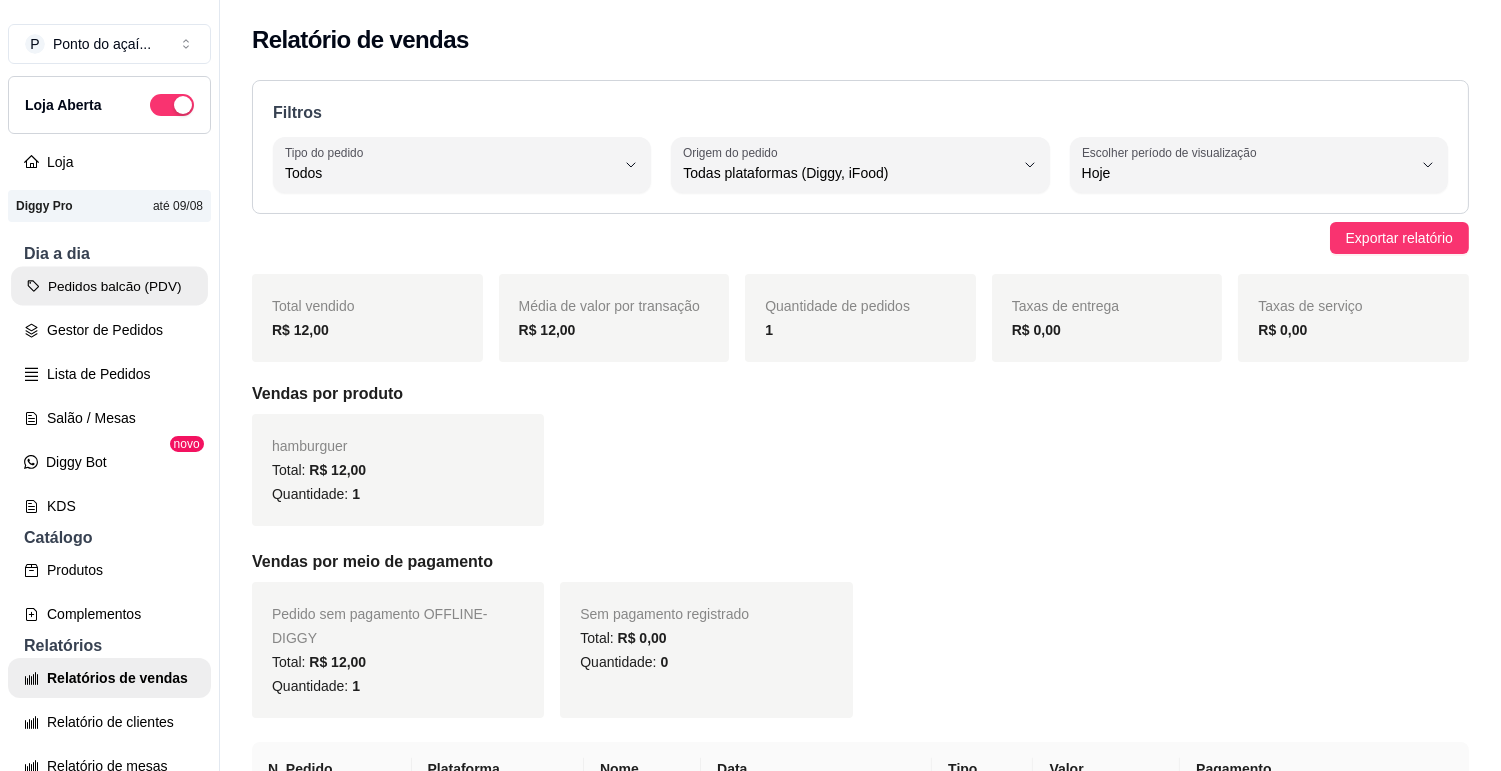 click on "Pedidos balcão (PDV)" at bounding box center [109, 286] 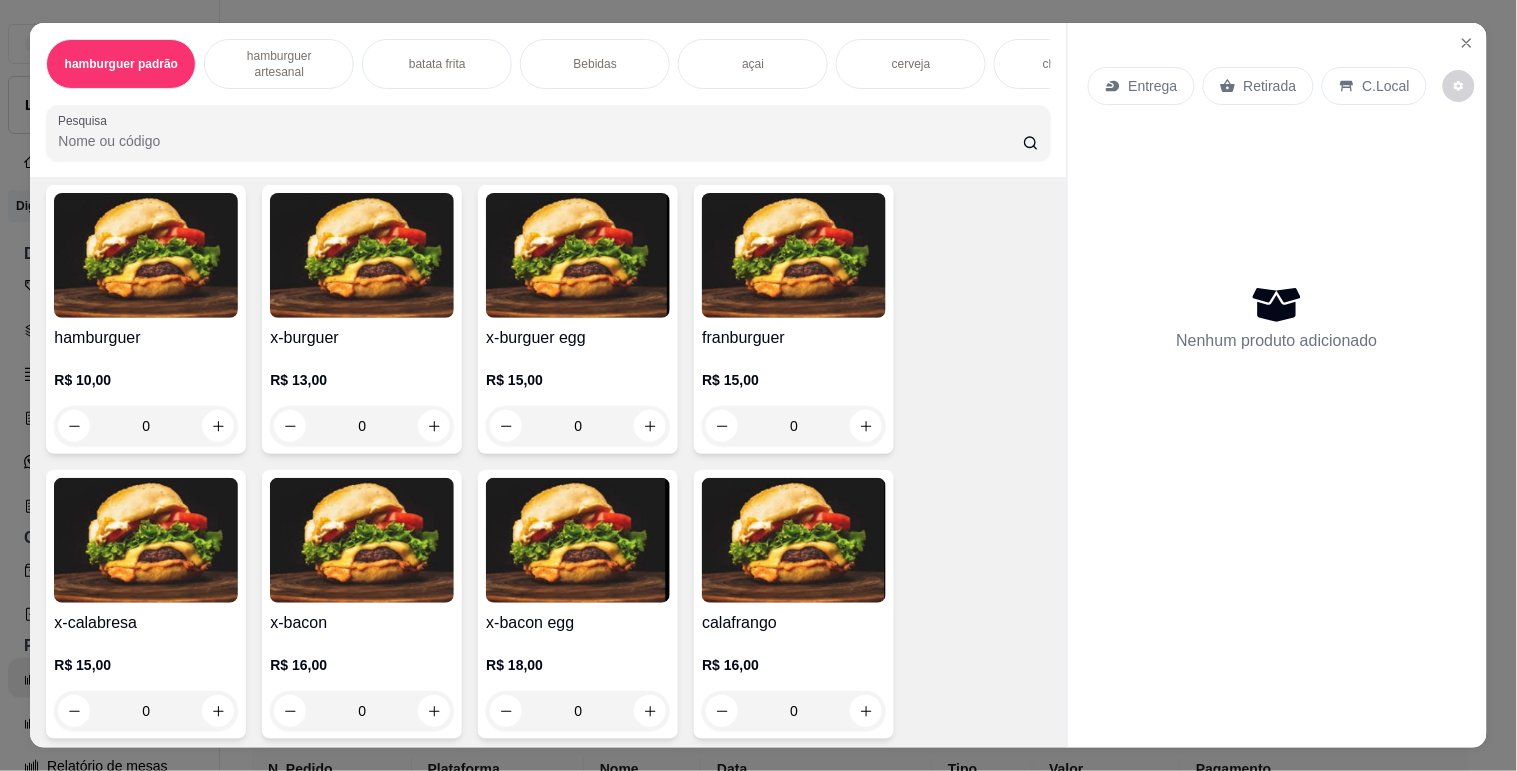 scroll, scrollTop: 222, scrollLeft: 0, axis: vertical 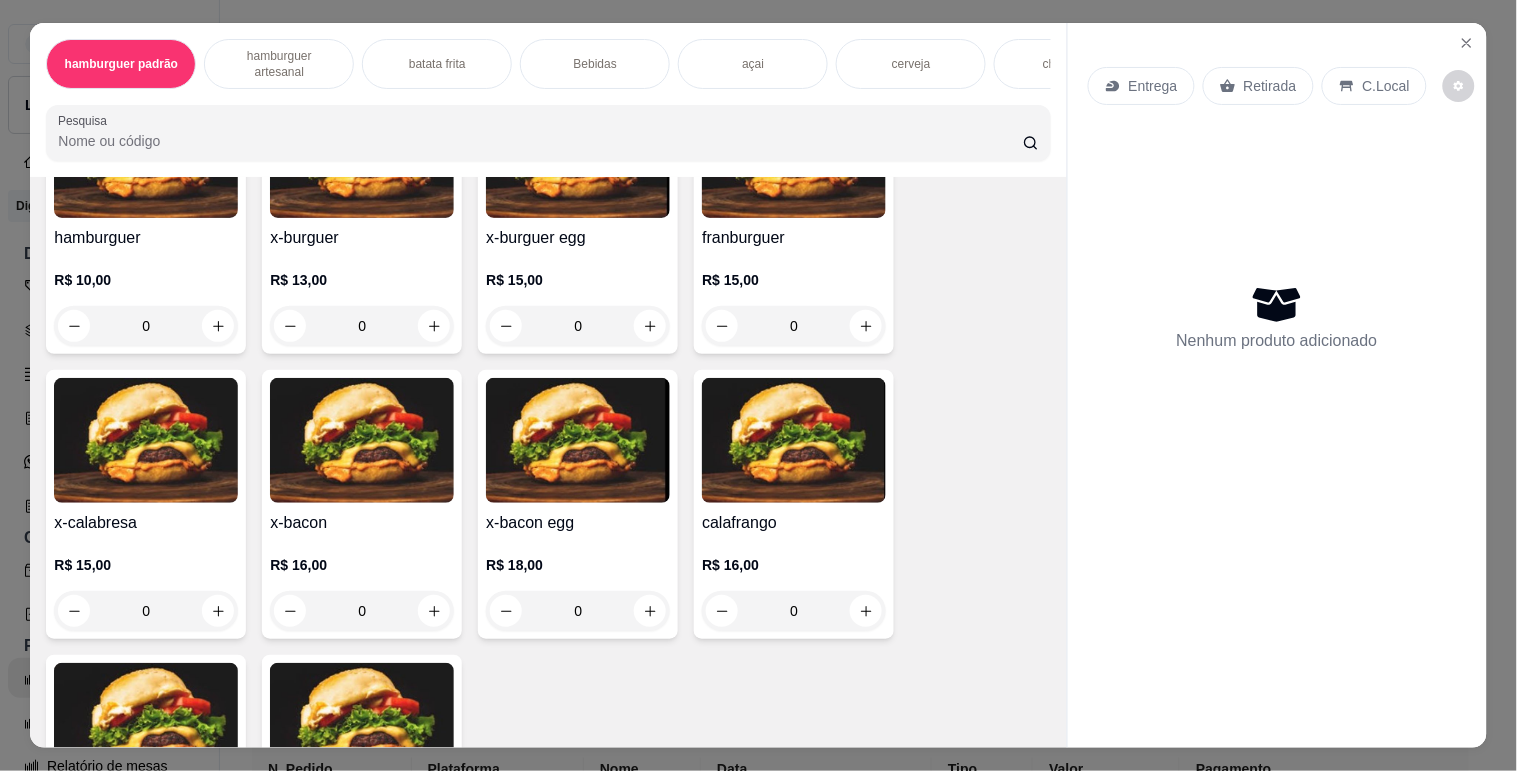 click at bounding box center (362, 440) 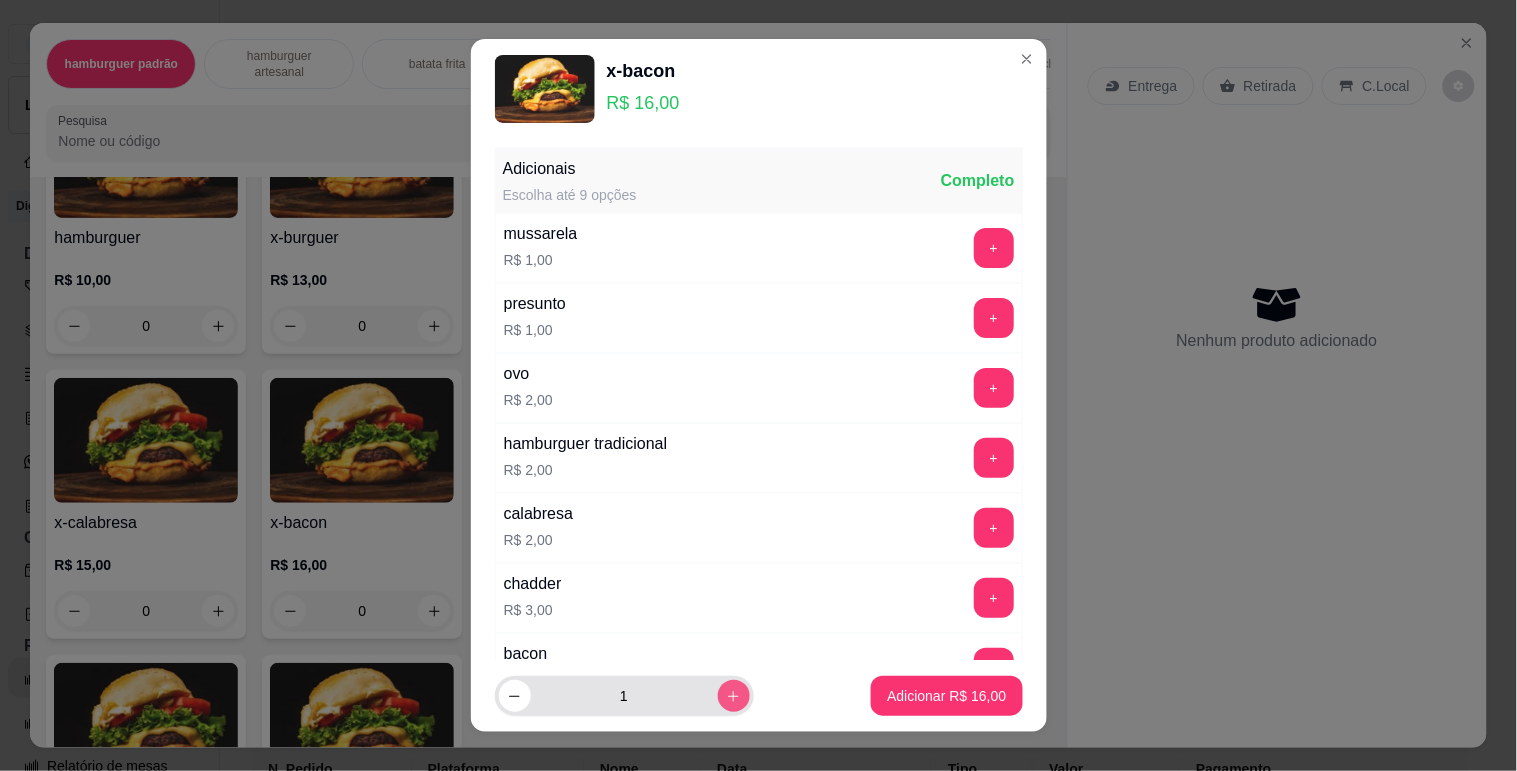 click 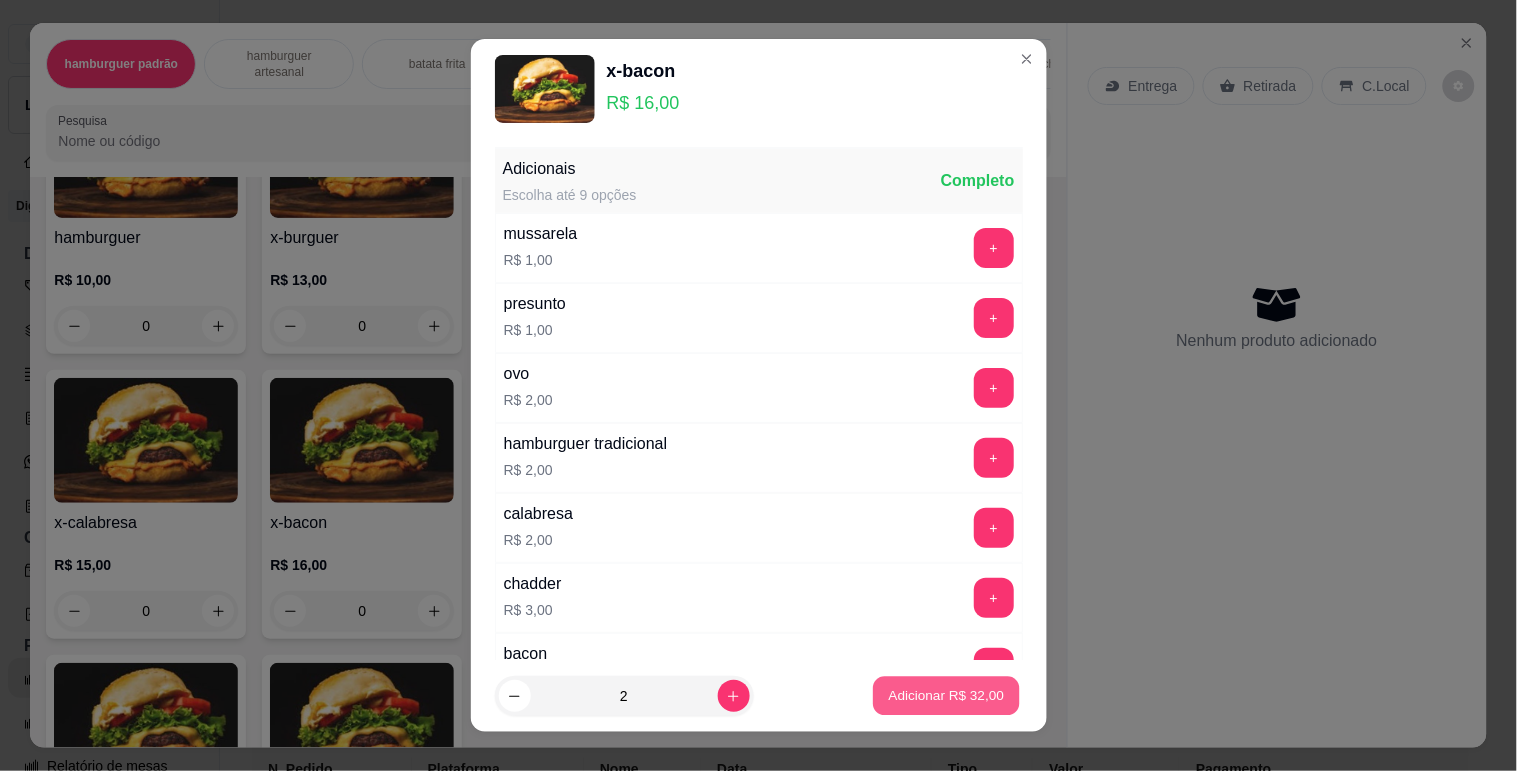 click on "Adicionar   R$ 32,00" at bounding box center [947, 696] 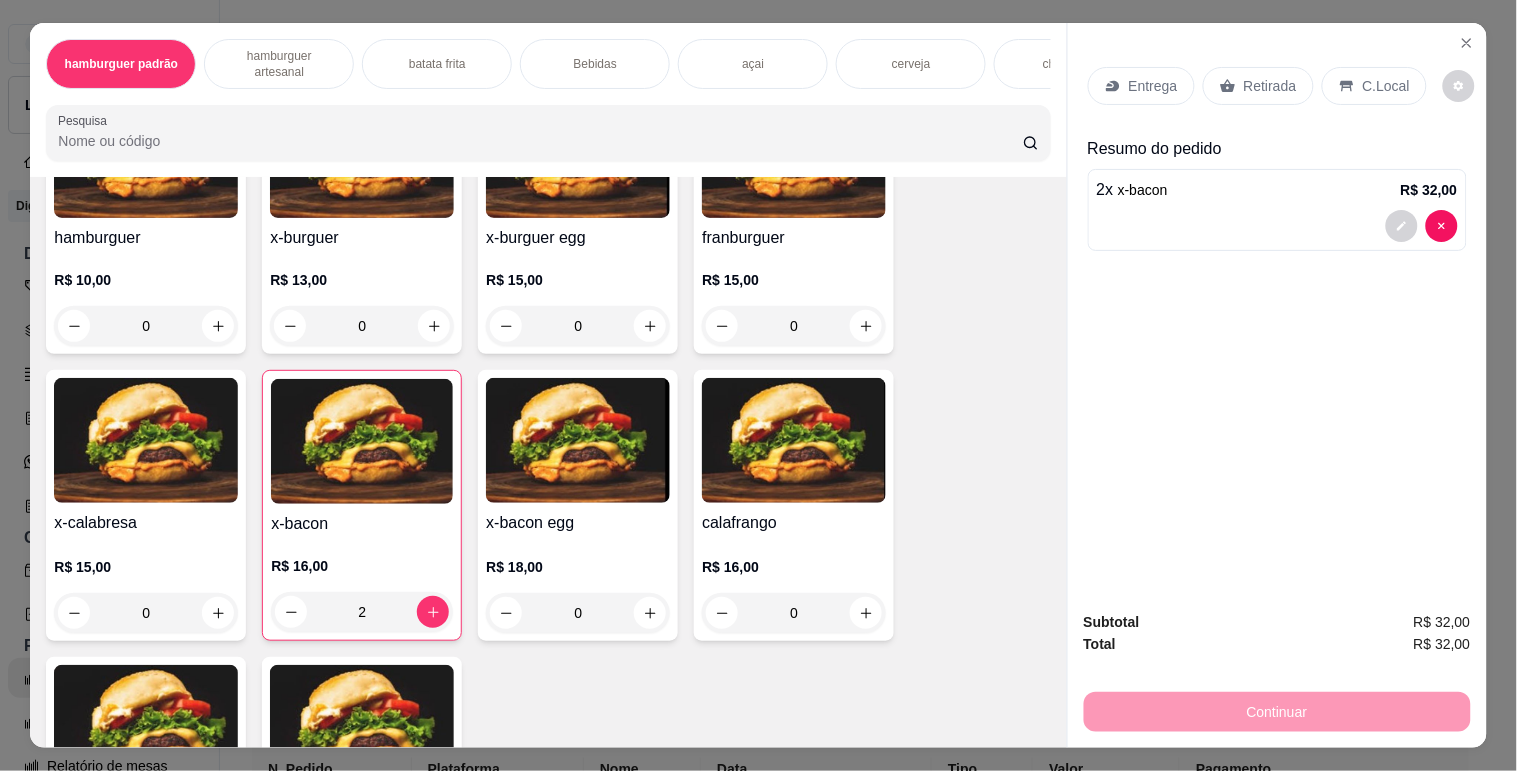 click on "Retirada" at bounding box center [1270, 86] 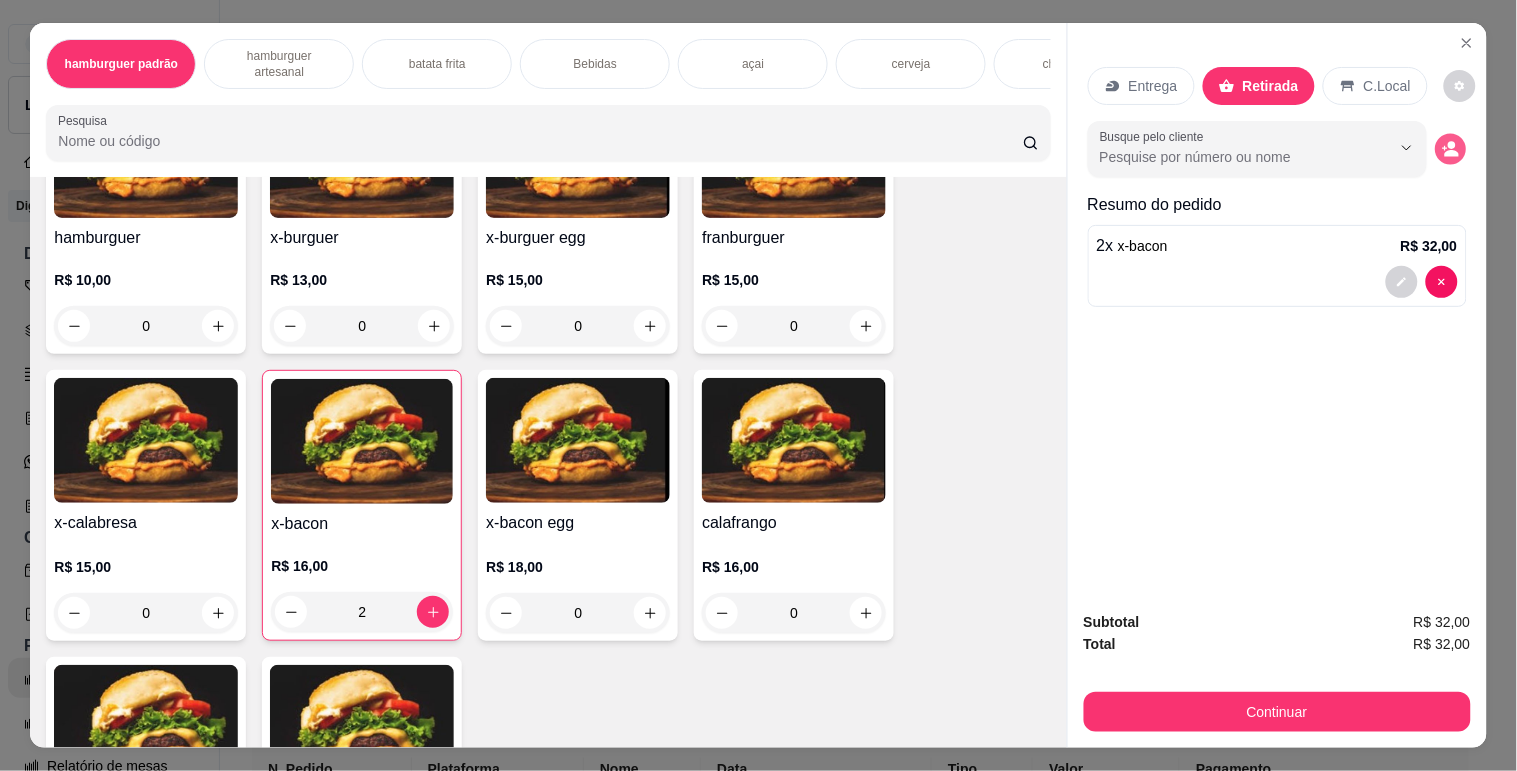 click 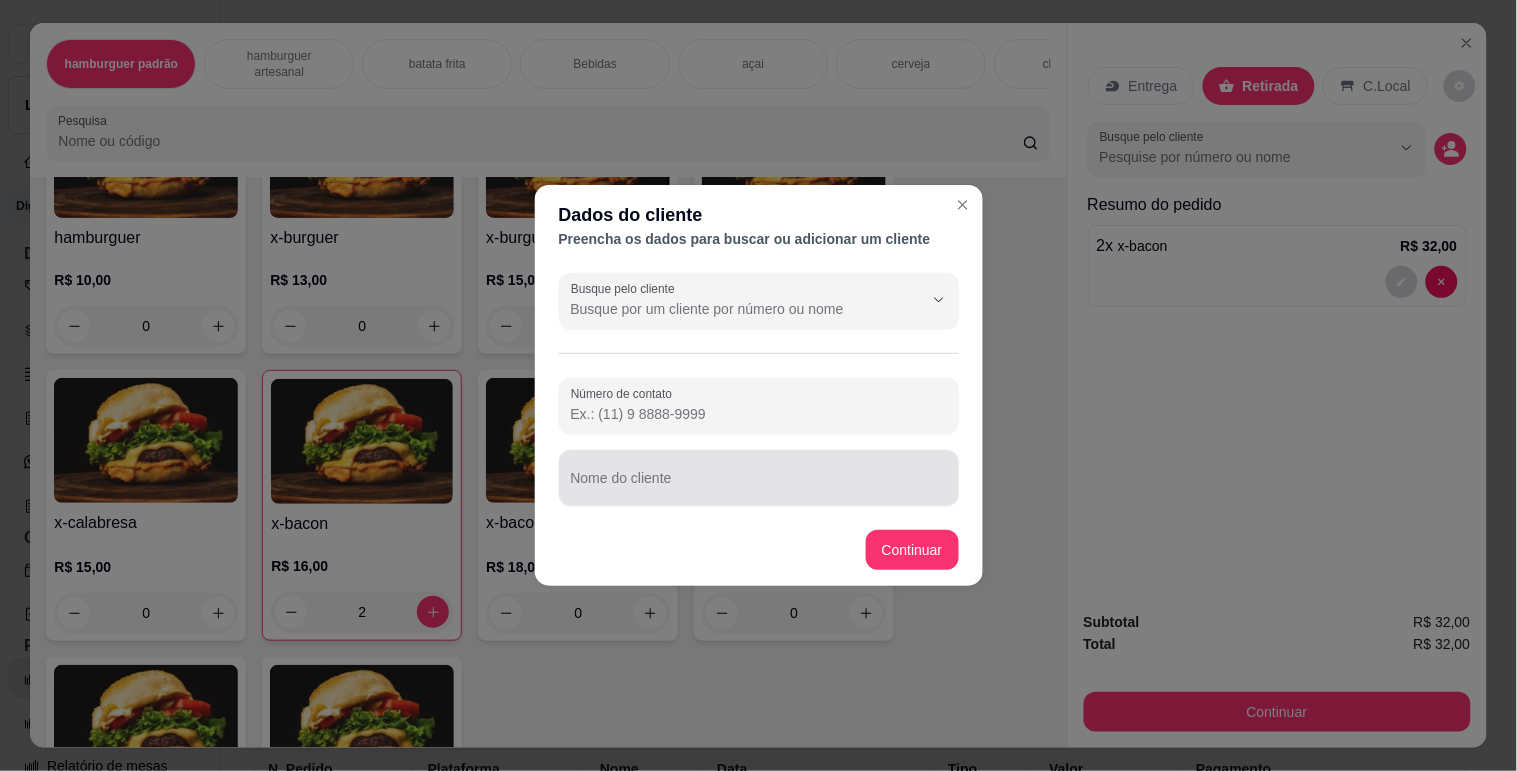 click on "Nome do cliente" at bounding box center (759, 486) 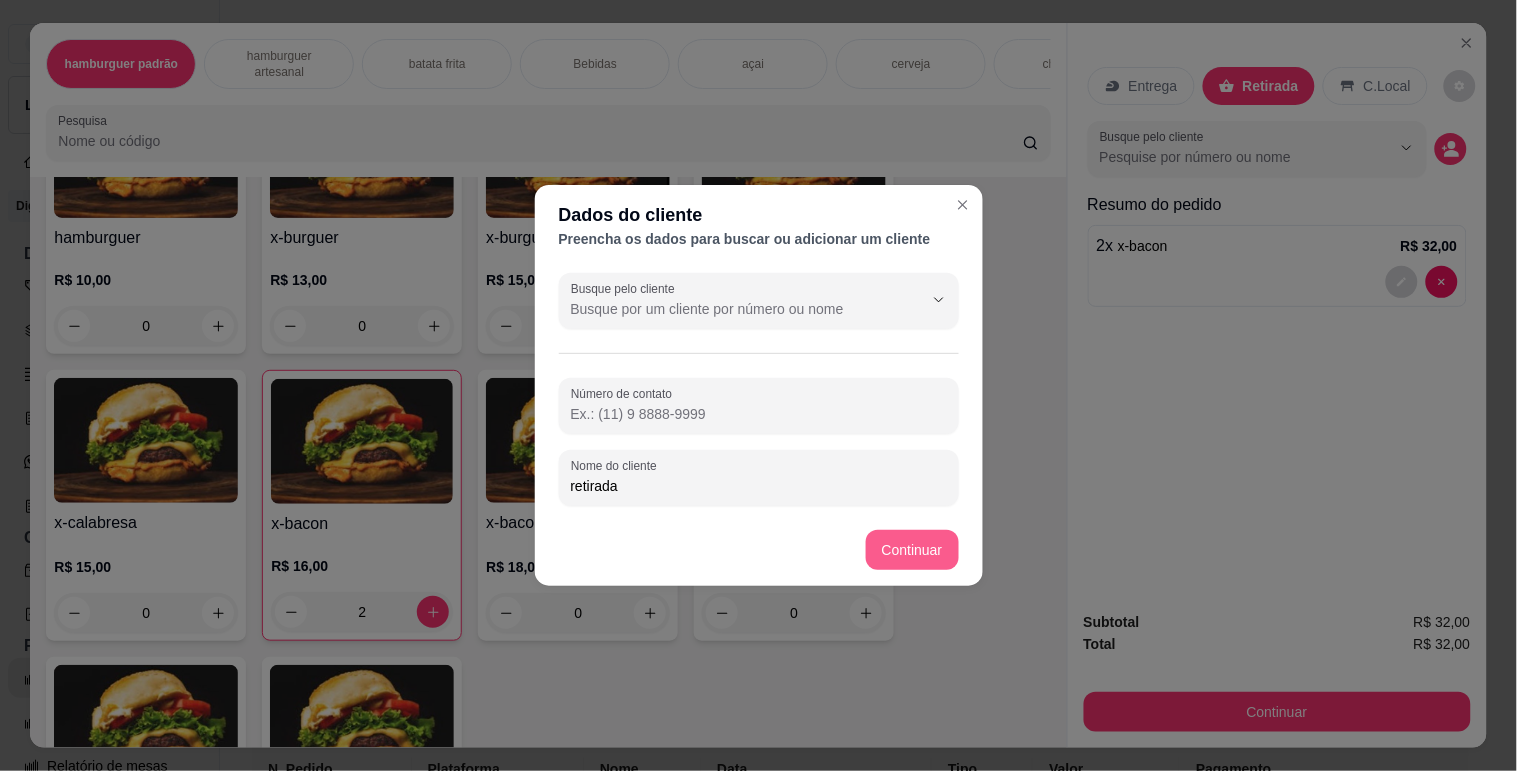 type on "retirada" 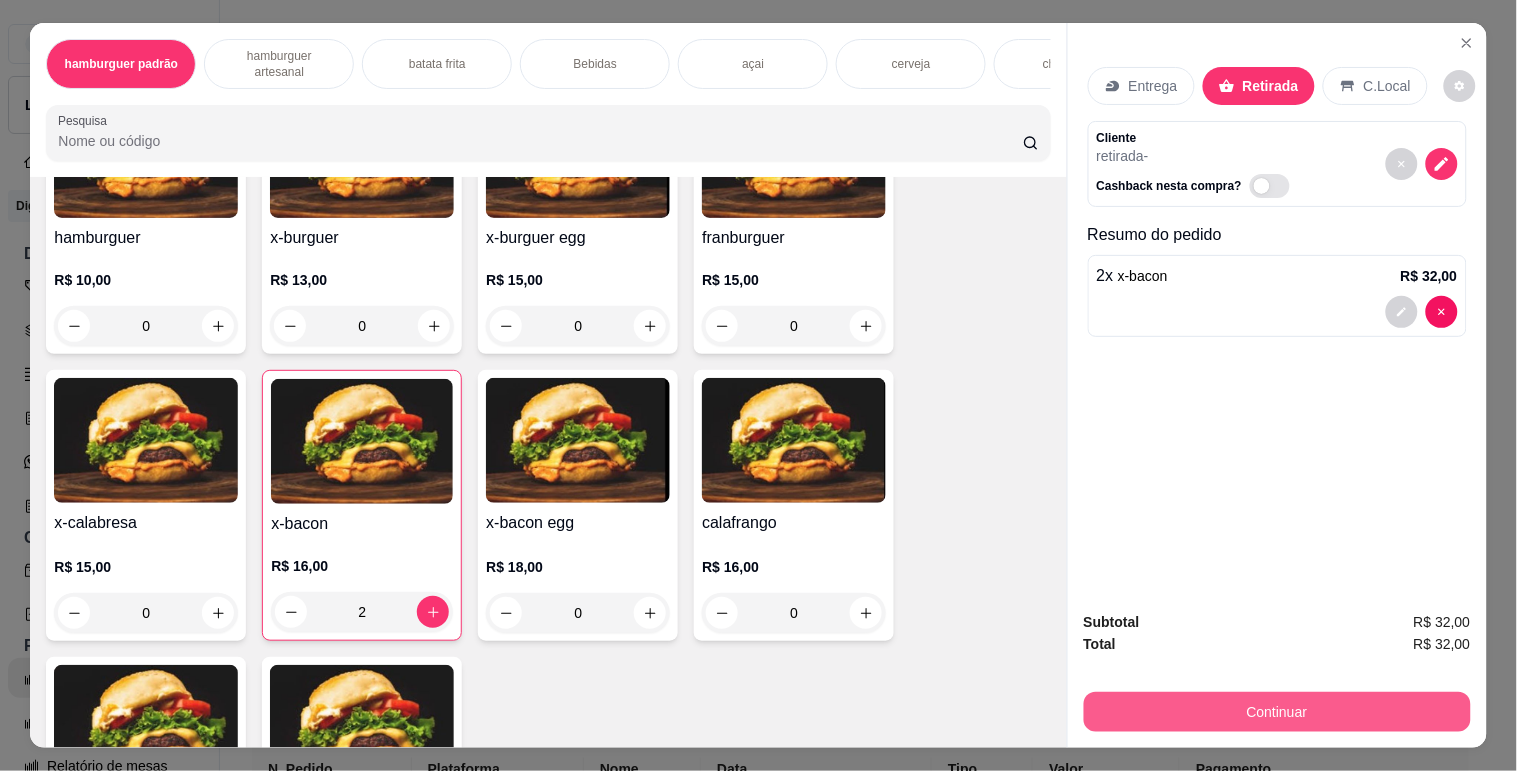click on "Continuar" at bounding box center [1277, 712] 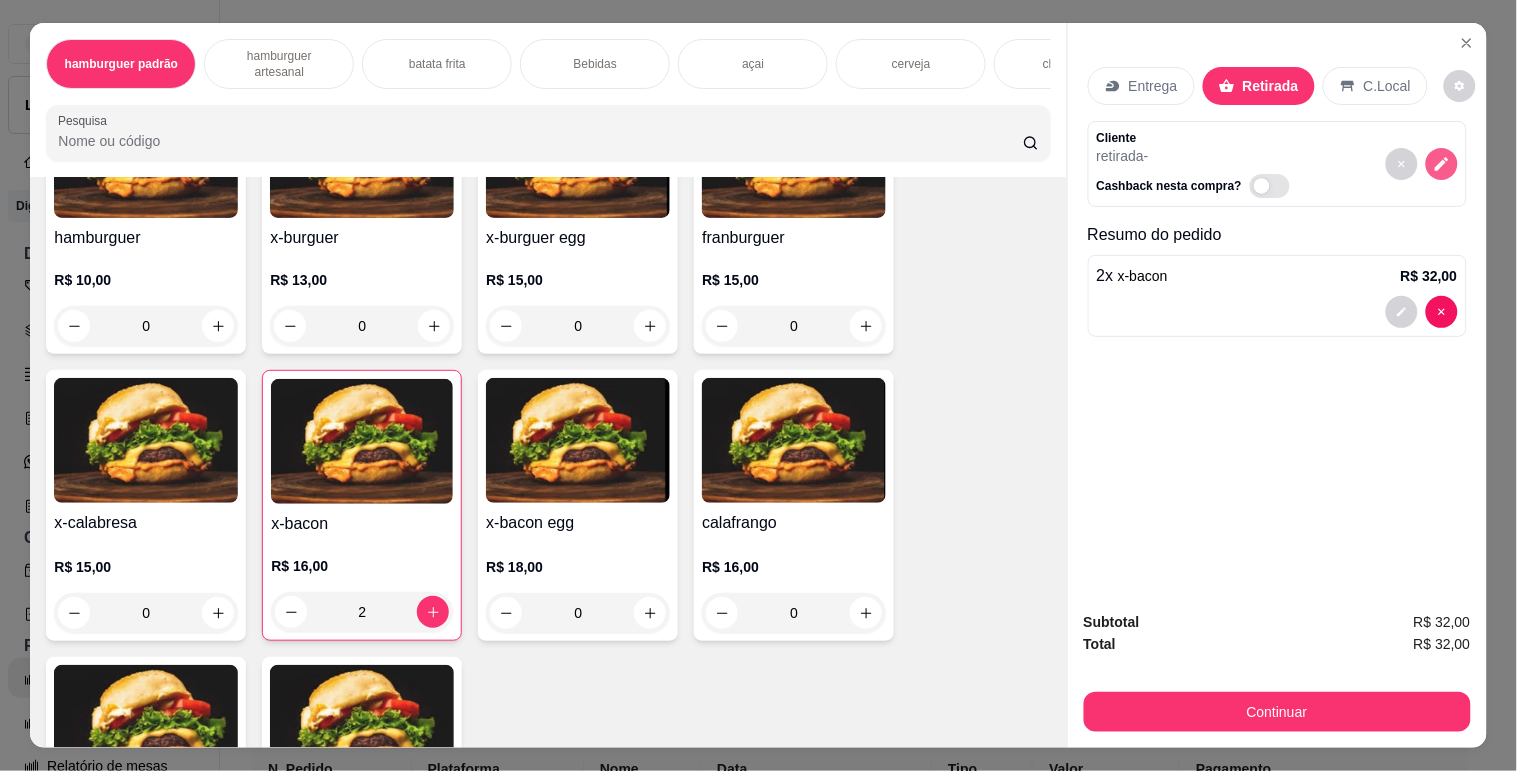 click at bounding box center [1442, 164] 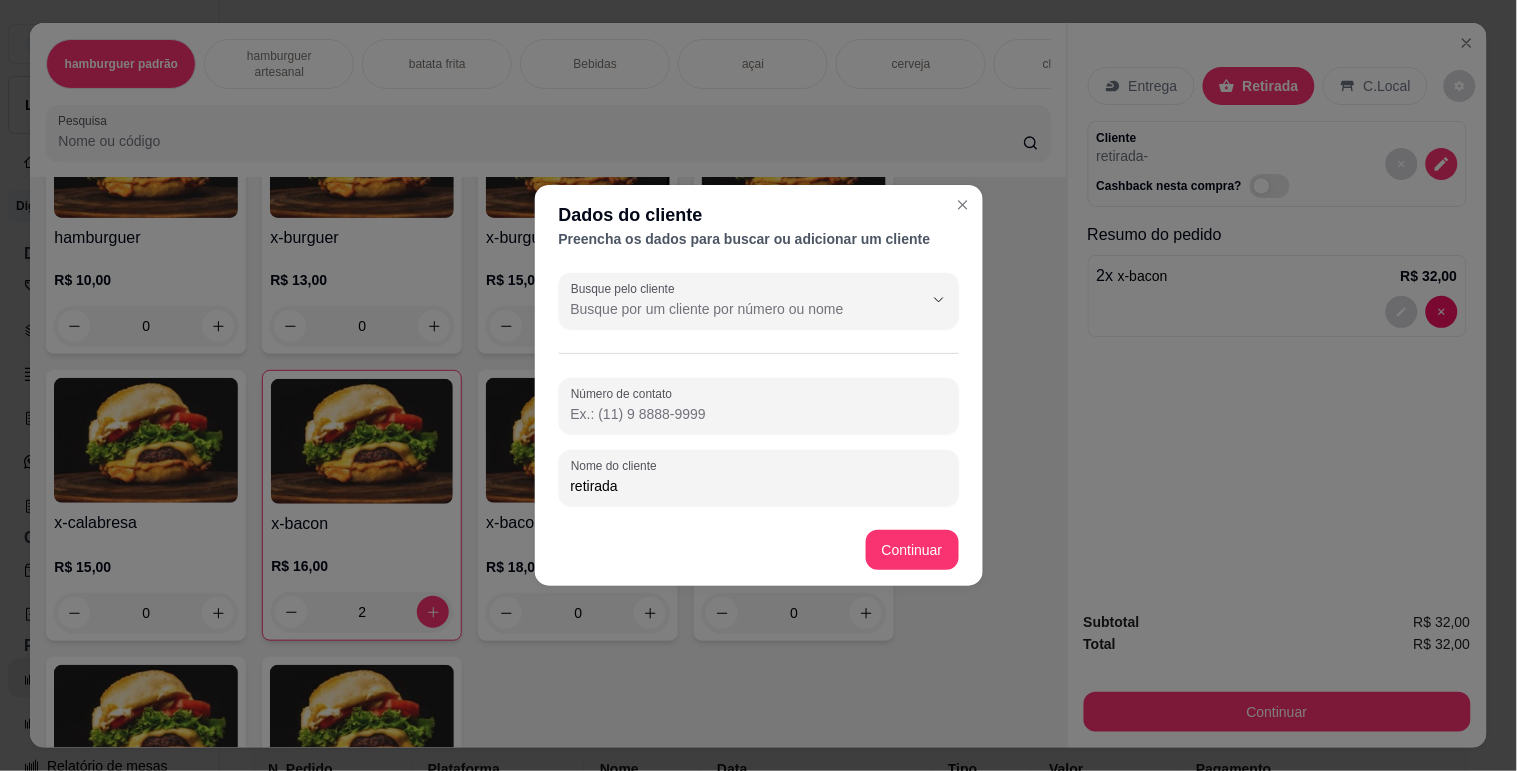 drag, startPoint x: 644, startPoint y: 495, endPoint x: 388, endPoint y: 501, distance: 256.0703 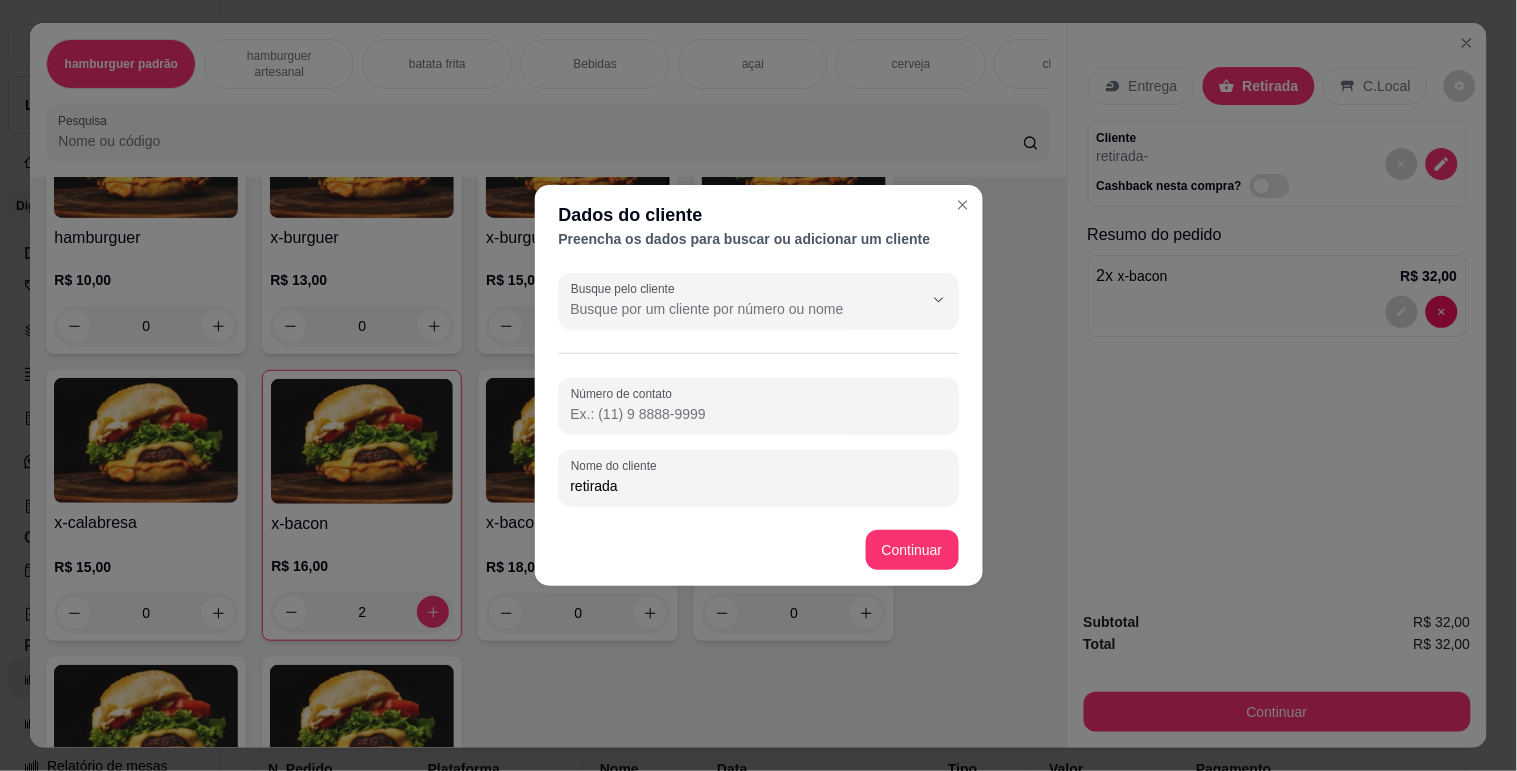 click on "Dados do cliente Preencha os dados para buscar ou adicionar um cliente Busque pelo cliente Número de contato Nome do cliente retirada Continuar" at bounding box center (758, 385) 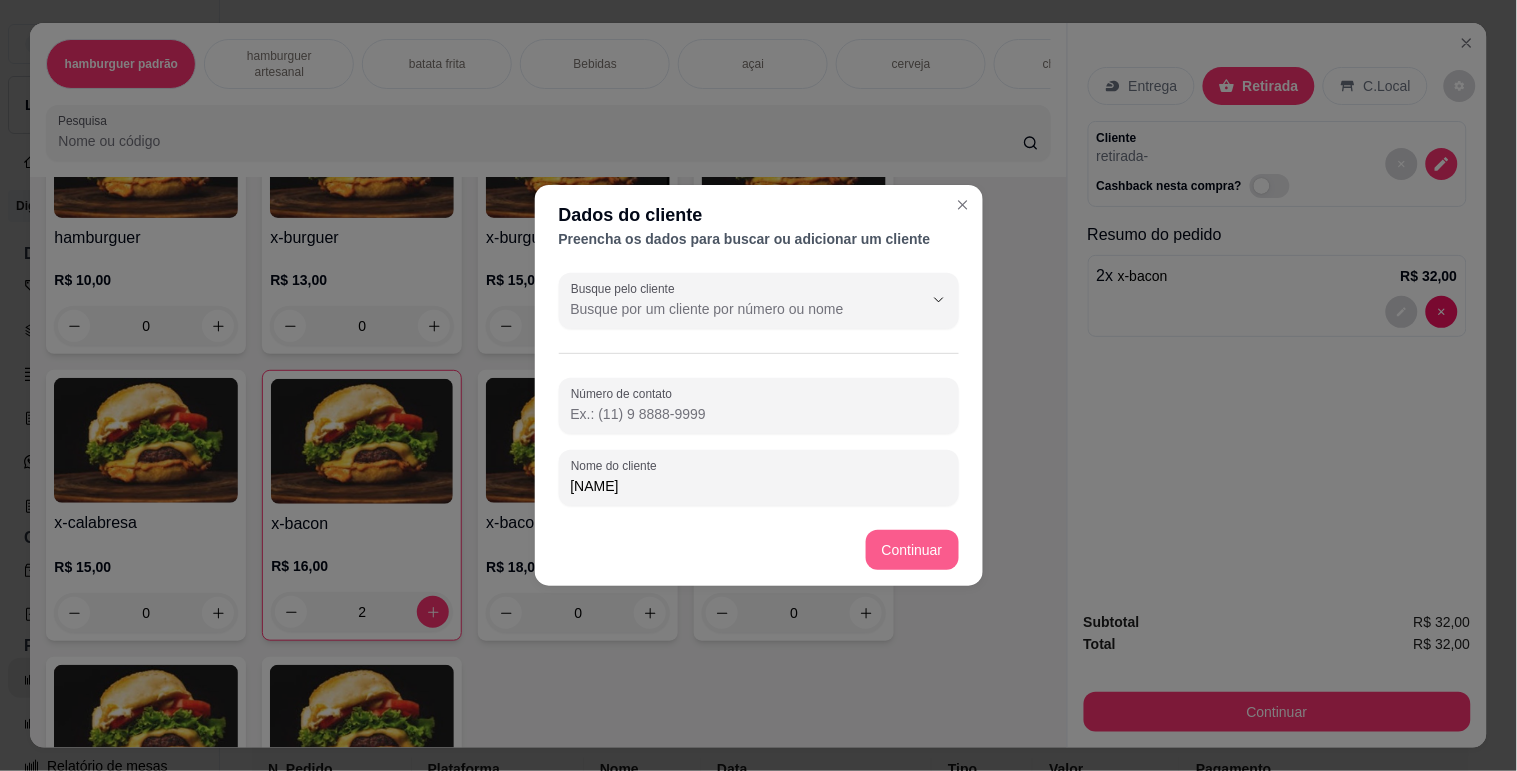 type on "[NAME]" 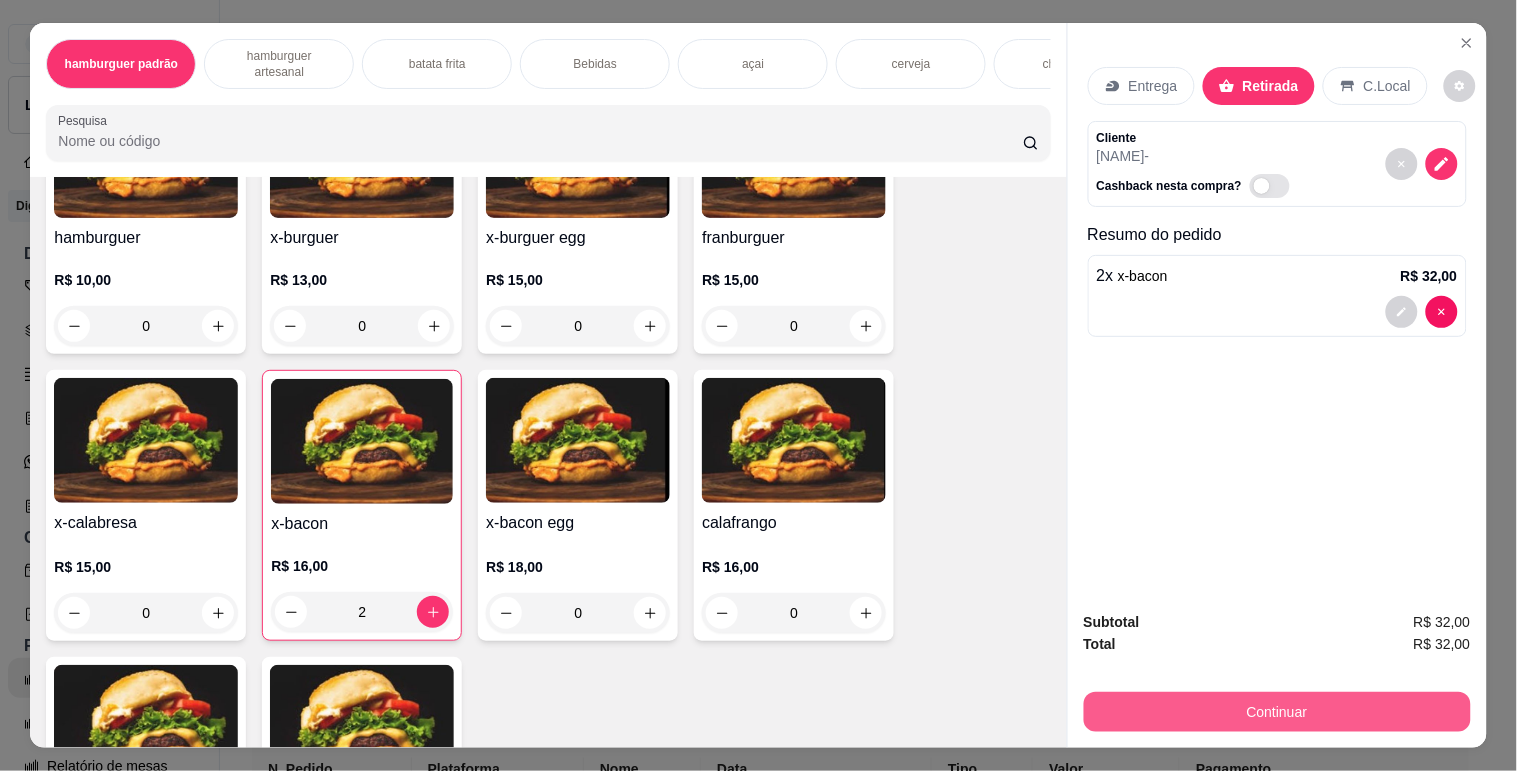 click on "Continuar" at bounding box center (1277, 712) 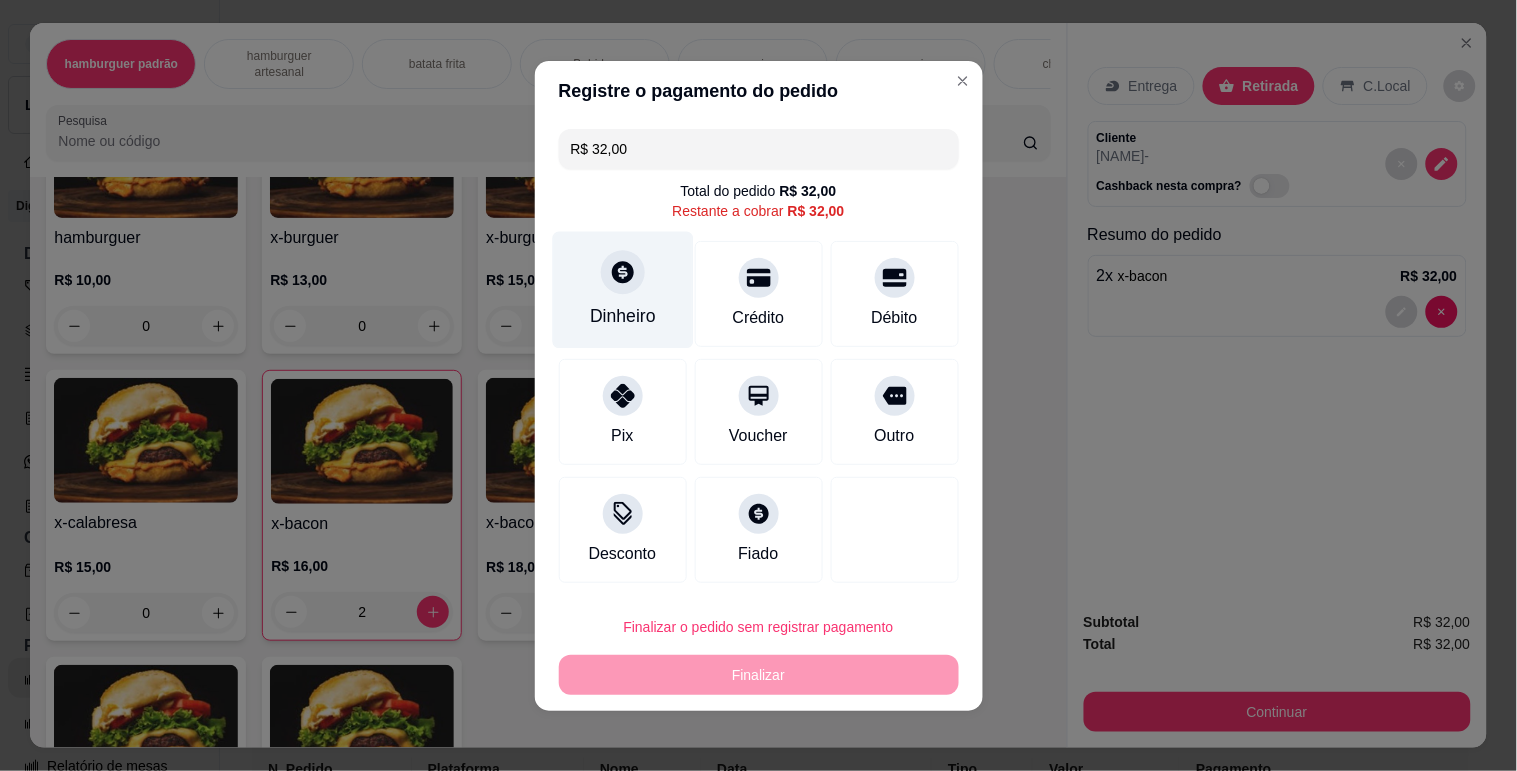 click on "Dinheiro" at bounding box center (622, 289) 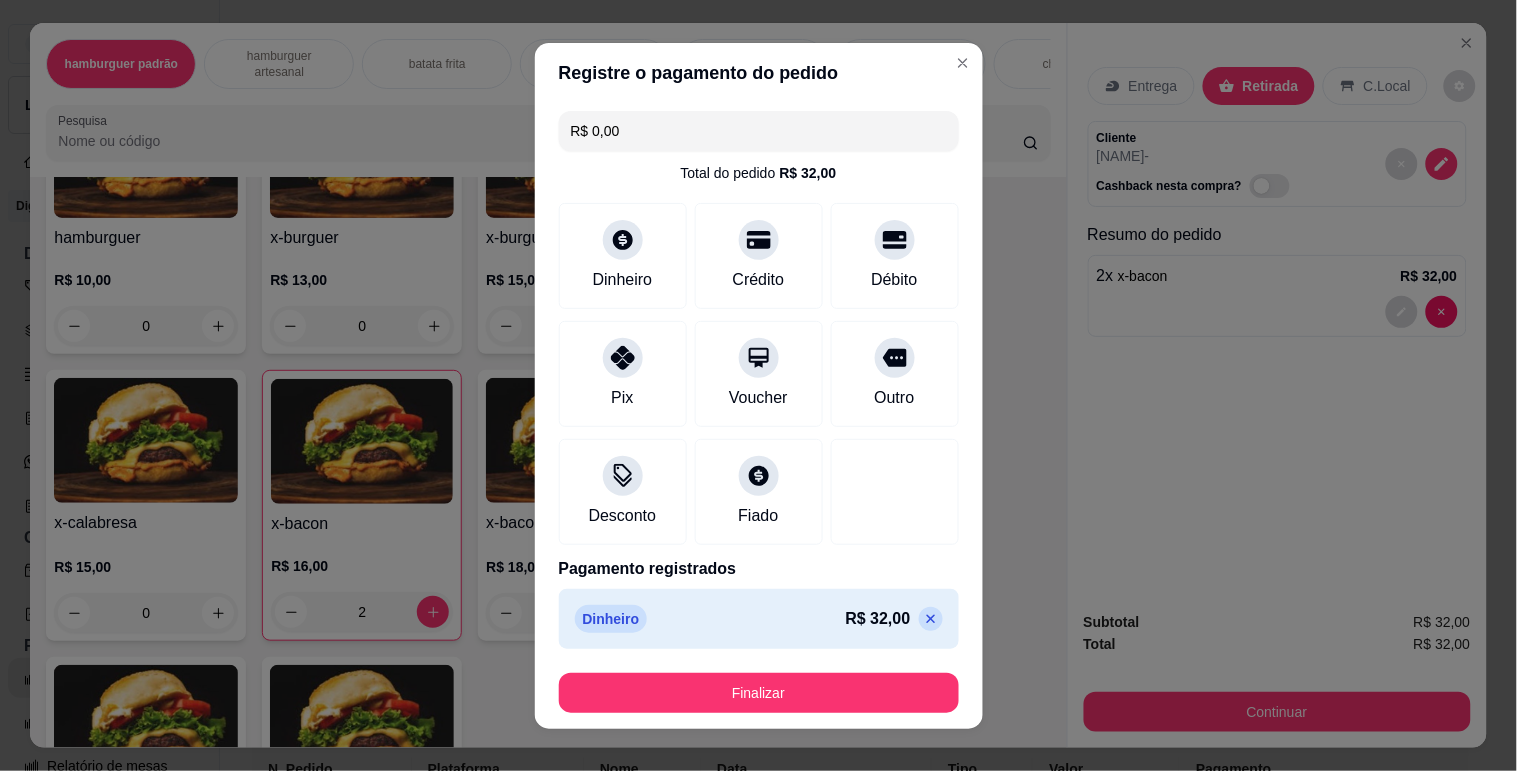 click 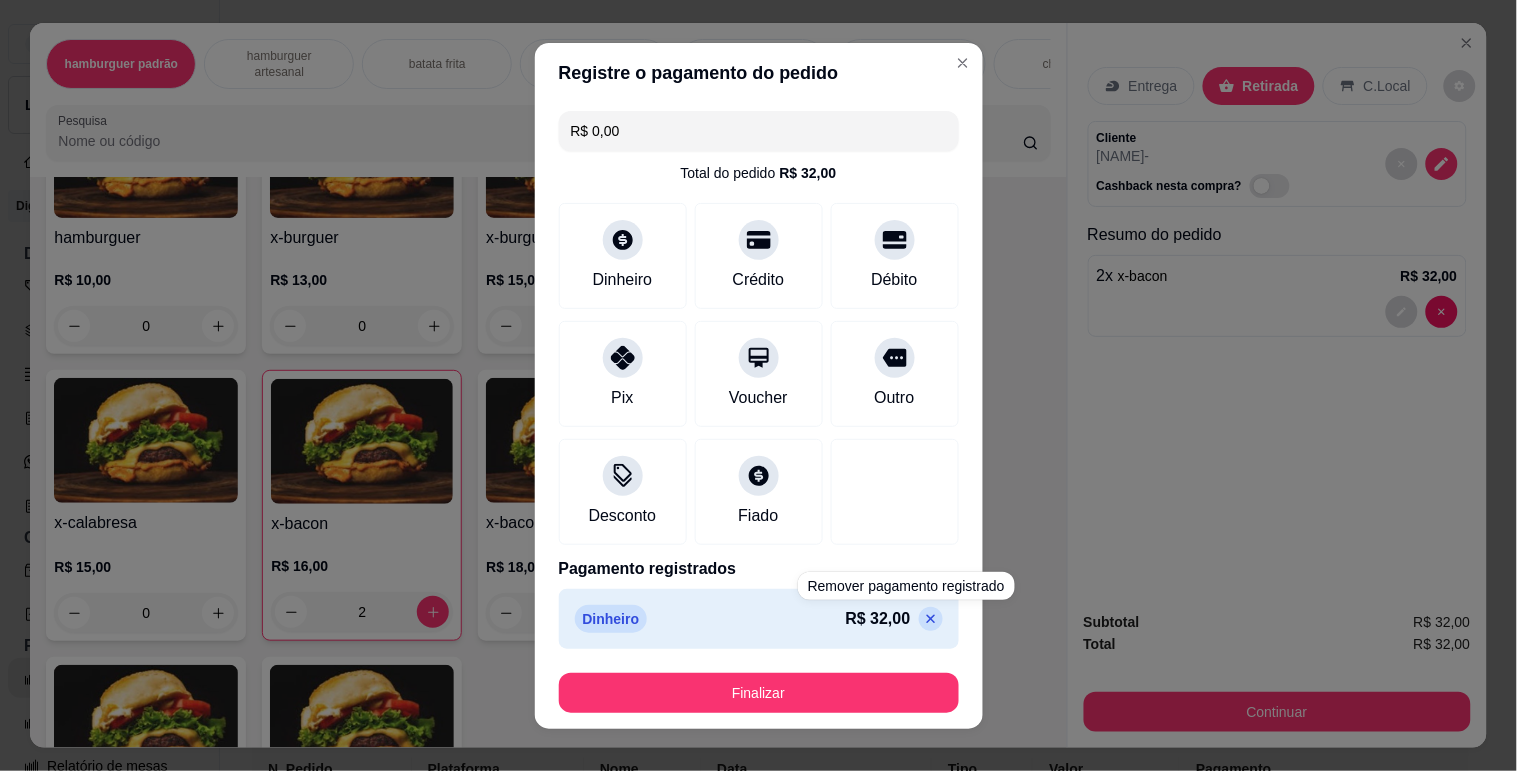 type on "R$ 32,00" 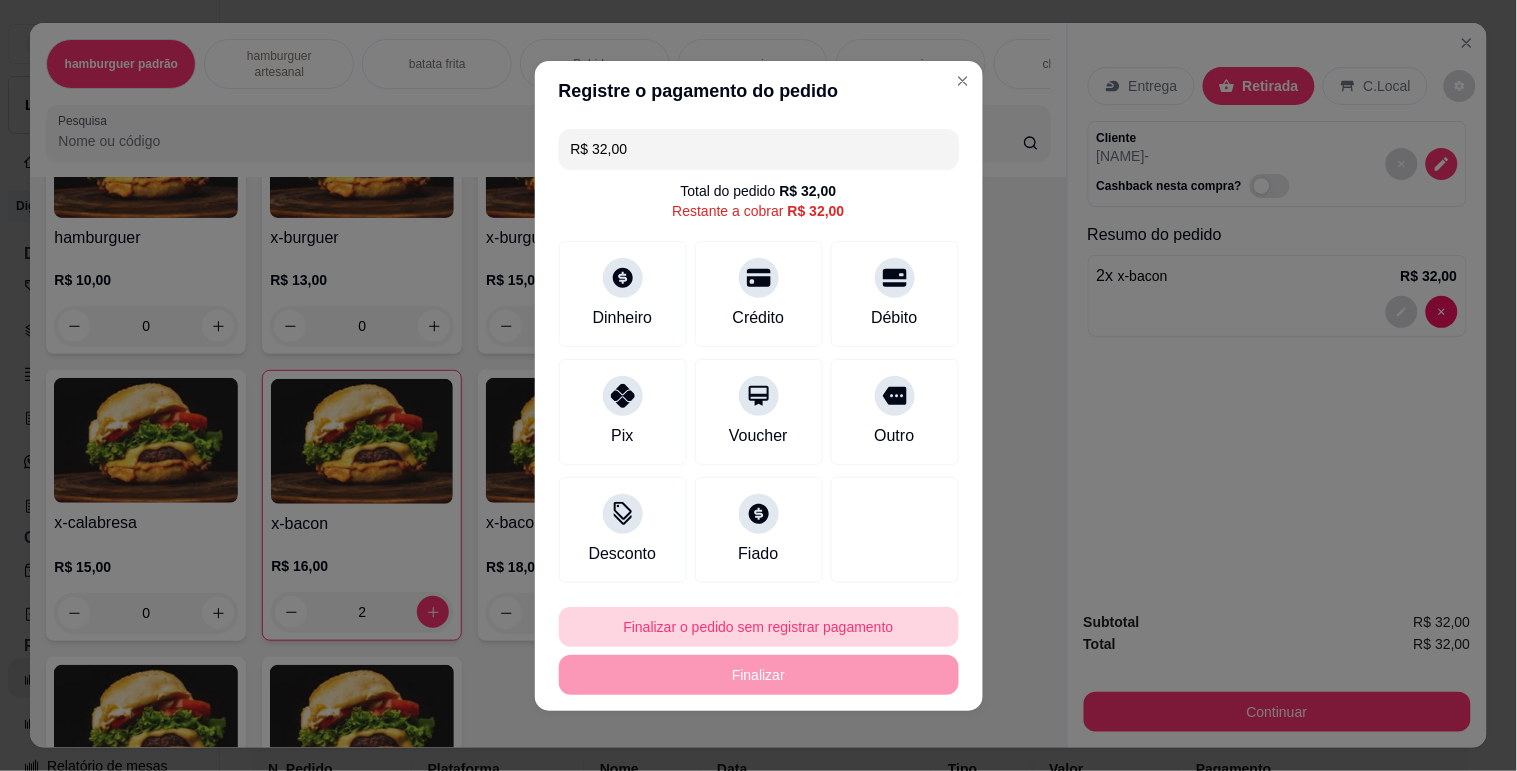 click on "Finalizar o pedido sem registrar pagamento" at bounding box center (759, 627) 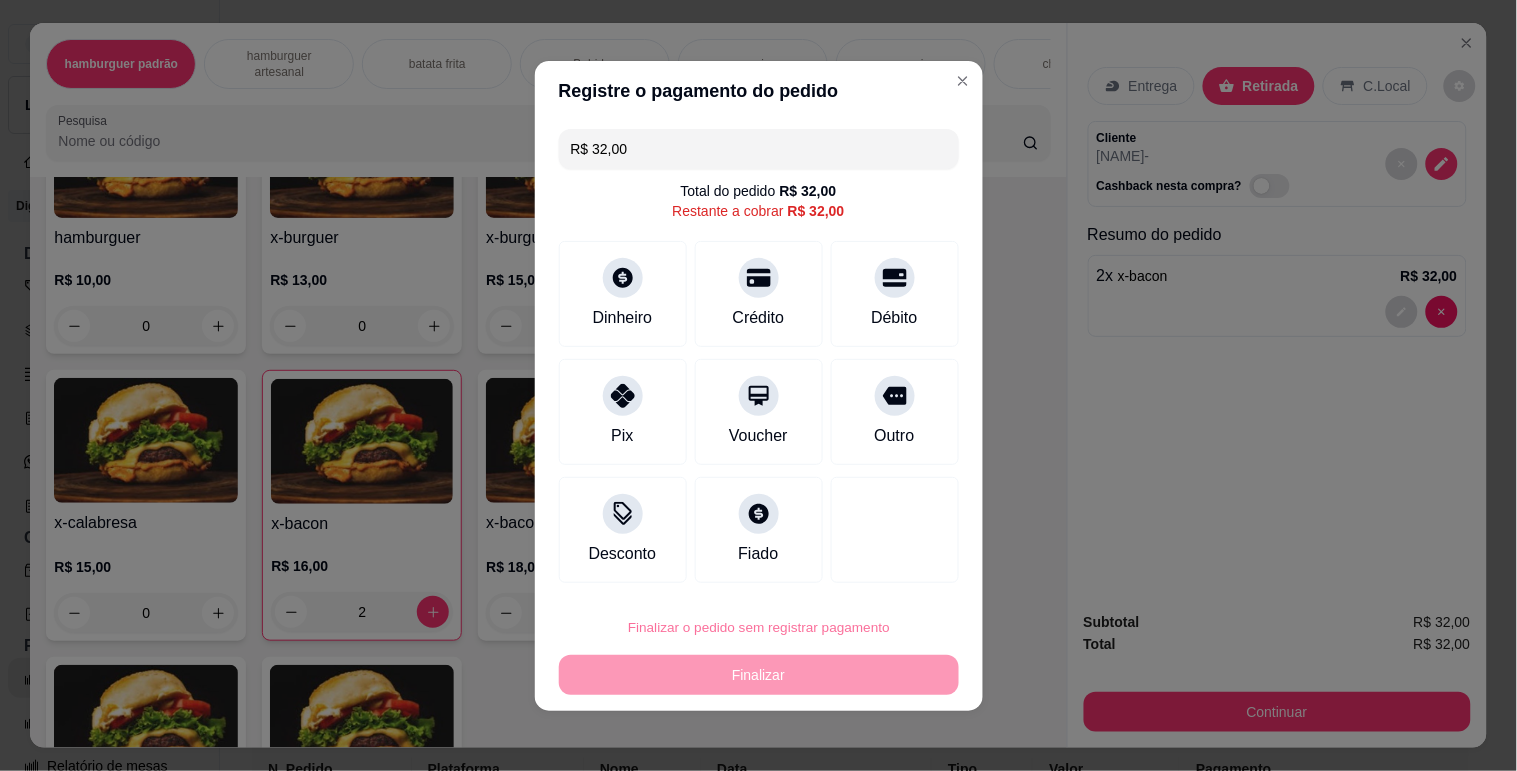 click on "Confirmar" at bounding box center [873, 570] 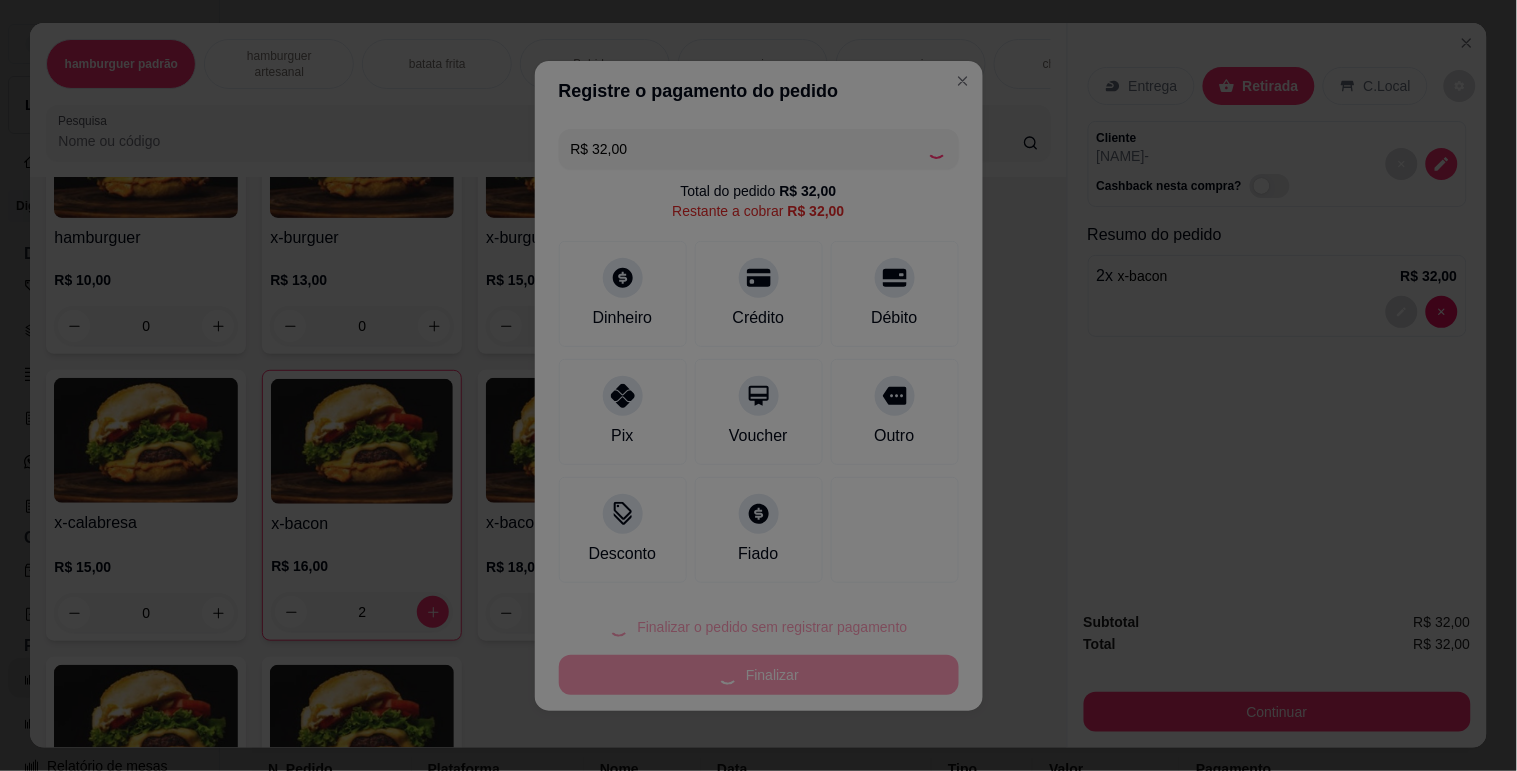 type on "0" 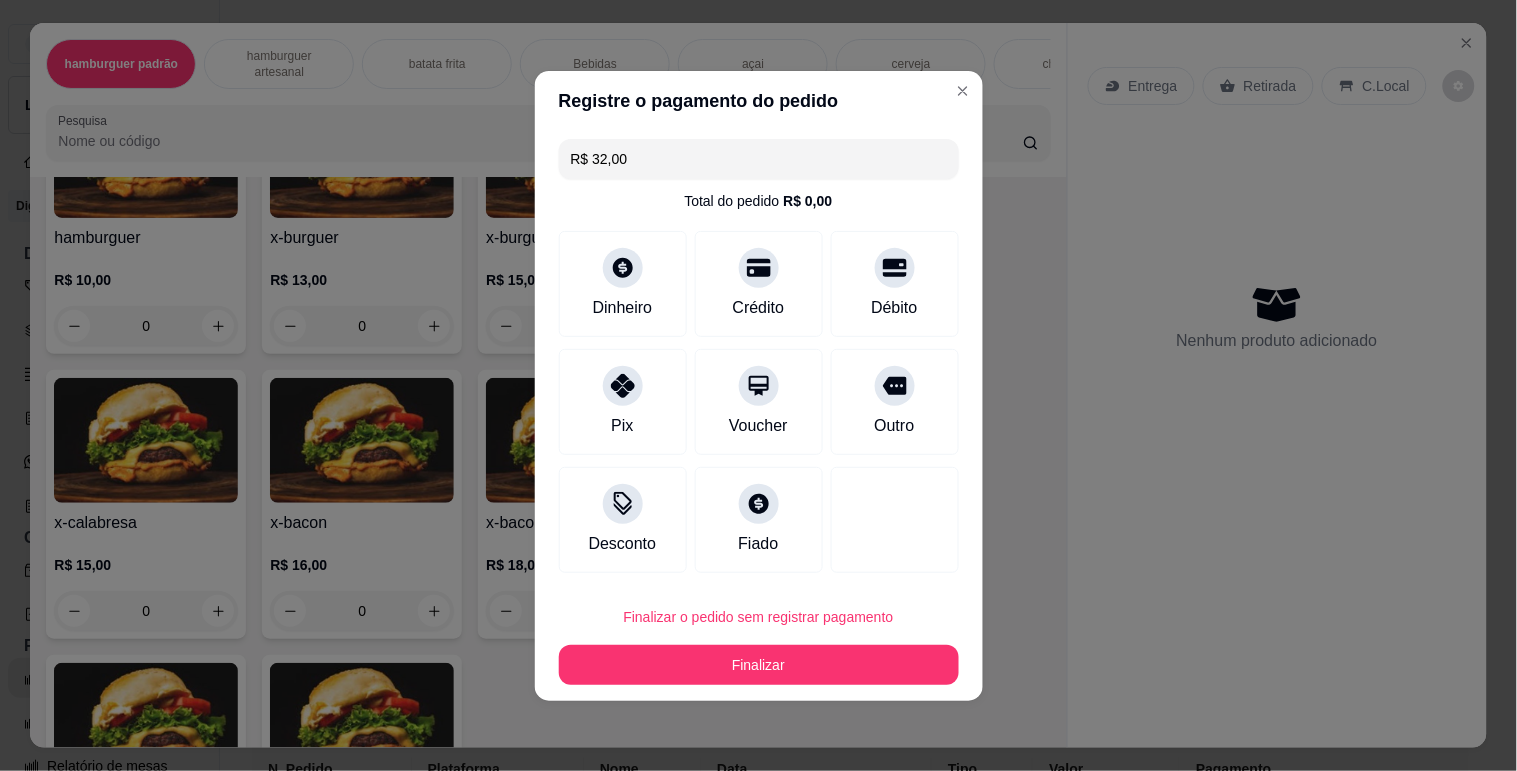 type on "R$ 0,00" 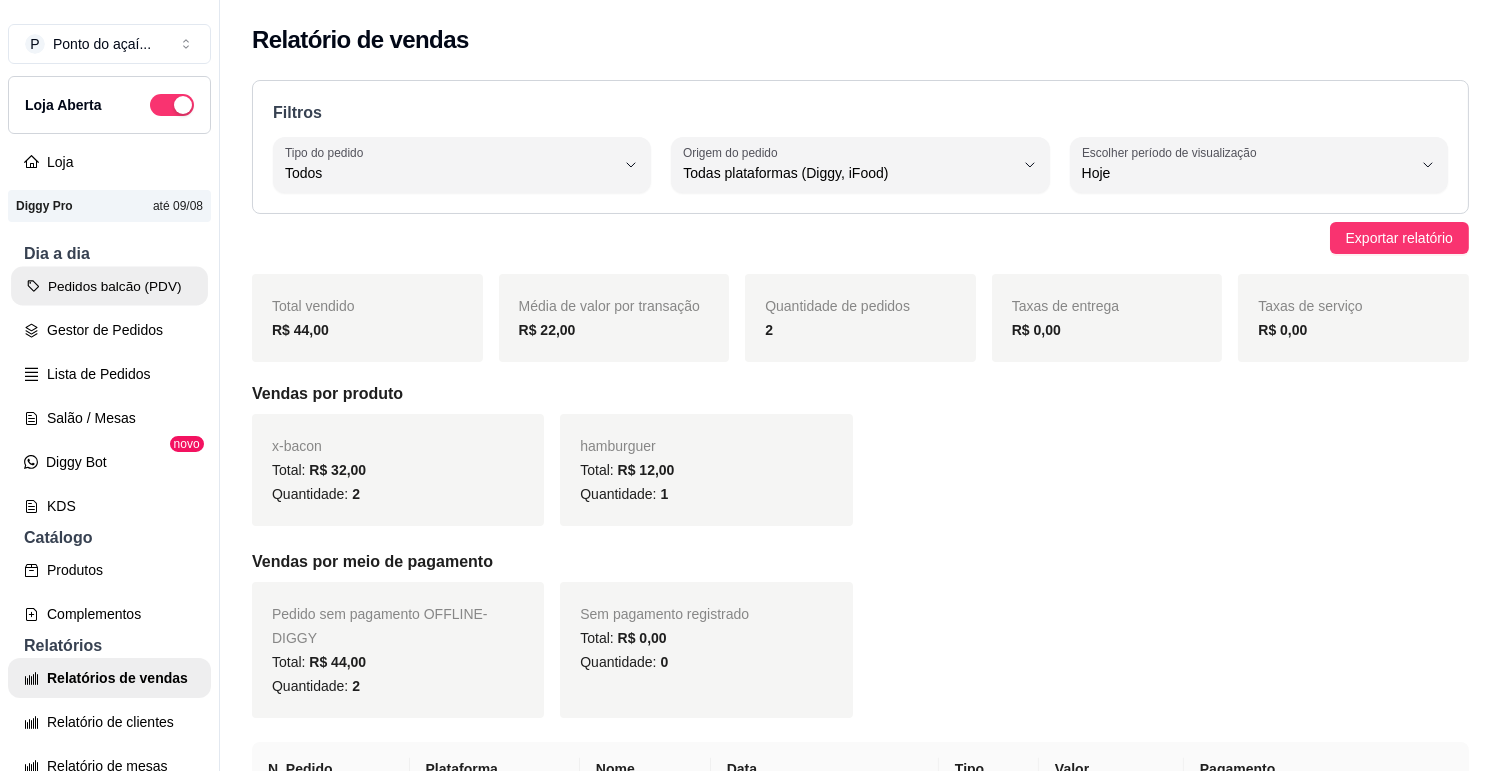 click on "Pedidos balcão (PDV)" at bounding box center (109, 286) 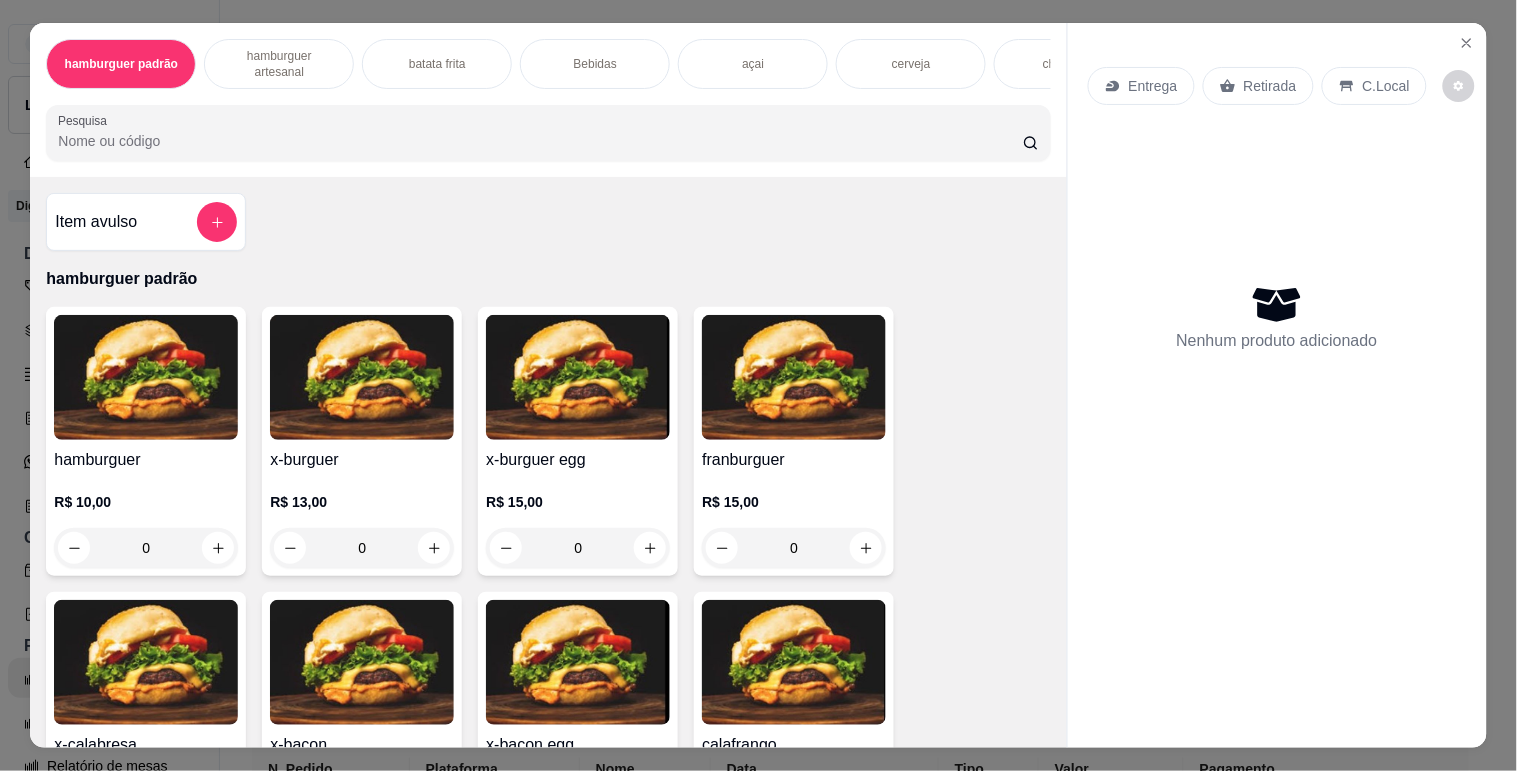 scroll, scrollTop: 444, scrollLeft: 0, axis: vertical 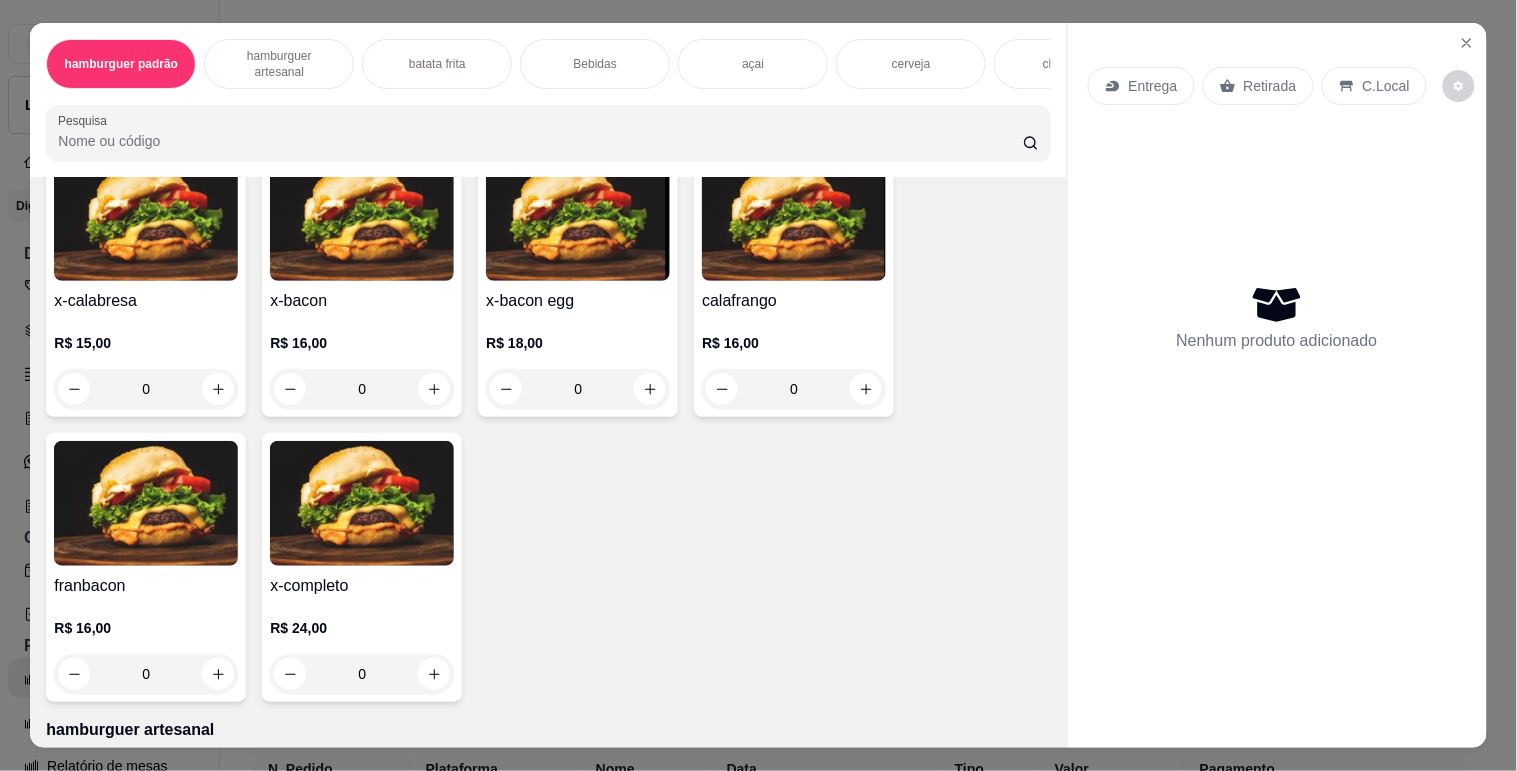 click at bounding box center (362, 503) 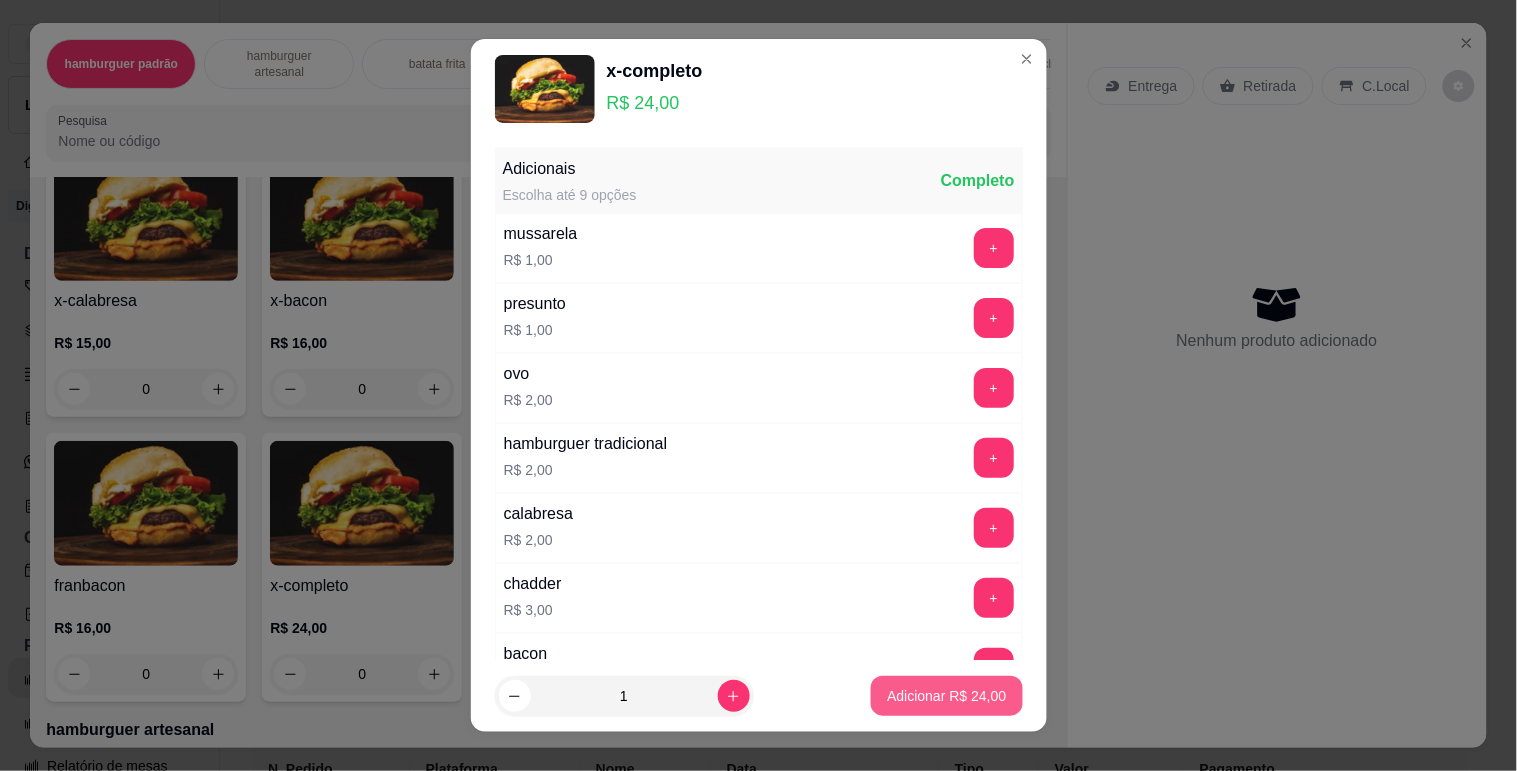 click on "Adicionar   R$ 24,00" at bounding box center (946, 696) 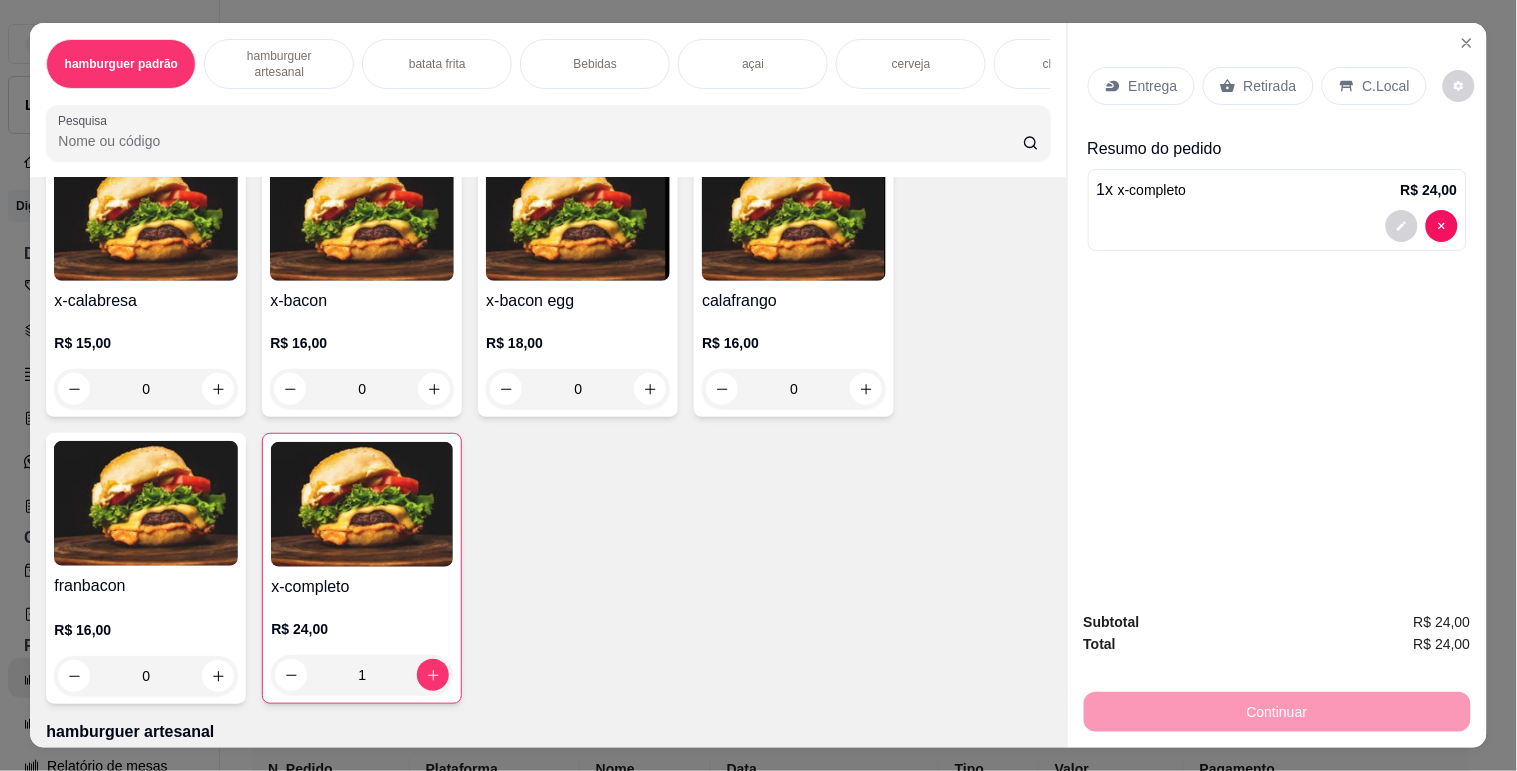 click on "C.Local" at bounding box center (1386, 86) 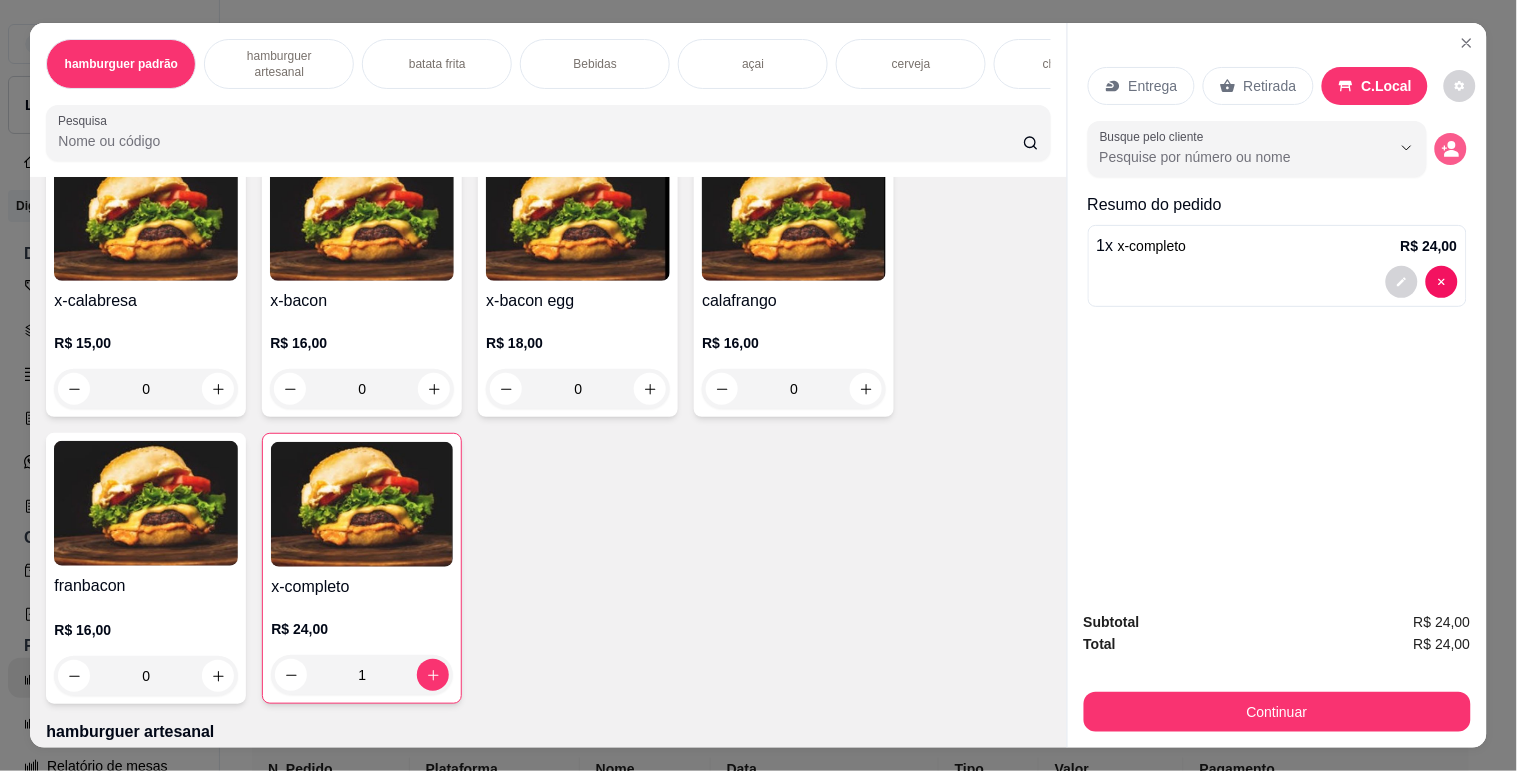 click at bounding box center (1451, 149) 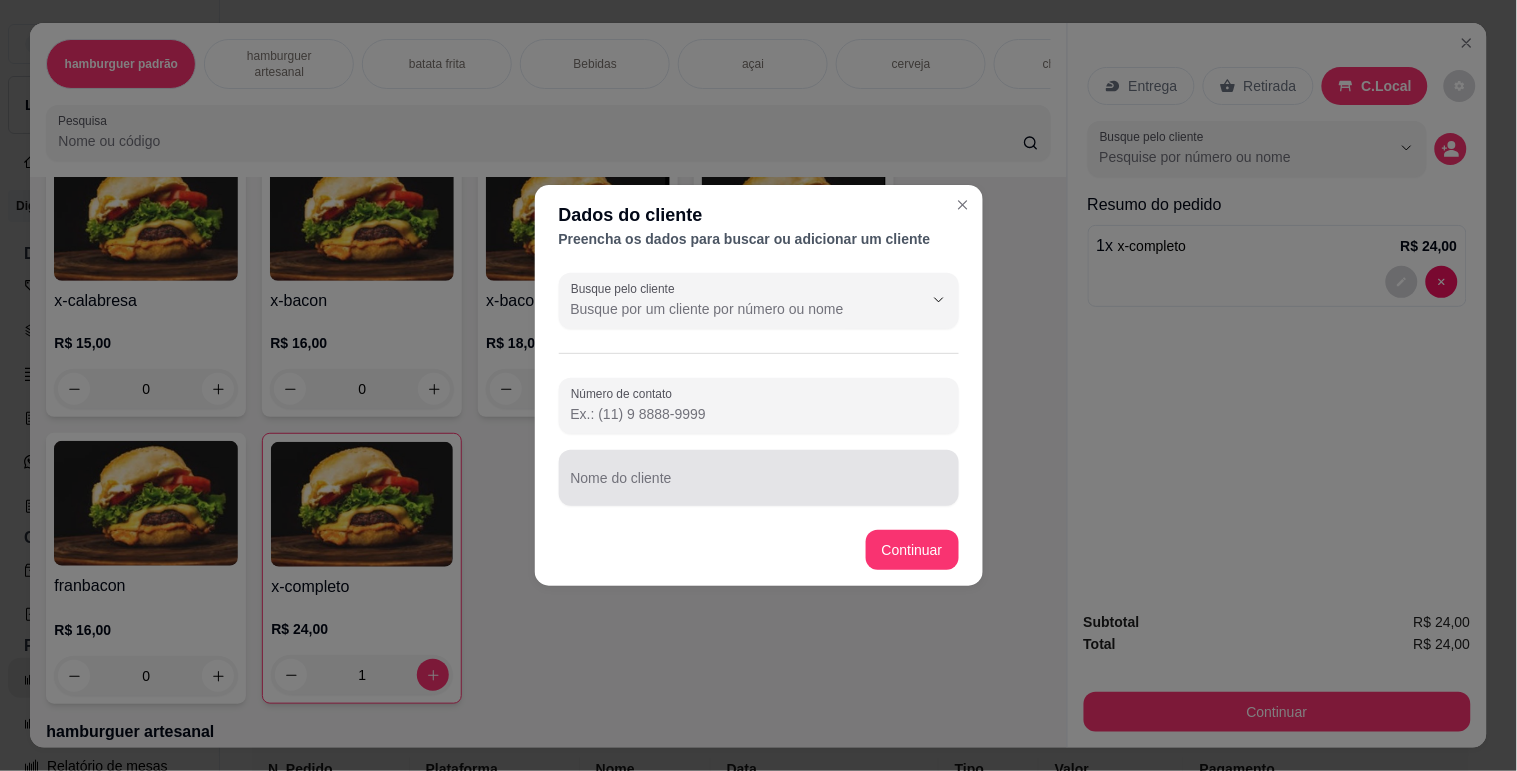 click at bounding box center [759, 478] 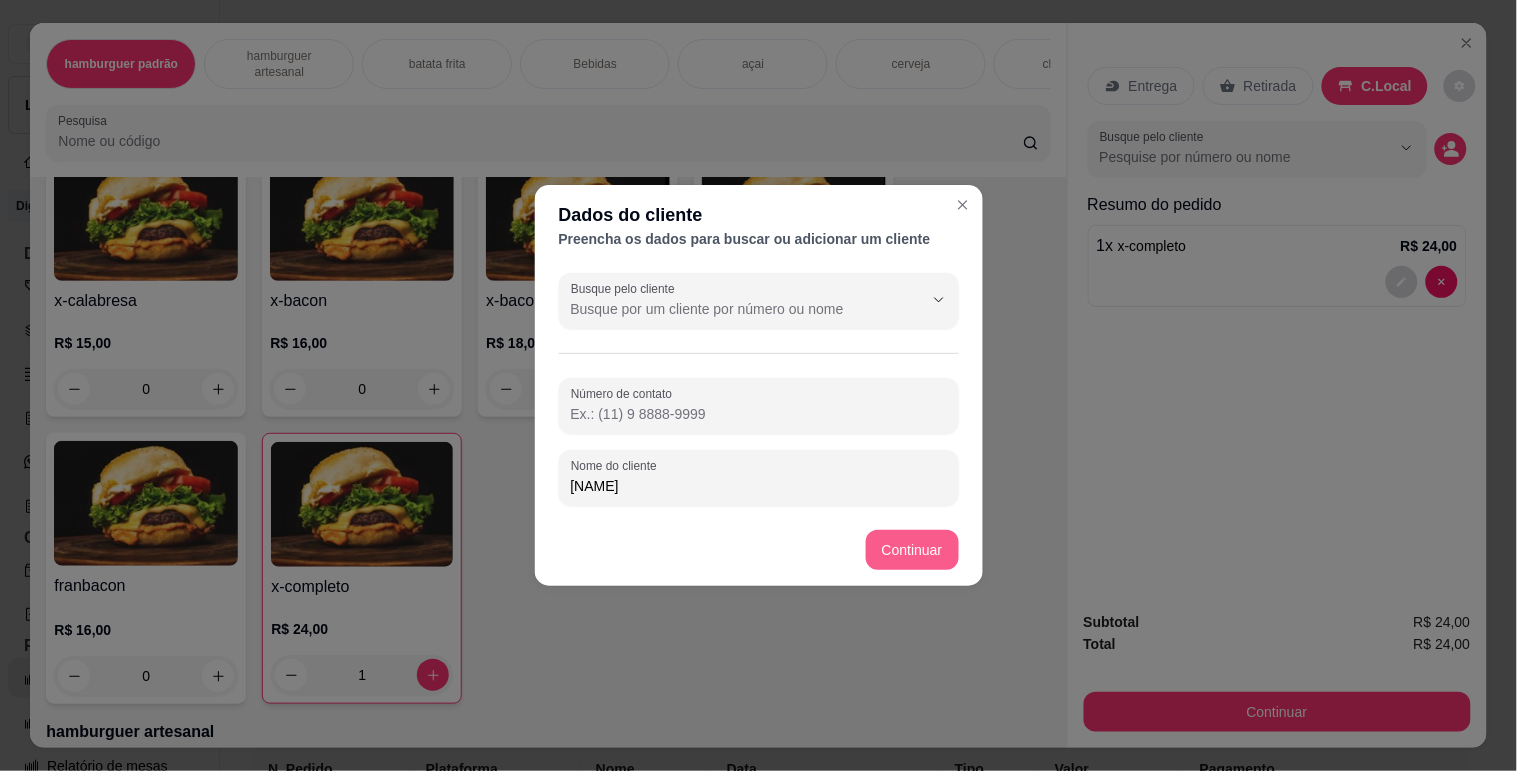type on "[NAME]" 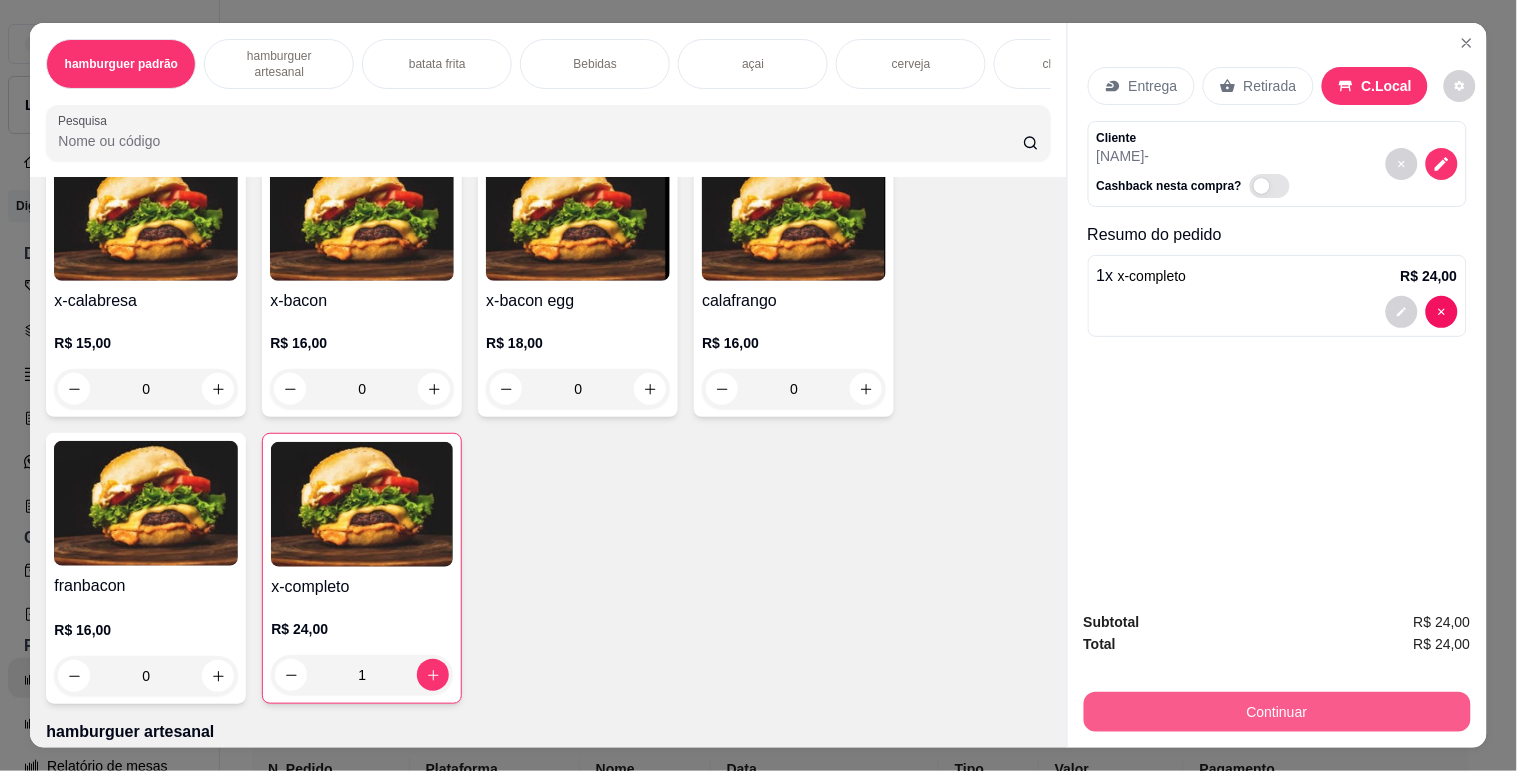 click on "Continuar" at bounding box center (1277, 712) 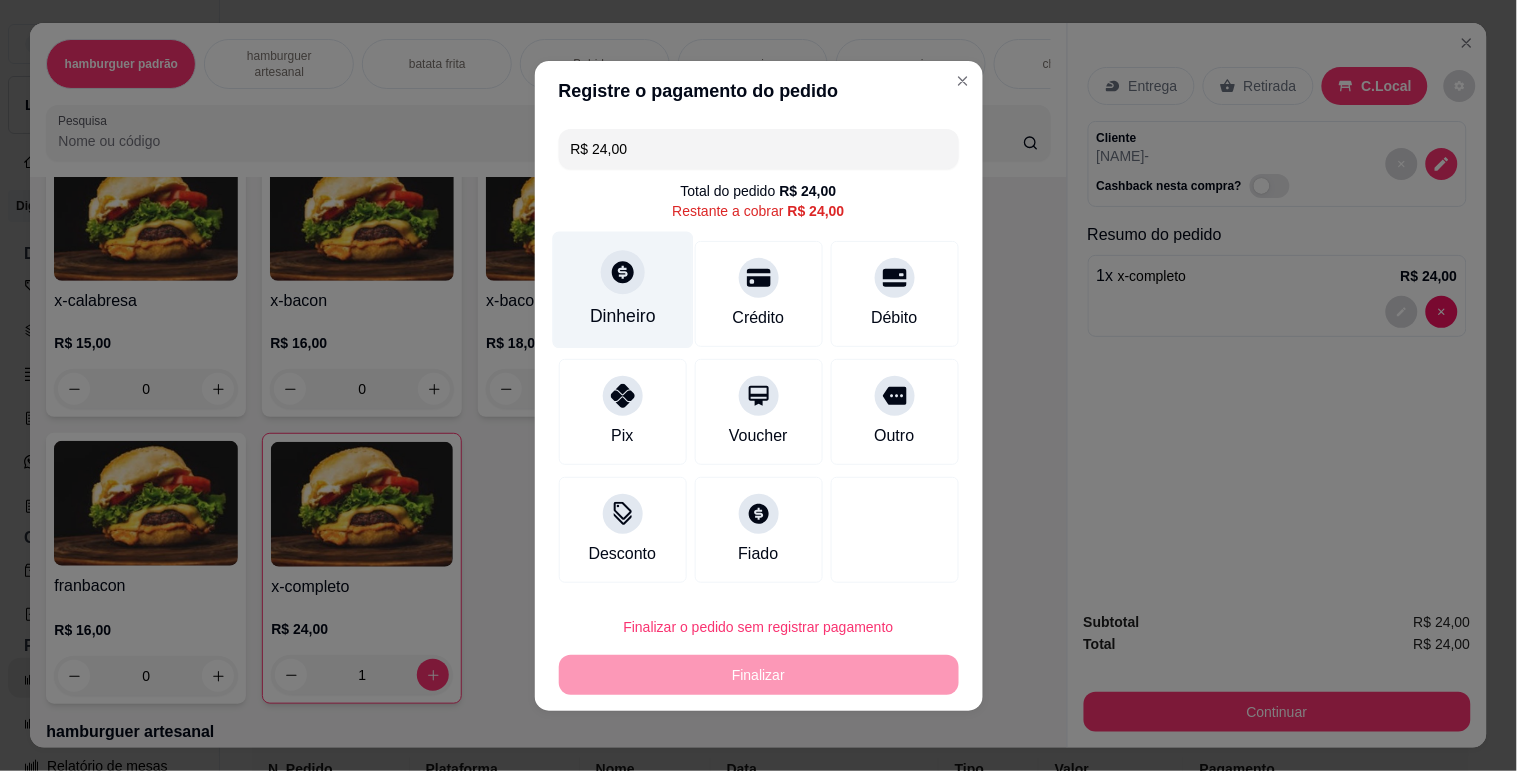 click on "Dinheiro" at bounding box center [623, 316] 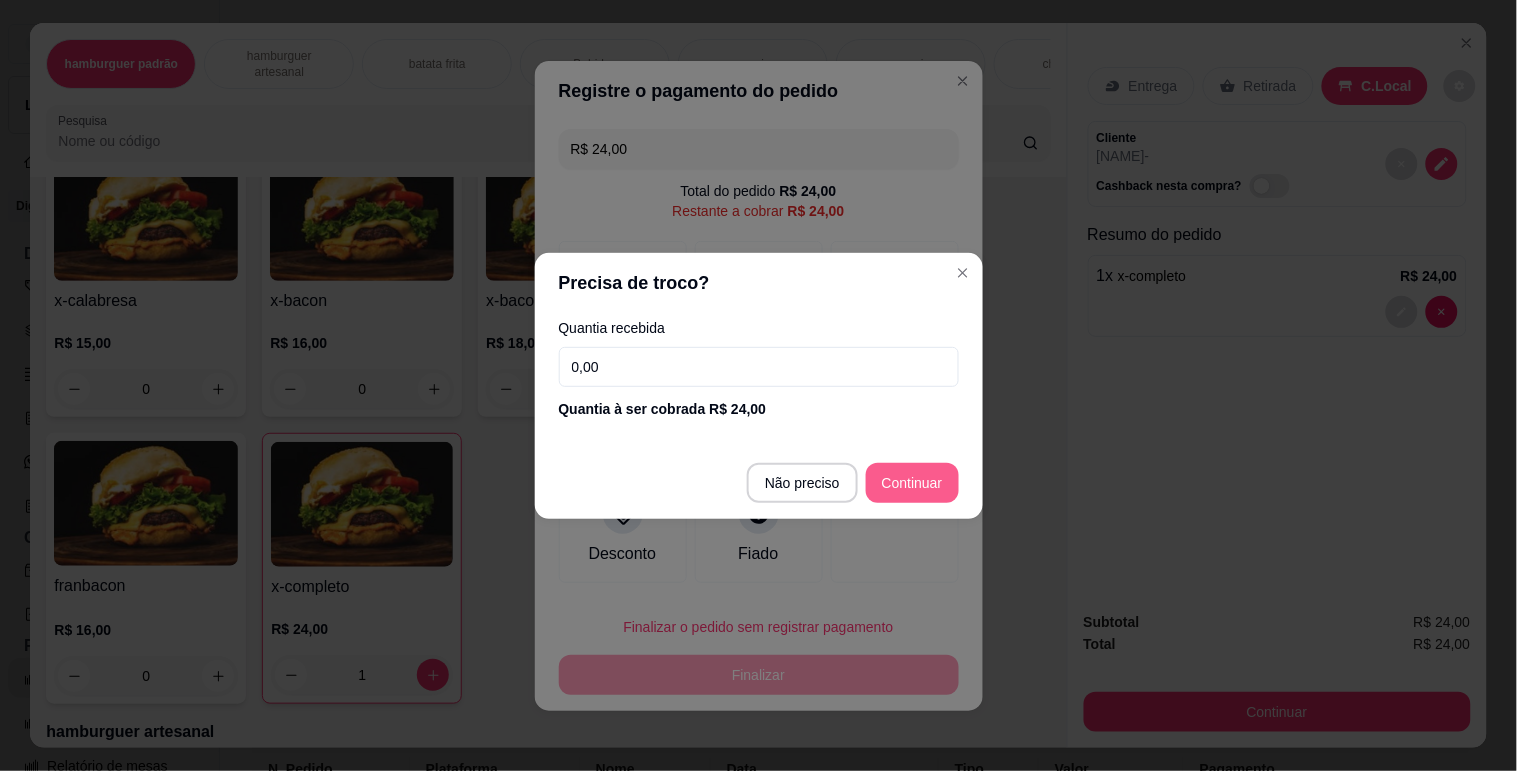 type on "R$ 0,00" 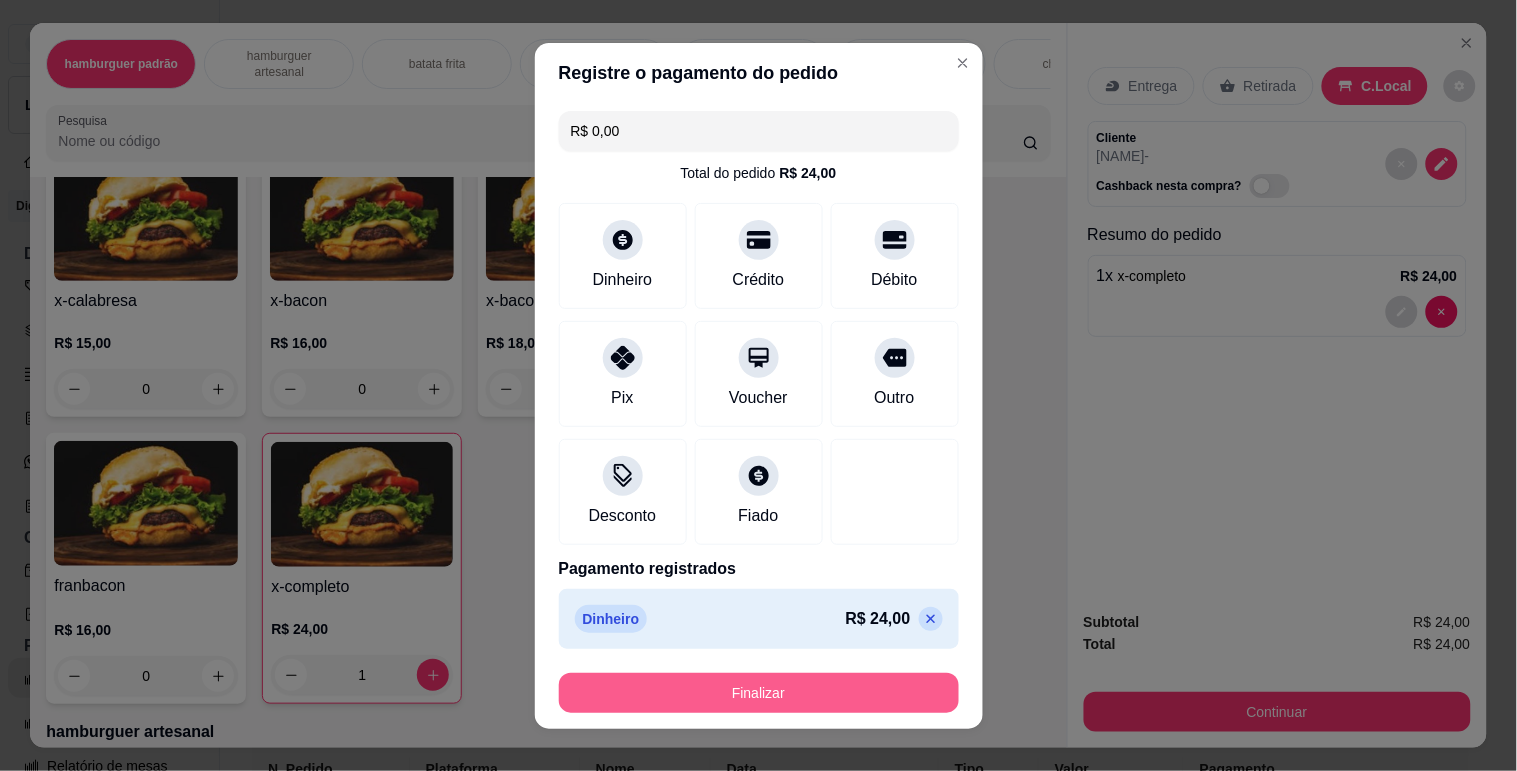 click on "Finalizar" at bounding box center (759, 693) 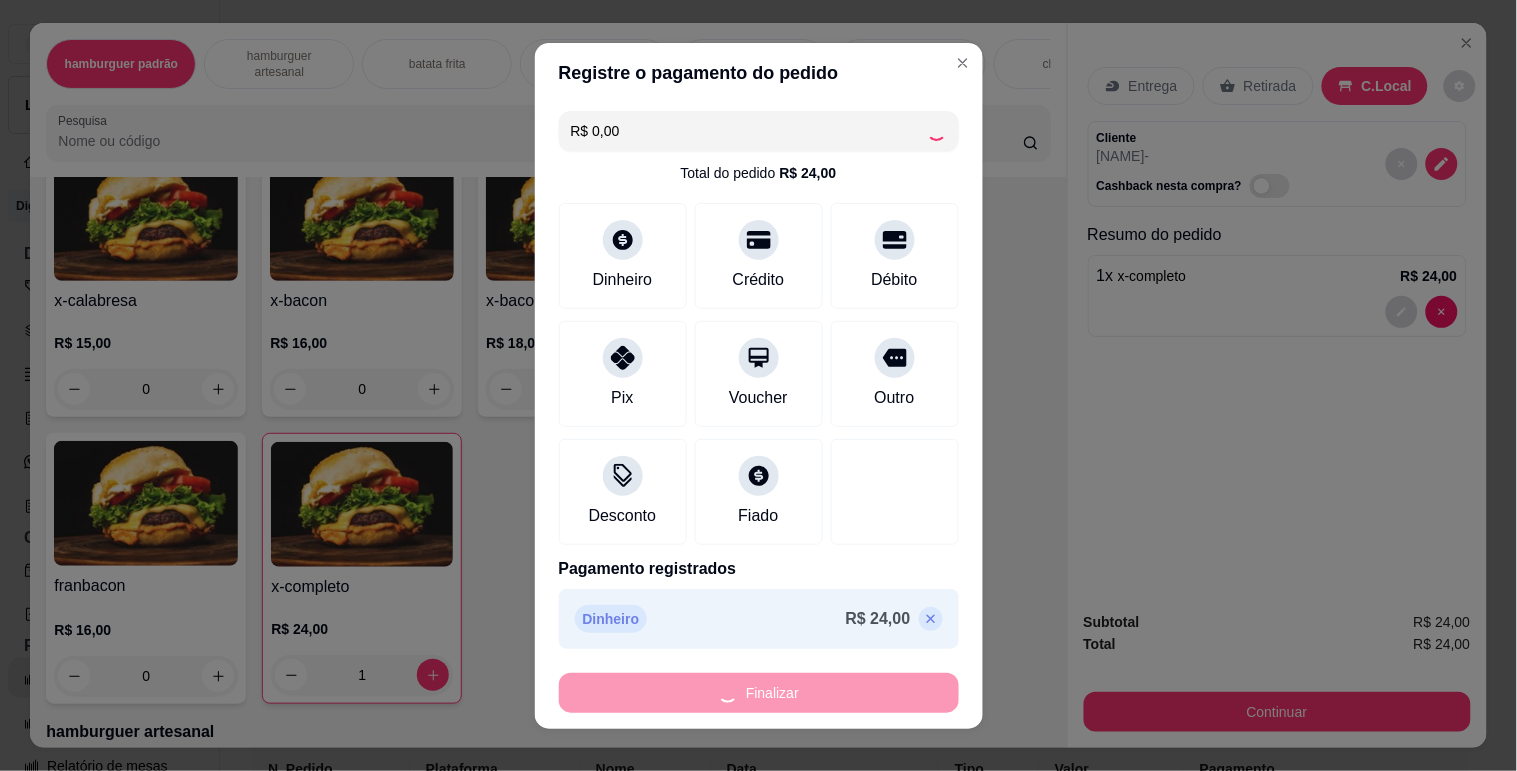 type on "0" 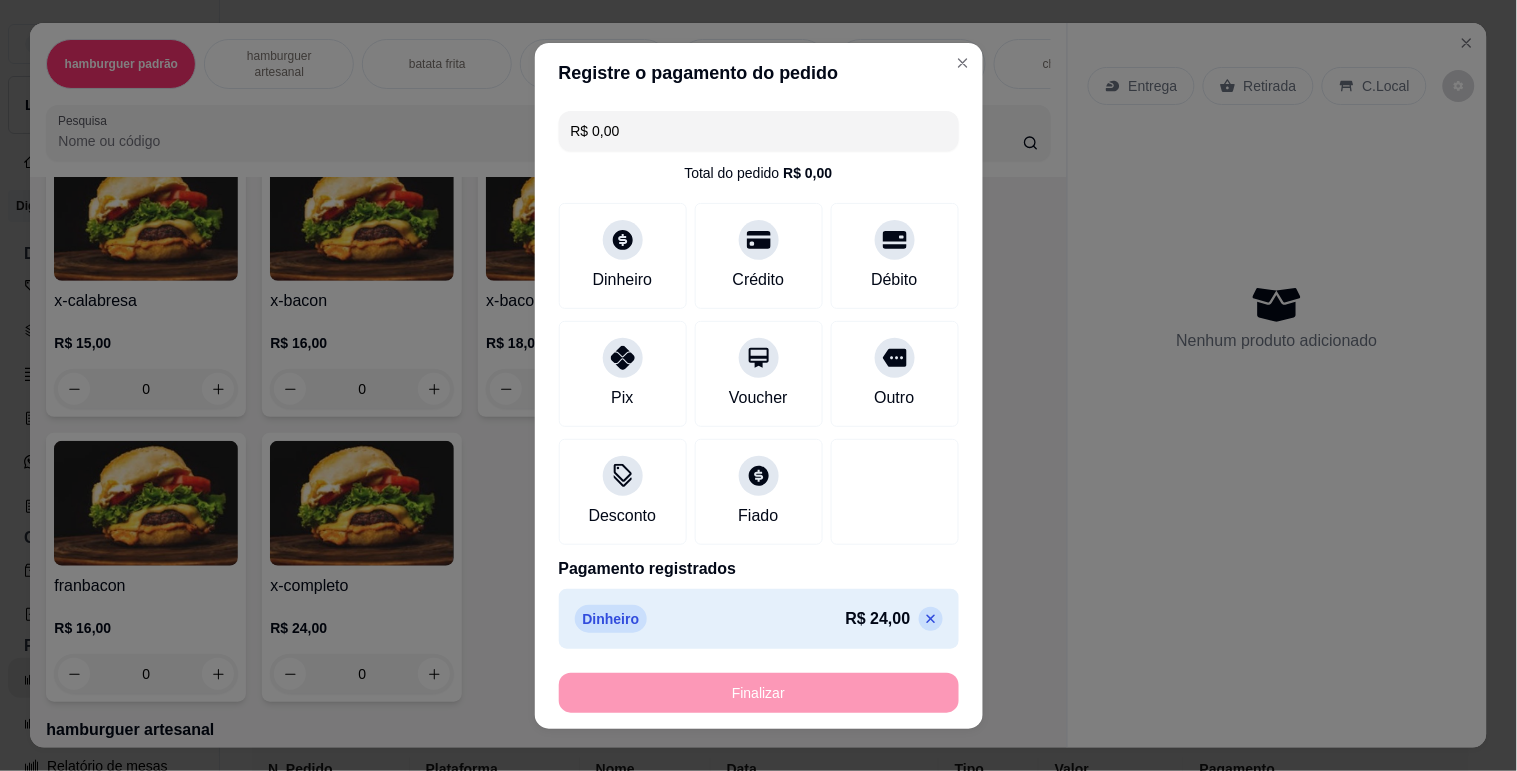 type on "-R$ 24,00" 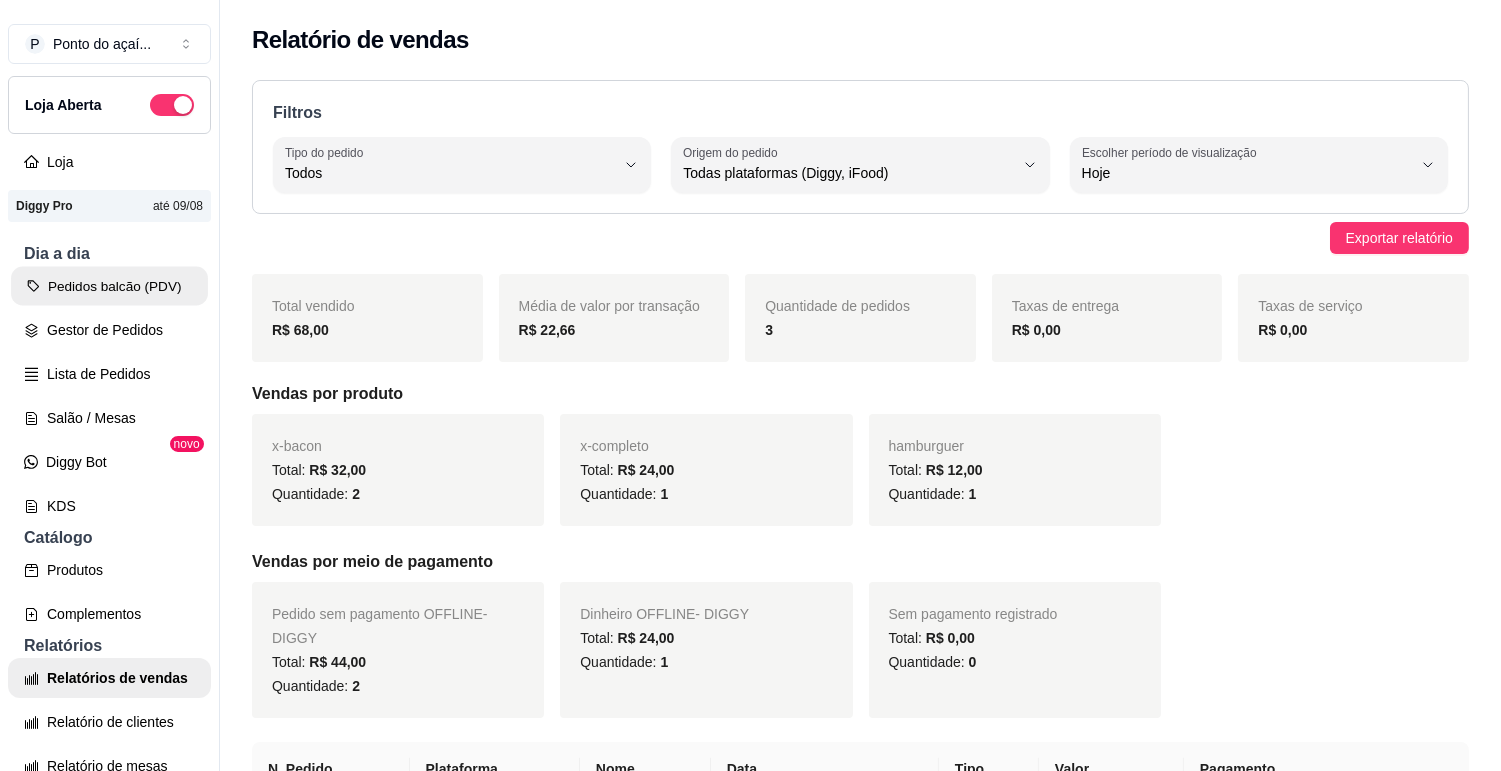 click on "Pedidos balcão (PDV)" at bounding box center [109, 286] 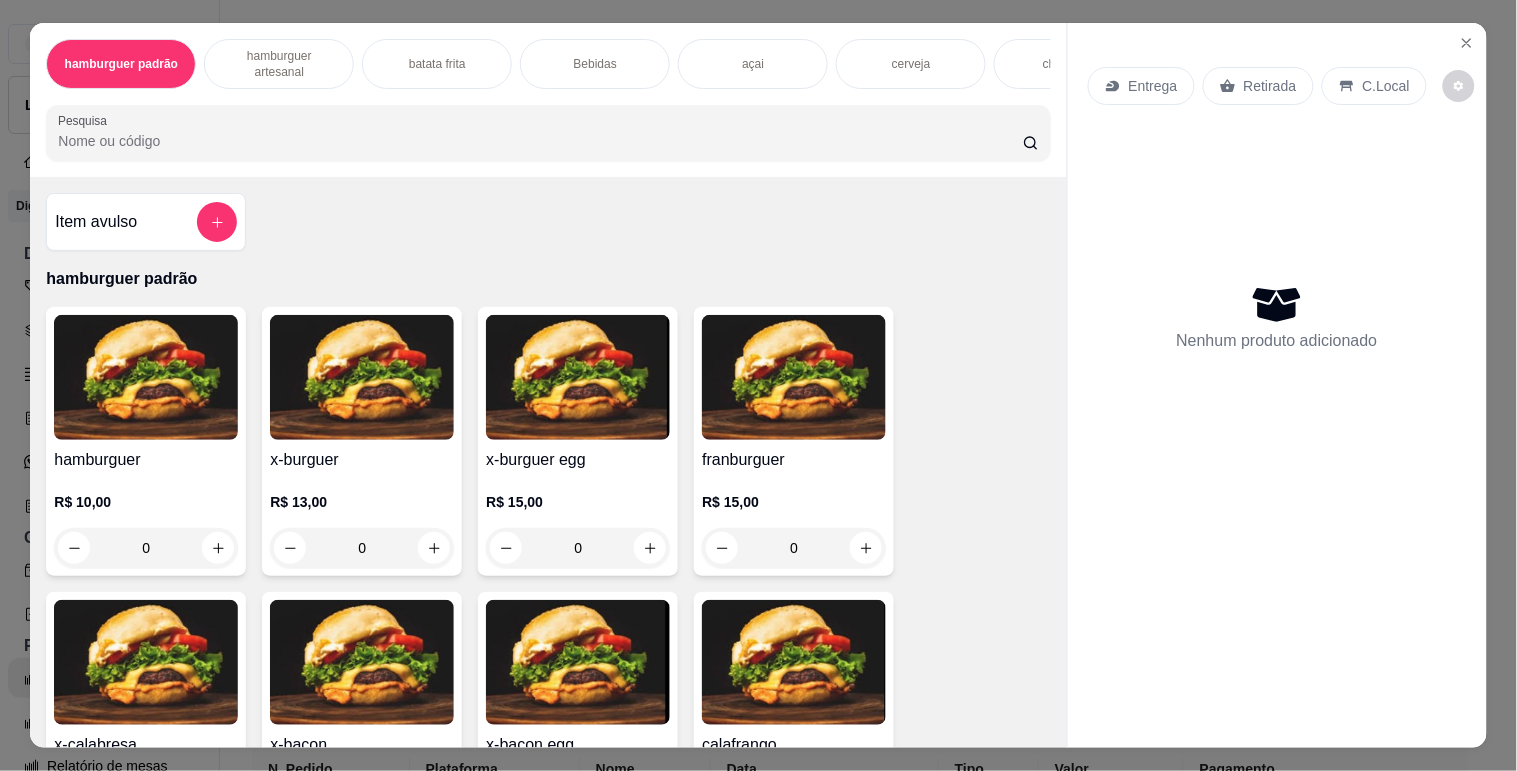 click on "açai" at bounding box center [753, 64] 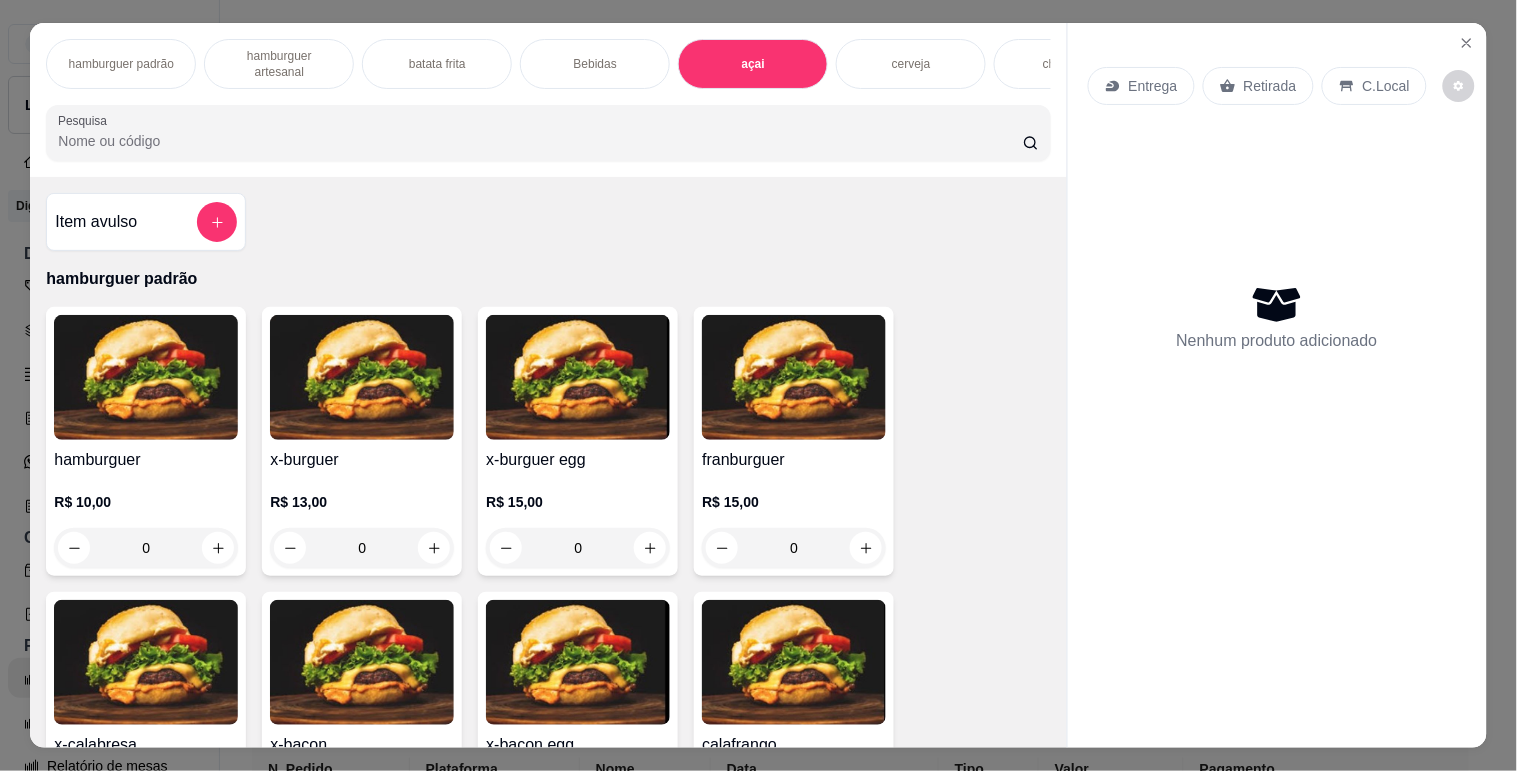 scroll, scrollTop: 2814, scrollLeft: 0, axis: vertical 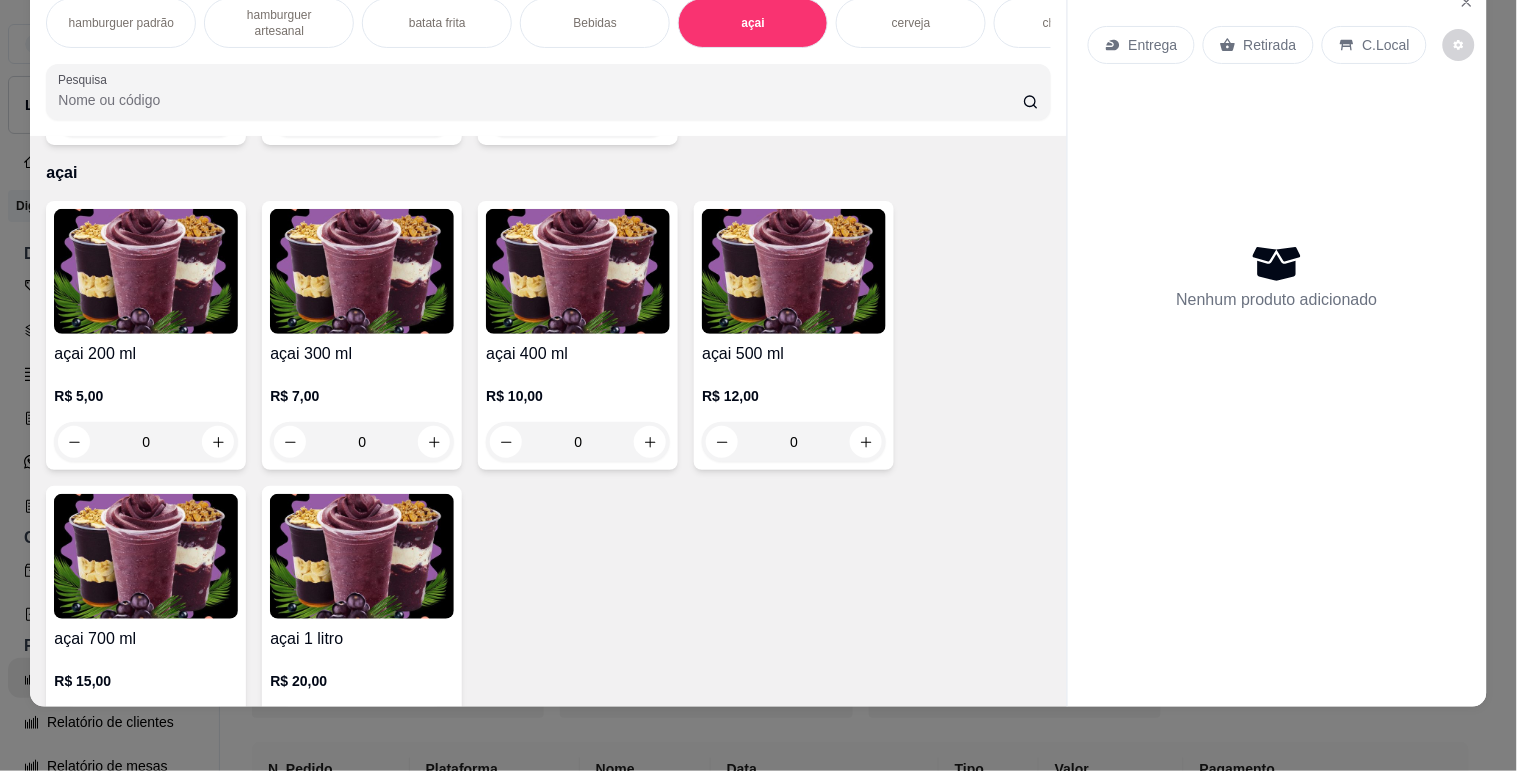 click at bounding box center (146, 271) 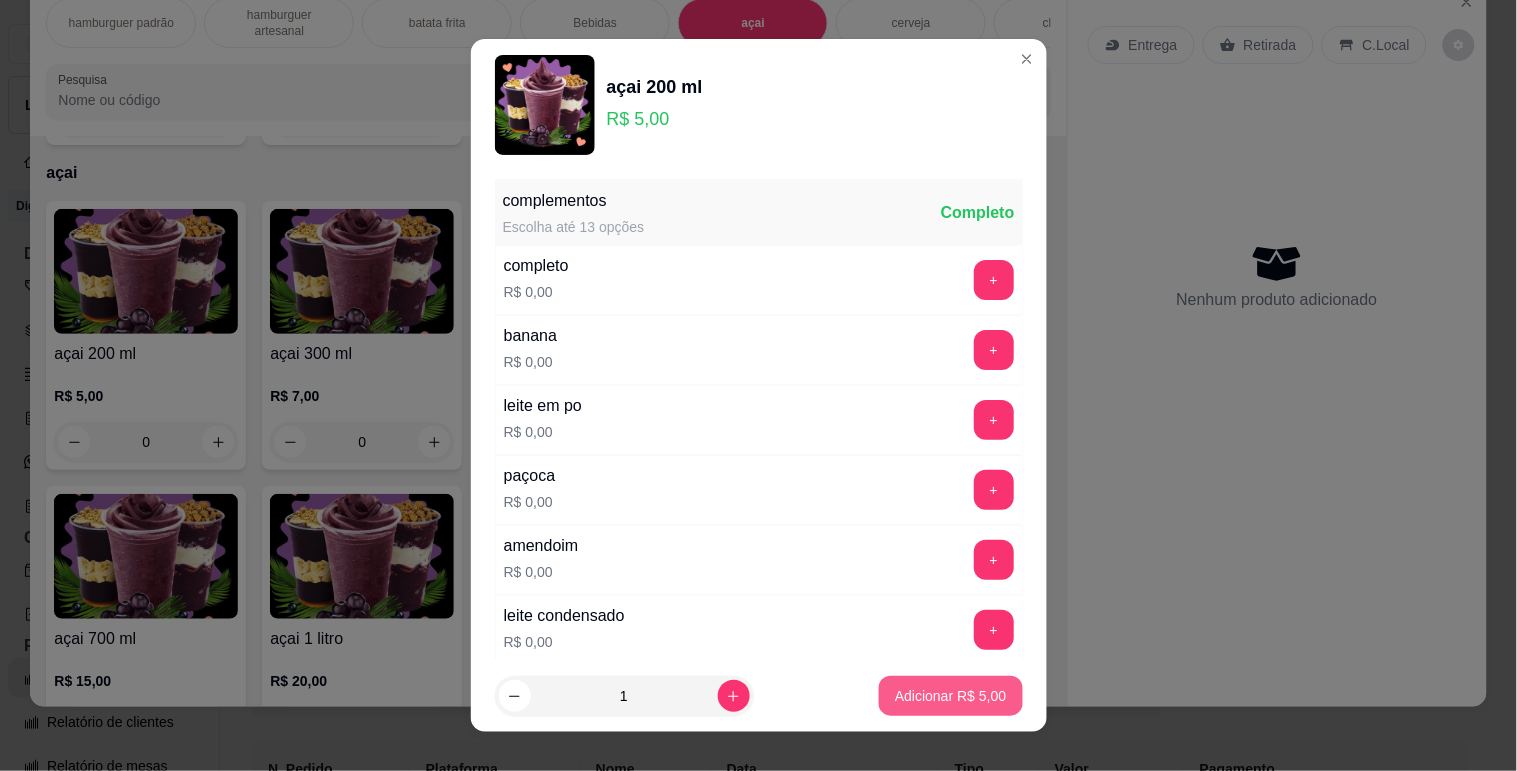 click on "Adicionar   R$ 5,00" at bounding box center (950, 696) 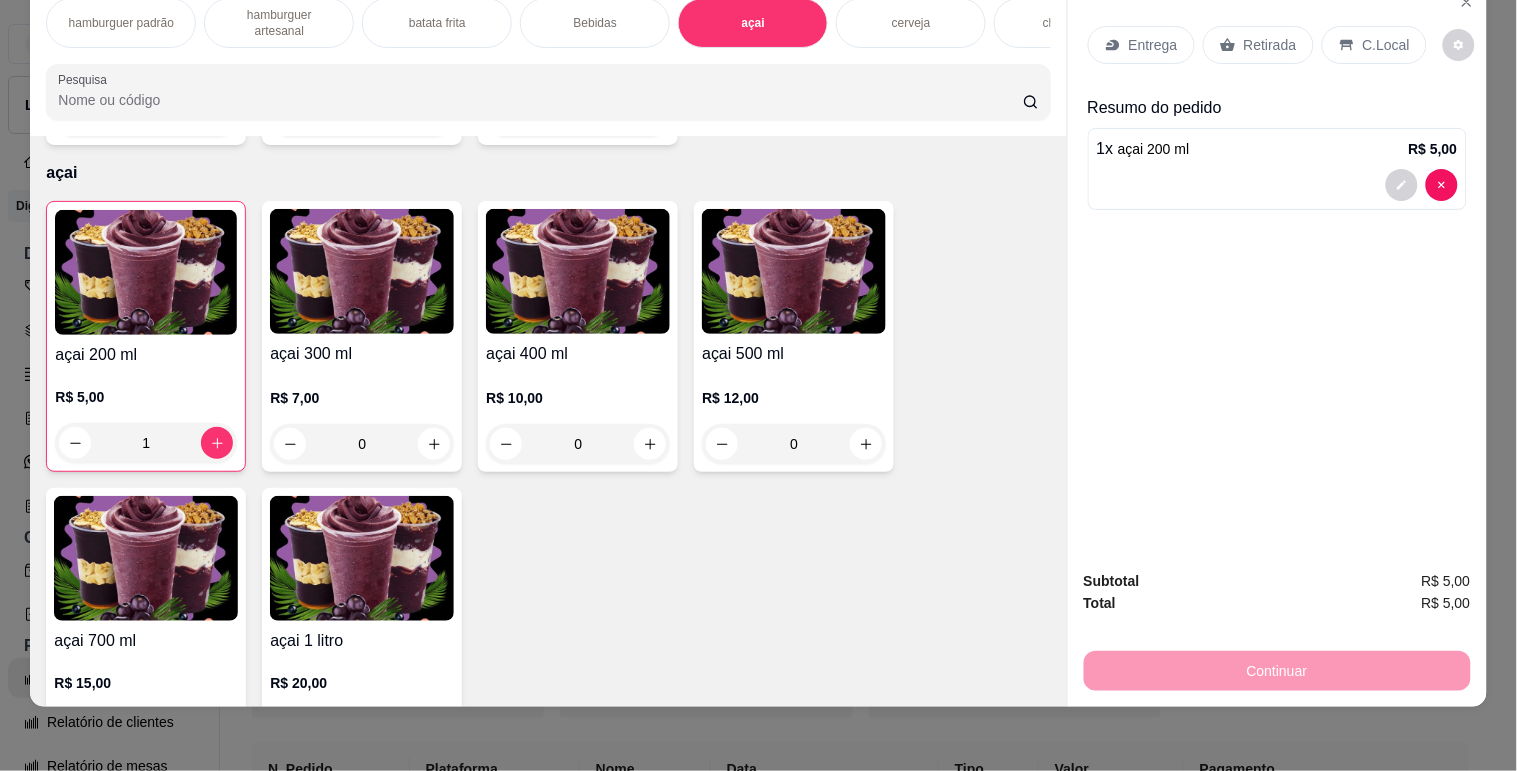type on "1" 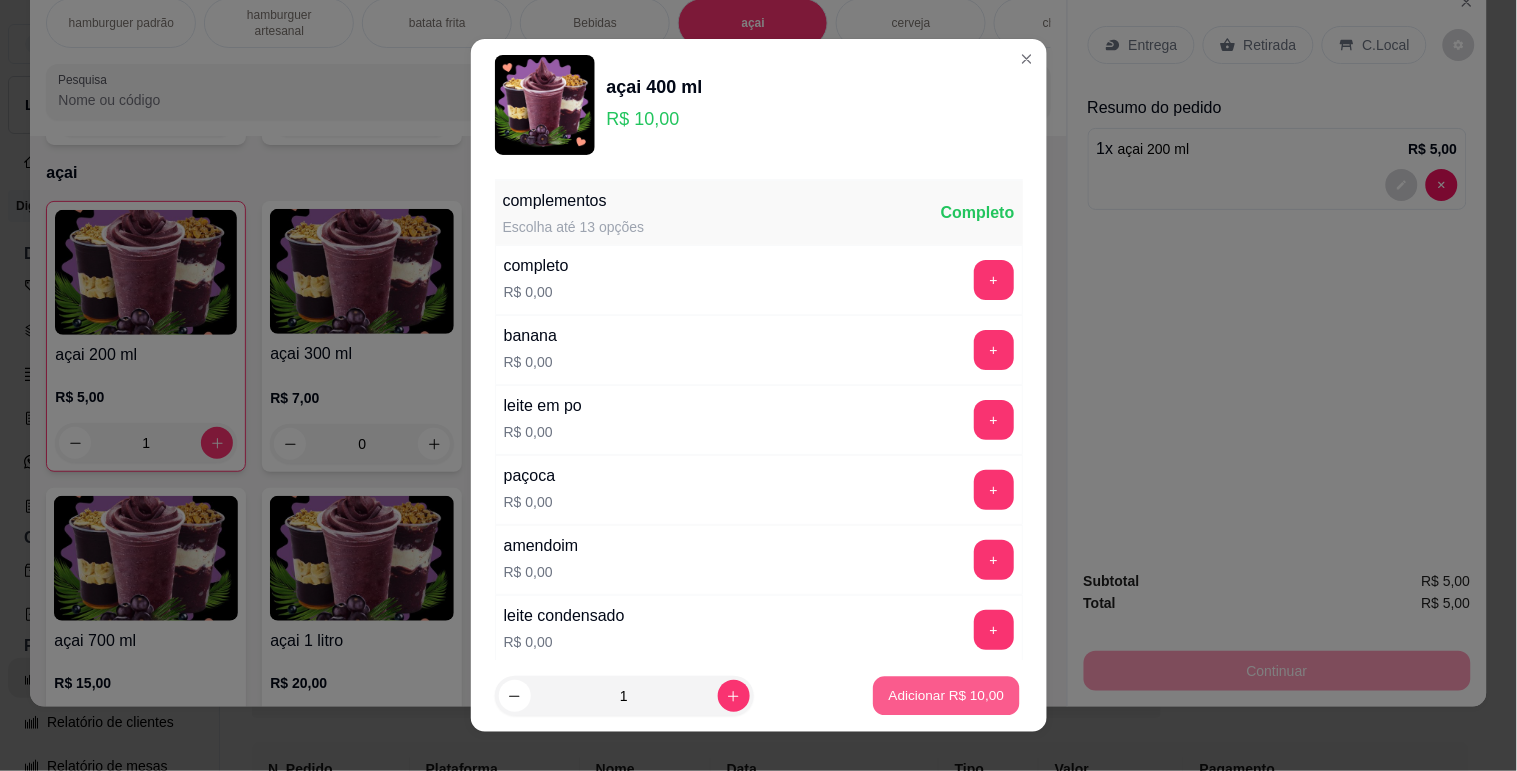 click on "Adicionar   R$ 10,00" at bounding box center [947, 696] 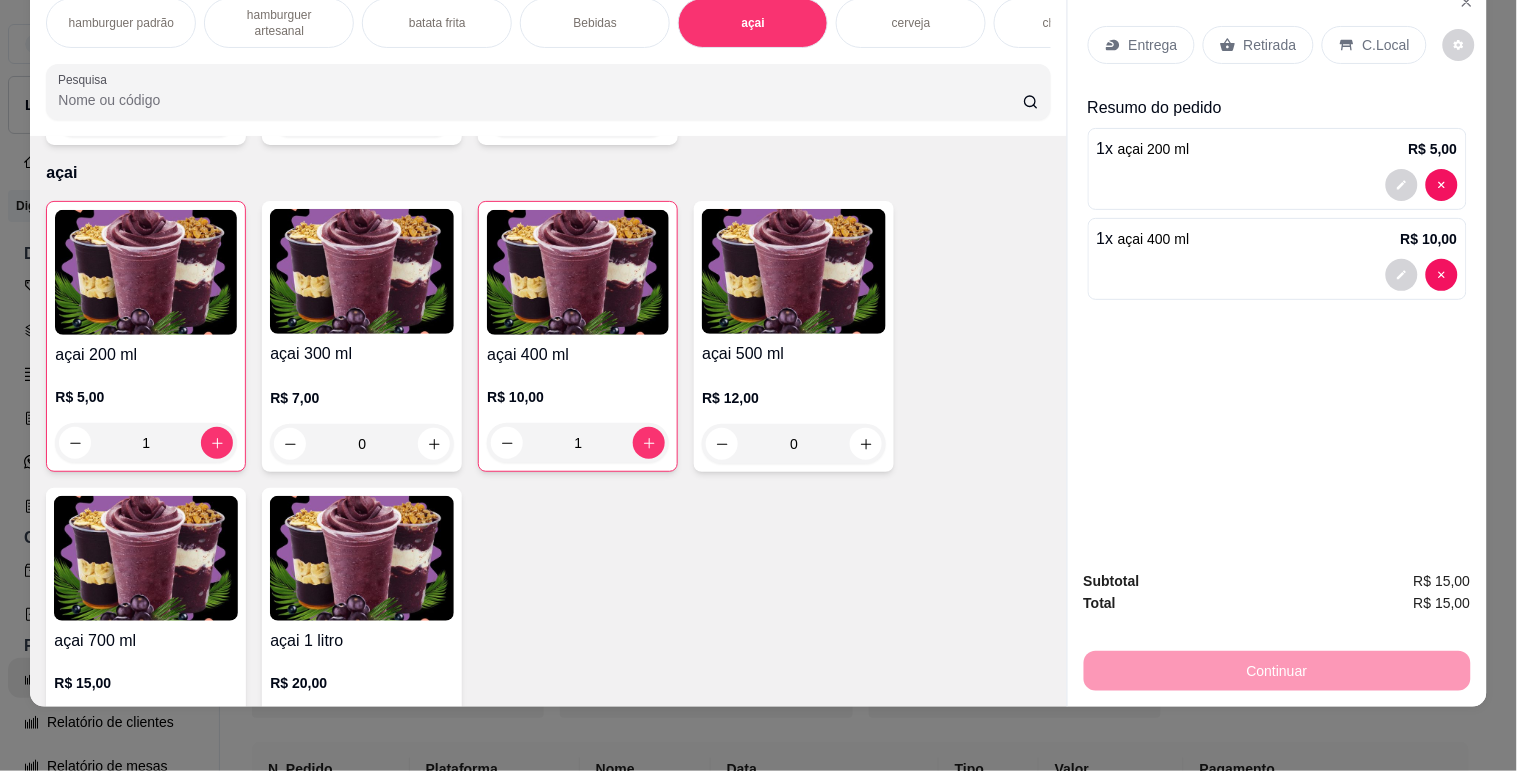 click at bounding box center (1277, 275) 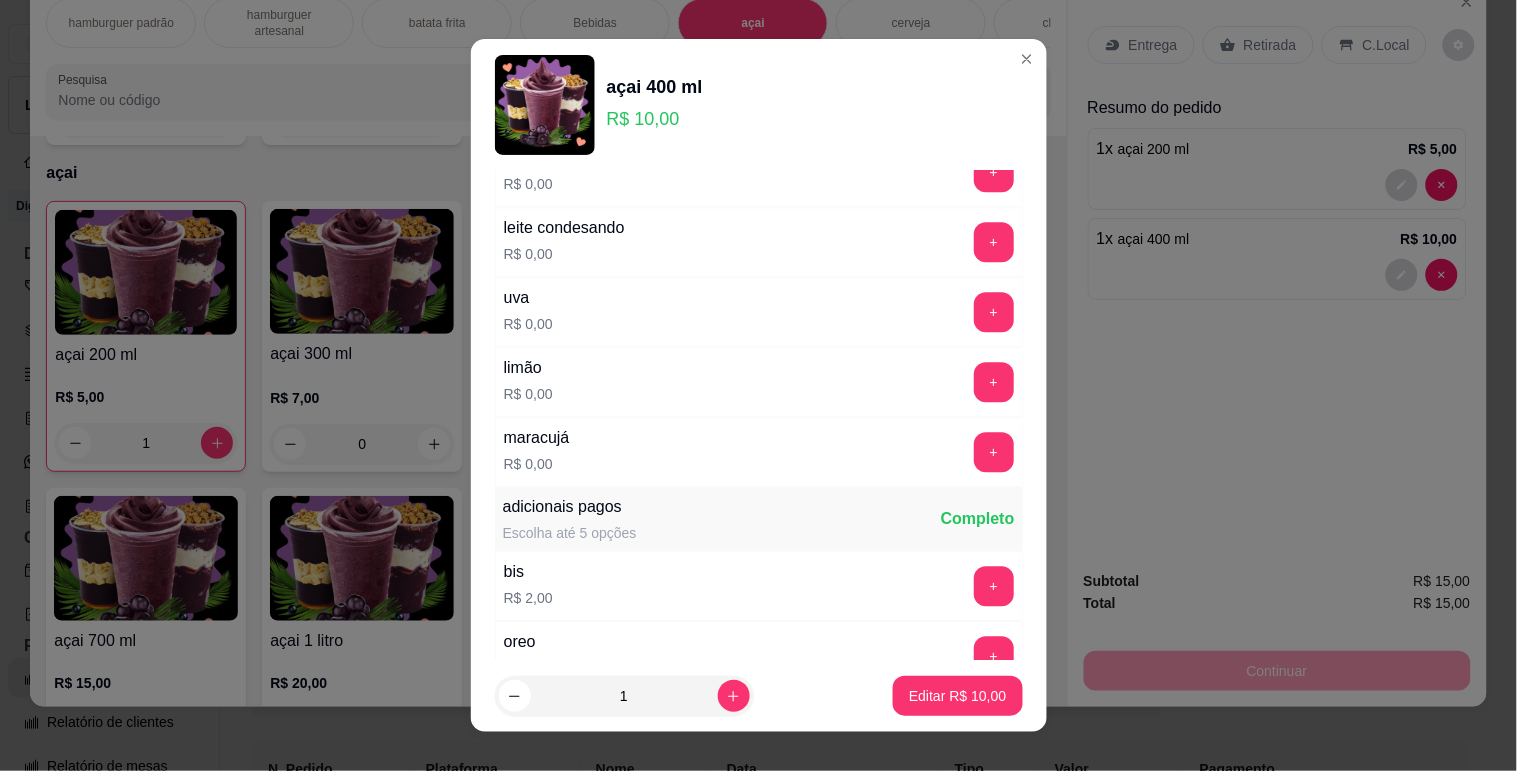 scroll, scrollTop: 1616, scrollLeft: 0, axis: vertical 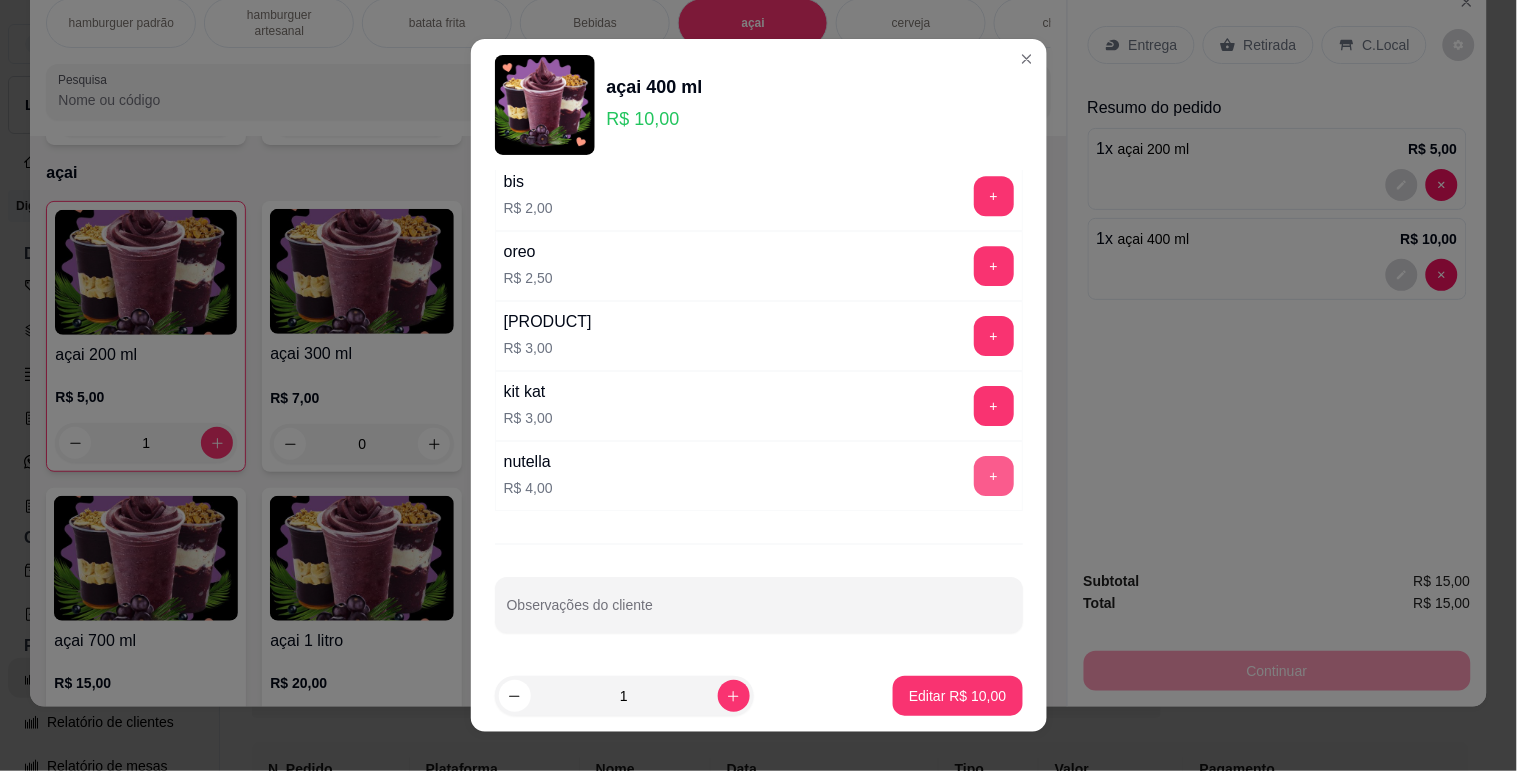 click on "+" at bounding box center (994, 476) 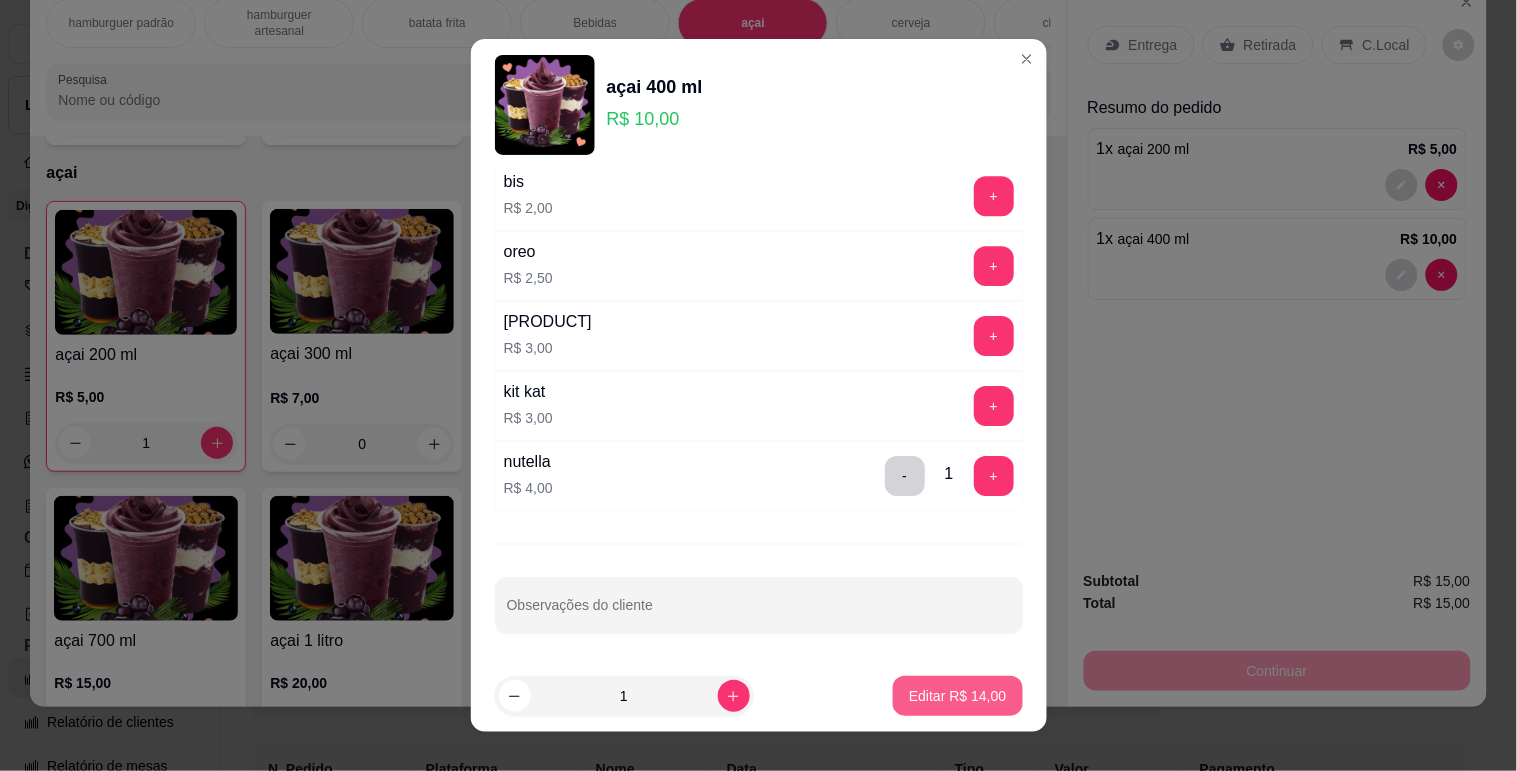 click on "Editar   R$ 14,00" at bounding box center (957, 696) 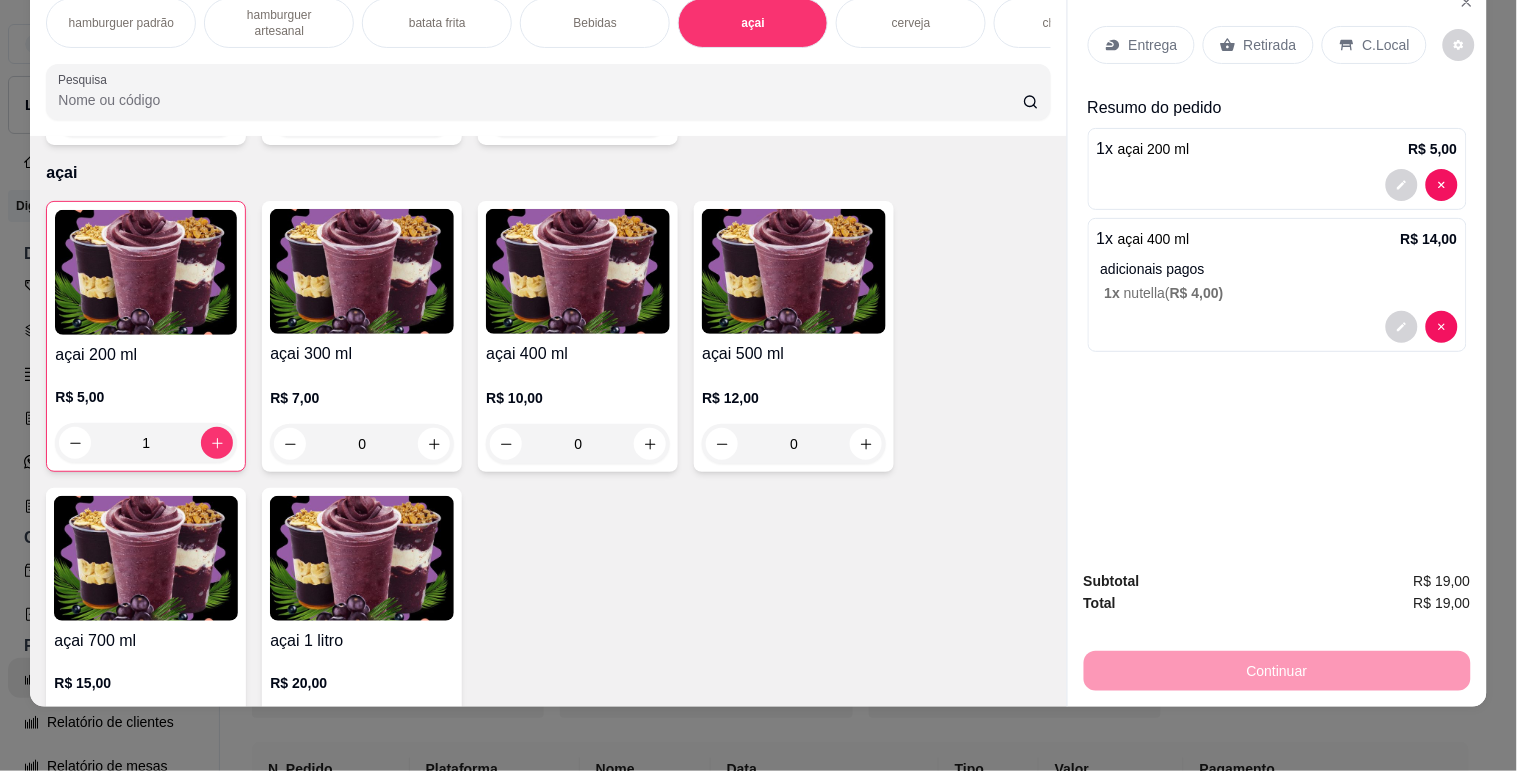 click on "Retirada" at bounding box center (1270, 45) 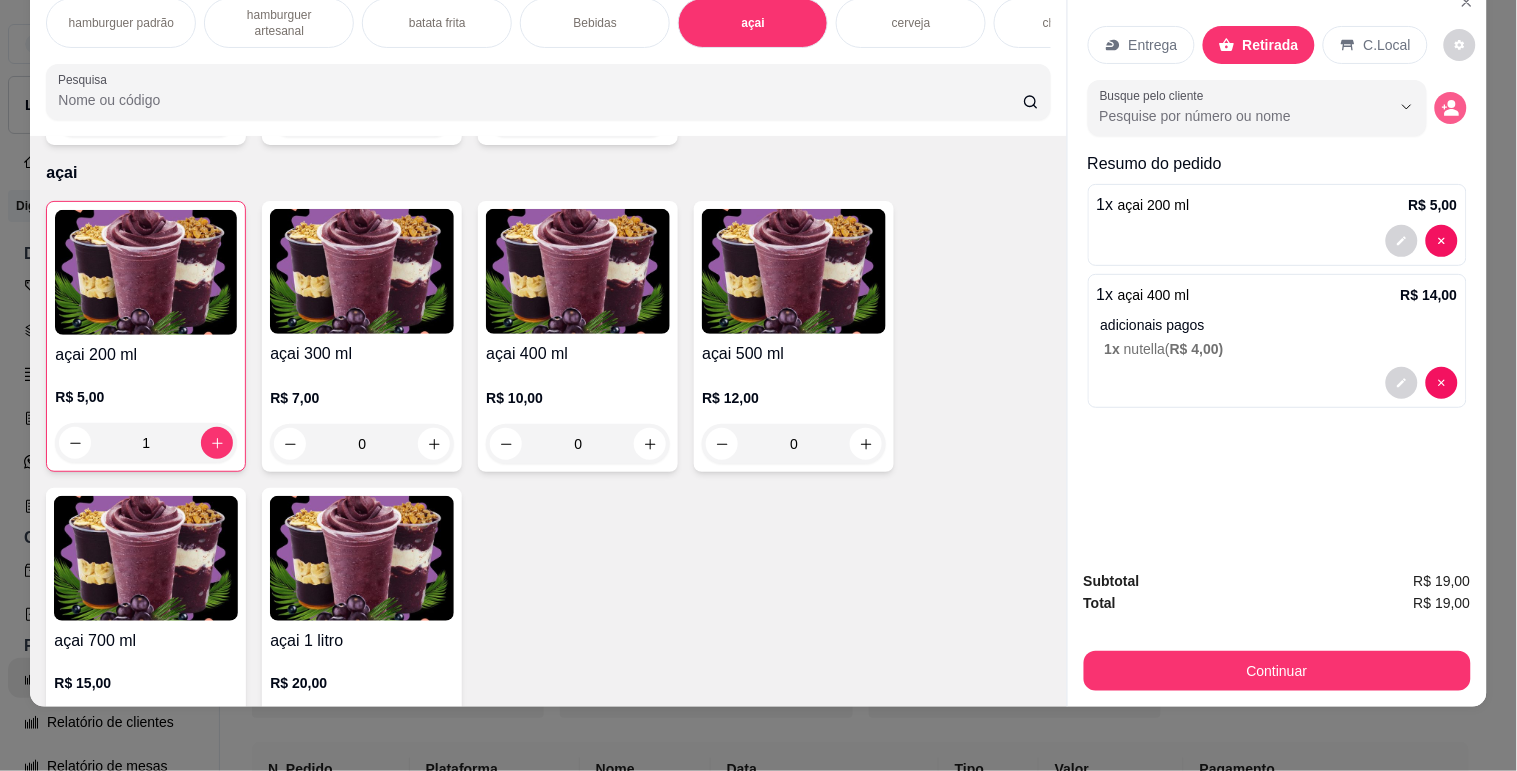 click 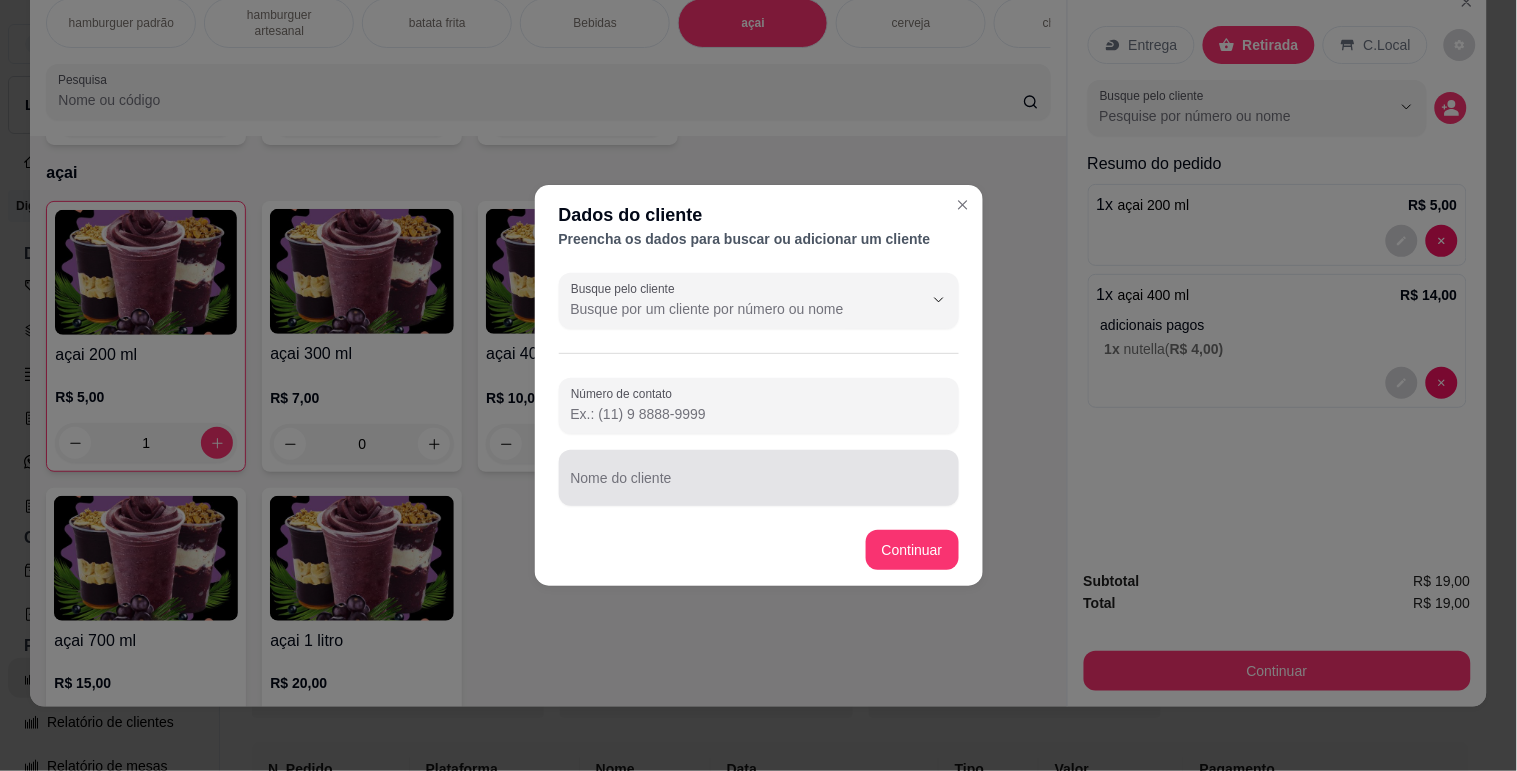 drag, startPoint x: 712, startPoint y: 462, endPoint x: 702, endPoint y: 473, distance: 14.866069 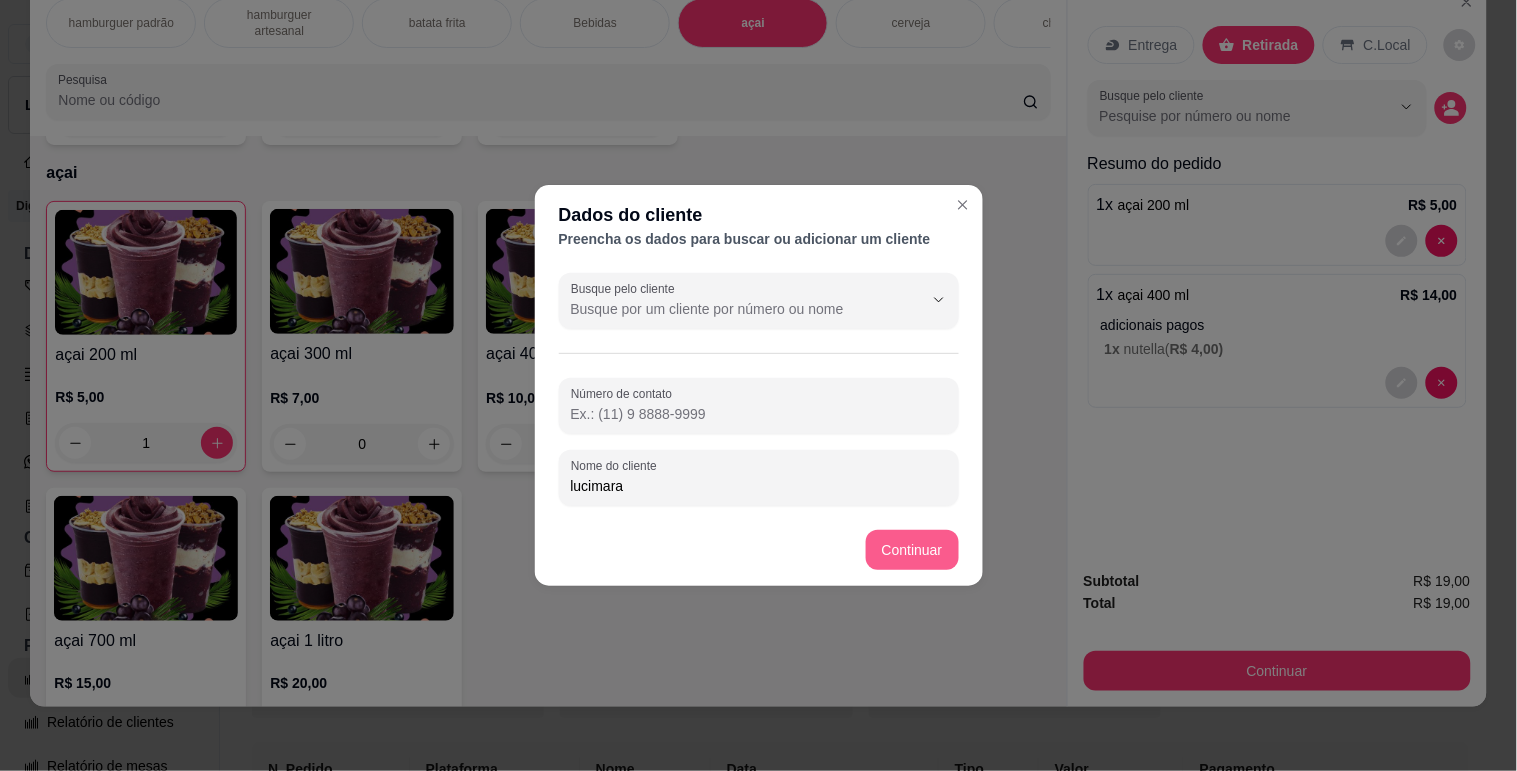 type on "lucimara" 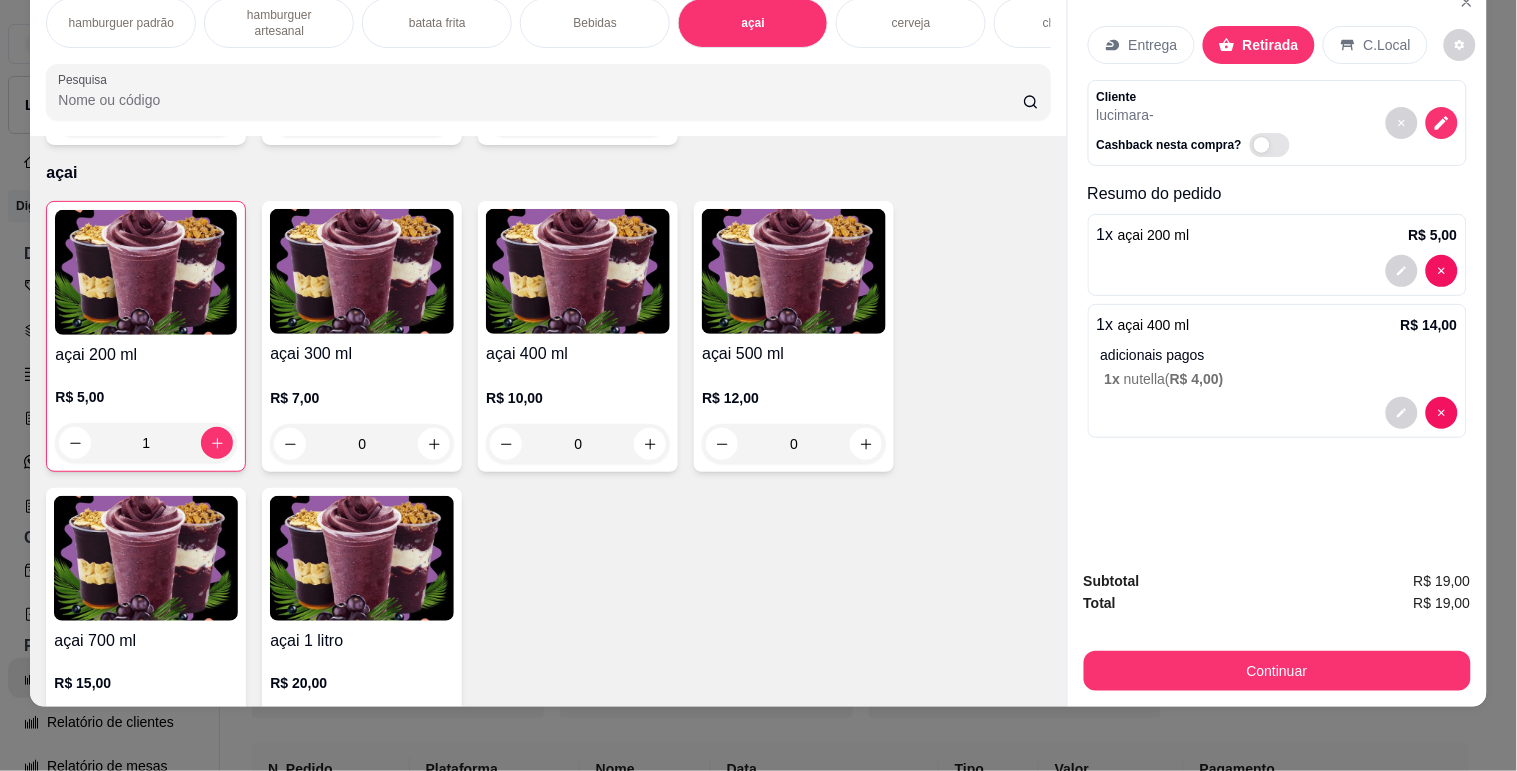 click on "Entrega" at bounding box center [1153, 45] 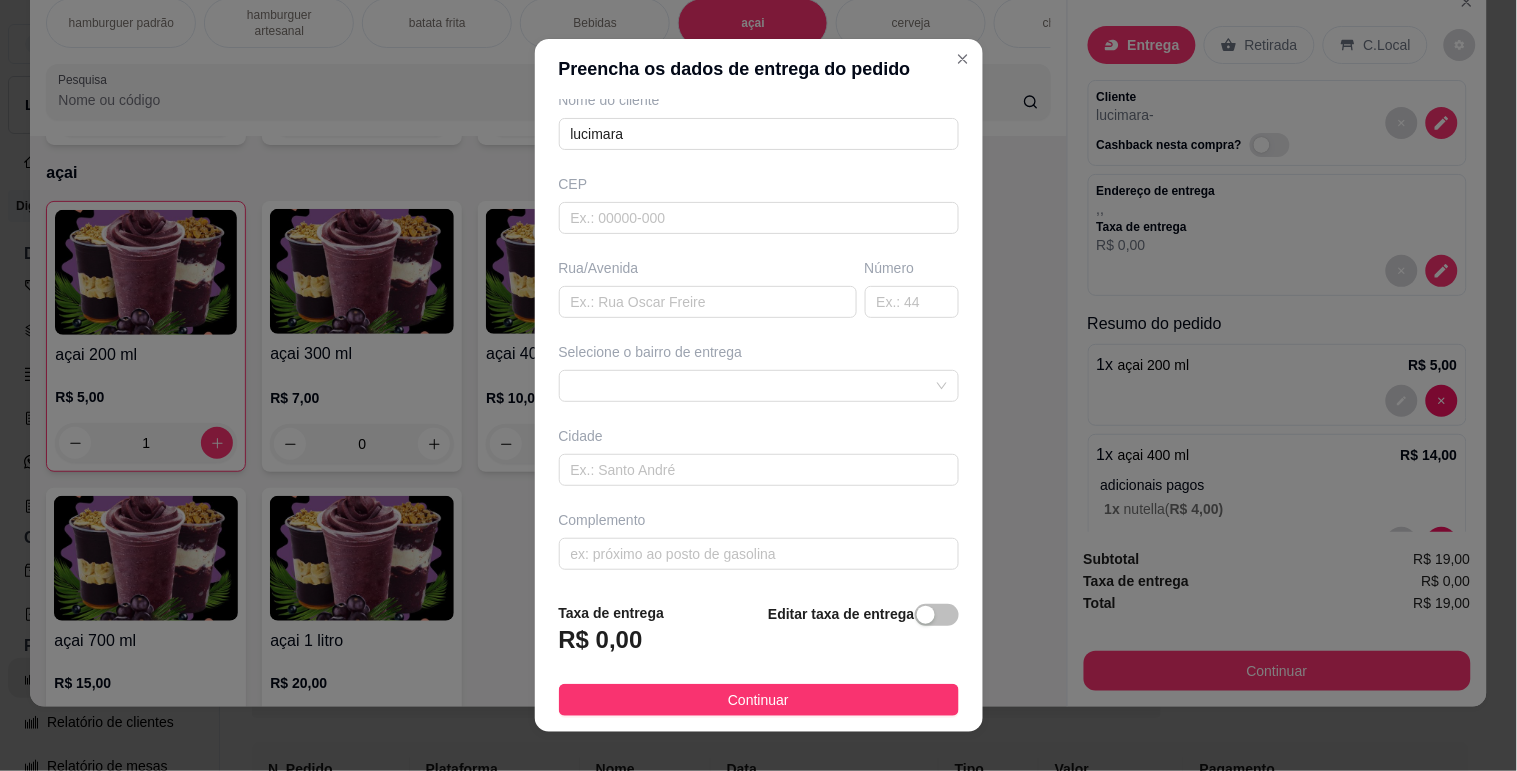 scroll, scrollTop: 186, scrollLeft: 0, axis: vertical 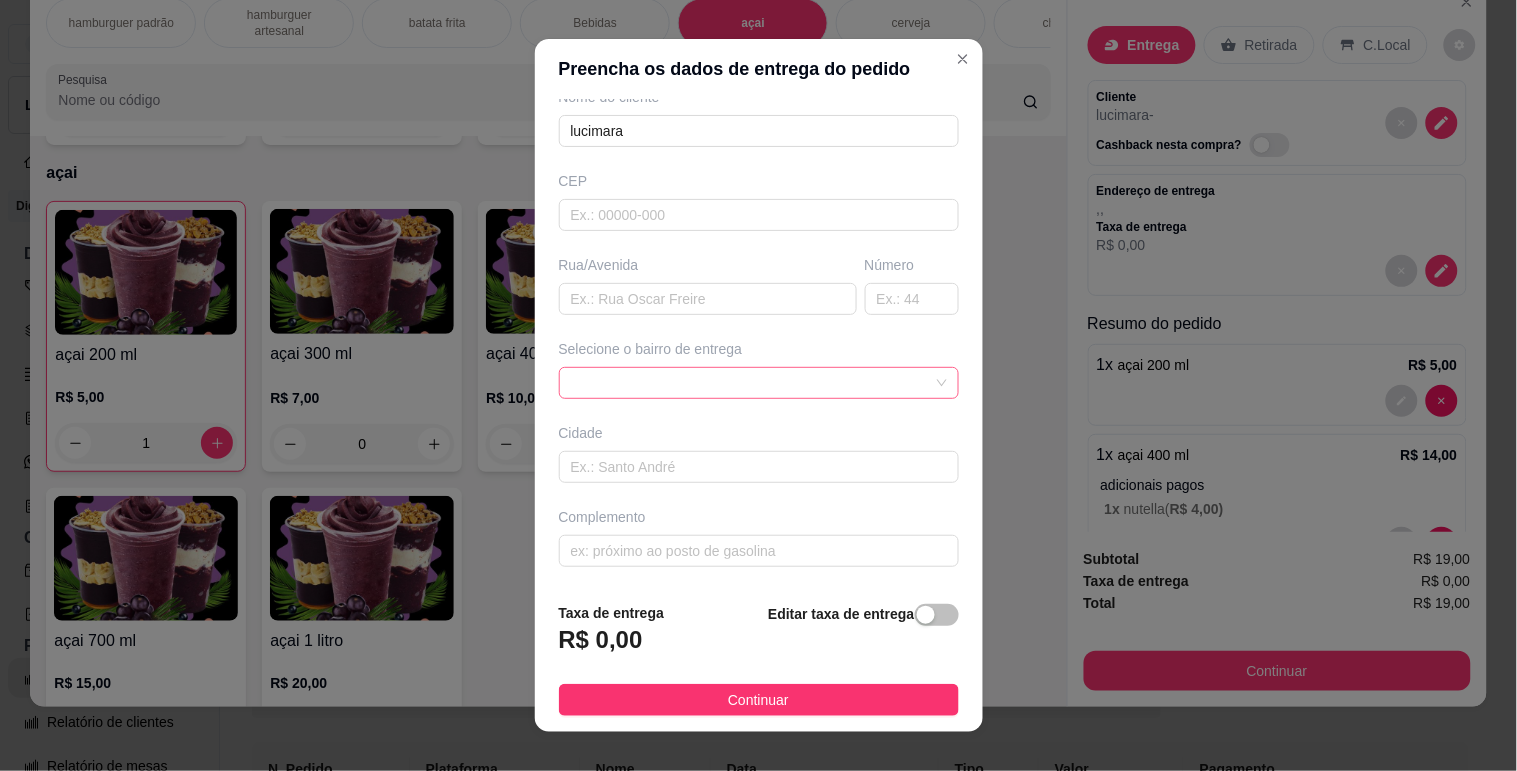 click at bounding box center [759, 383] 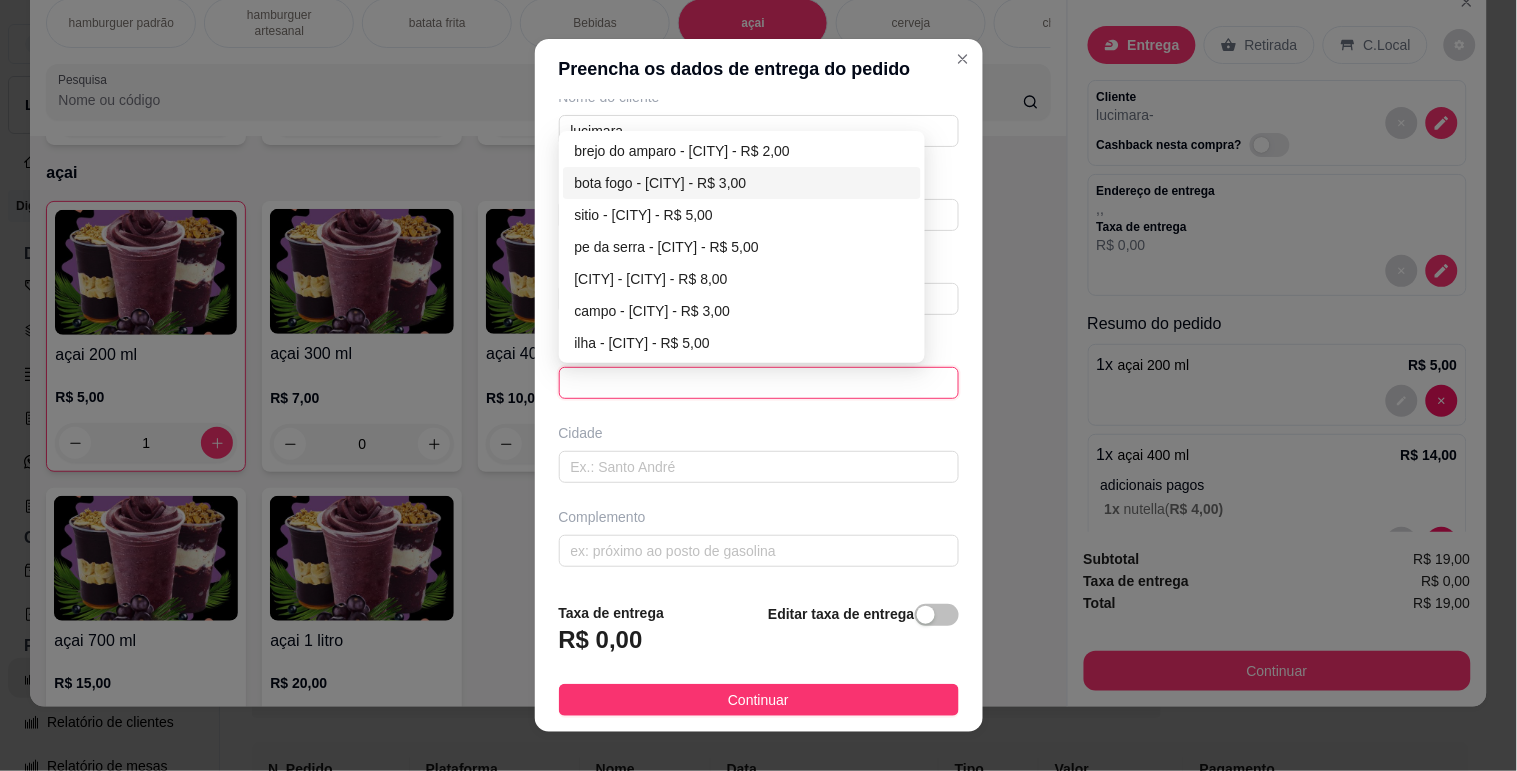 click on "bota fogo - [CITY] -  R$ 3,00" at bounding box center [742, 183] 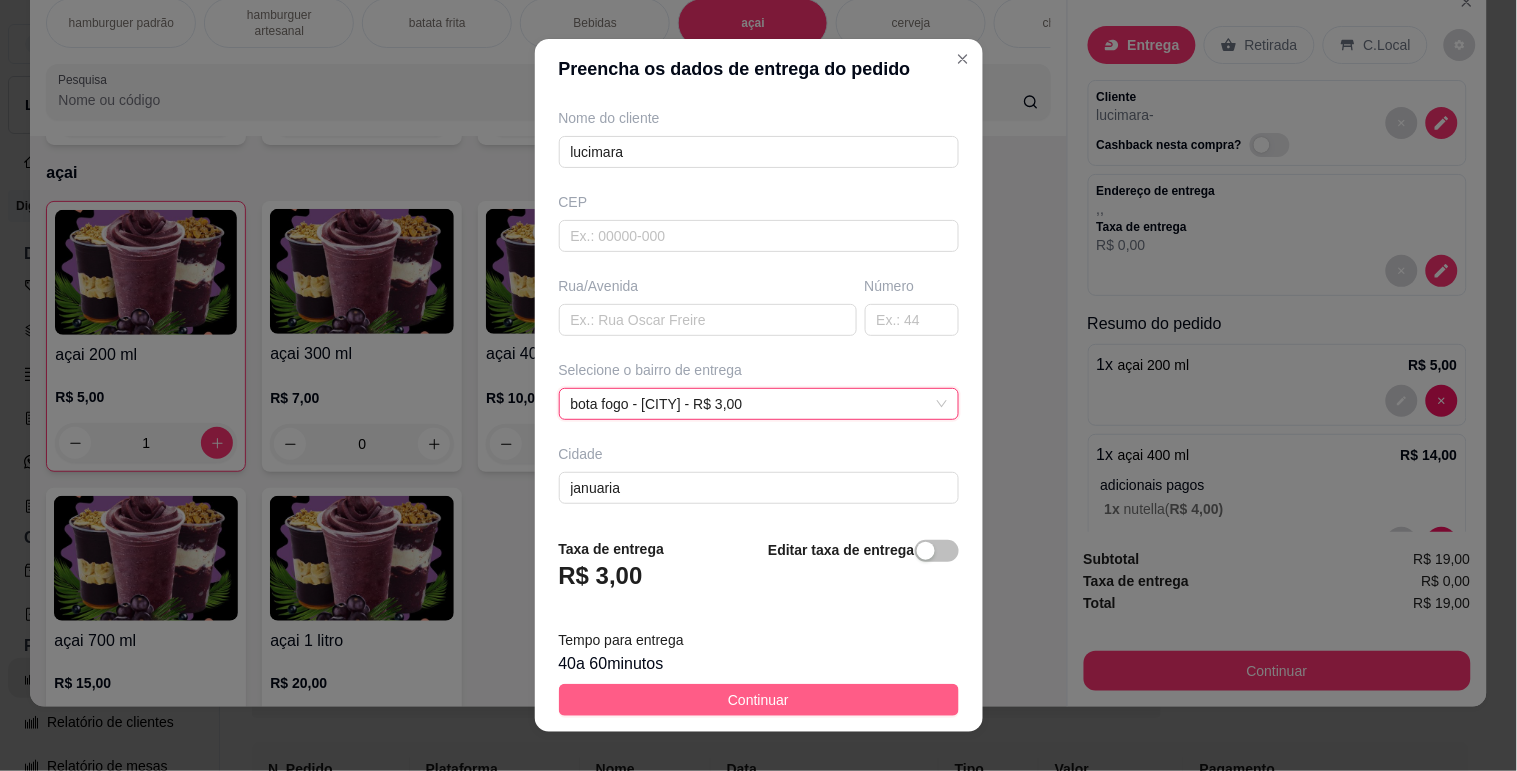 scroll, scrollTop: 186, scrollLeft: 0, axis: vertical 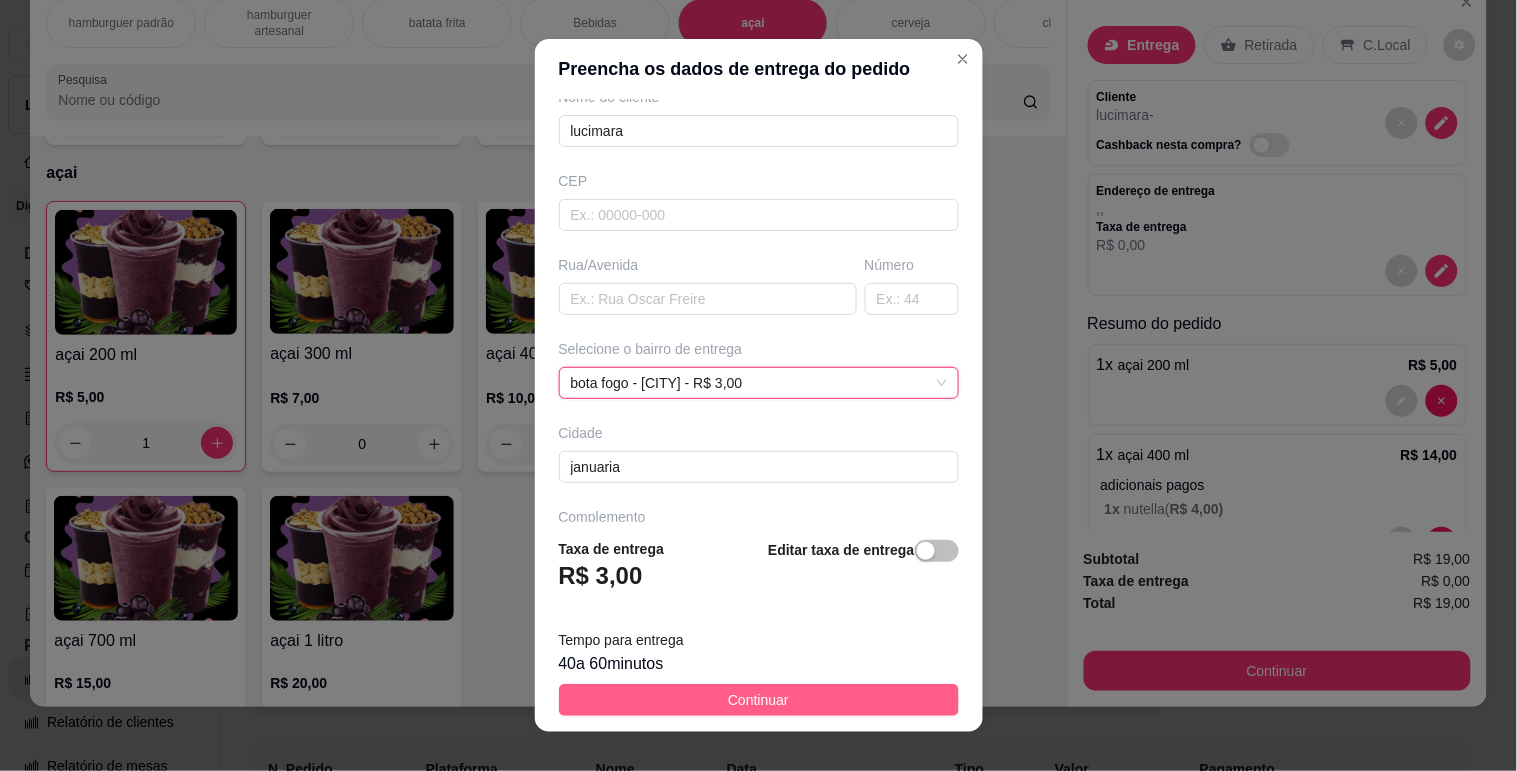 click on "Continuar" at bounding box center [759, 700] 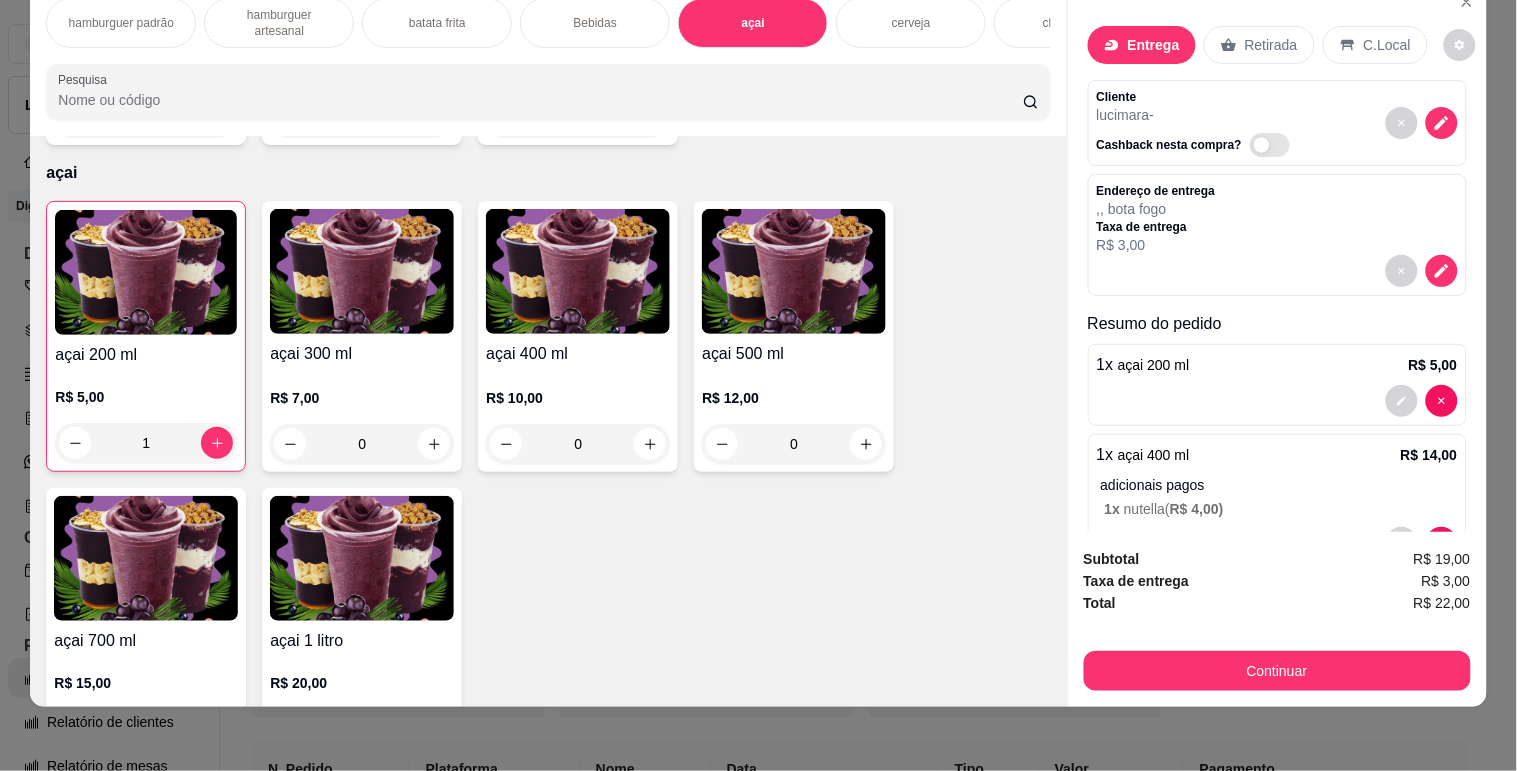 click on "hamburguer padrão" at bounding box center (121, 23) 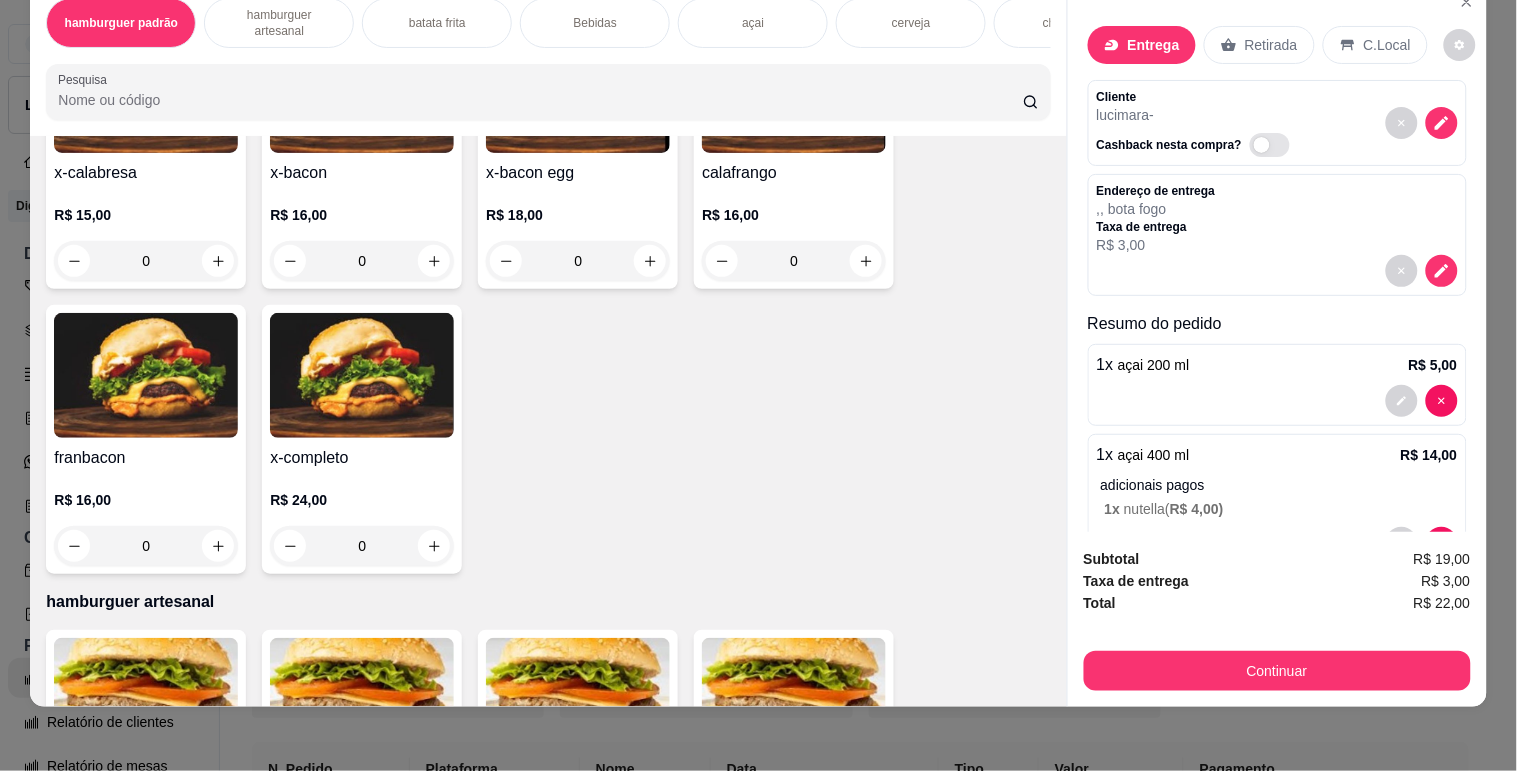 scroll, scrollTop: 423, scrollLeft: 0, axis: vertical 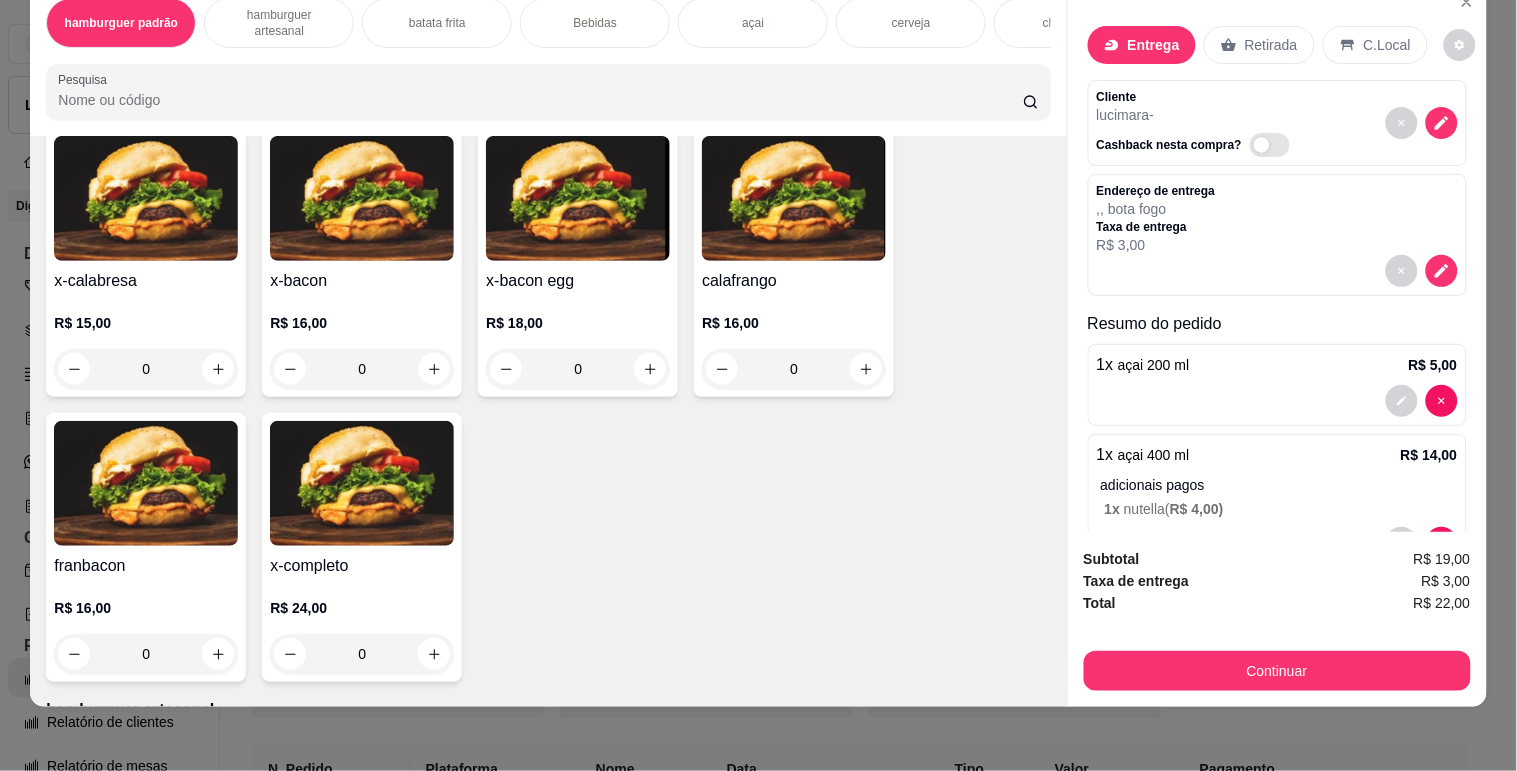 click at bounding box center (794, 198) 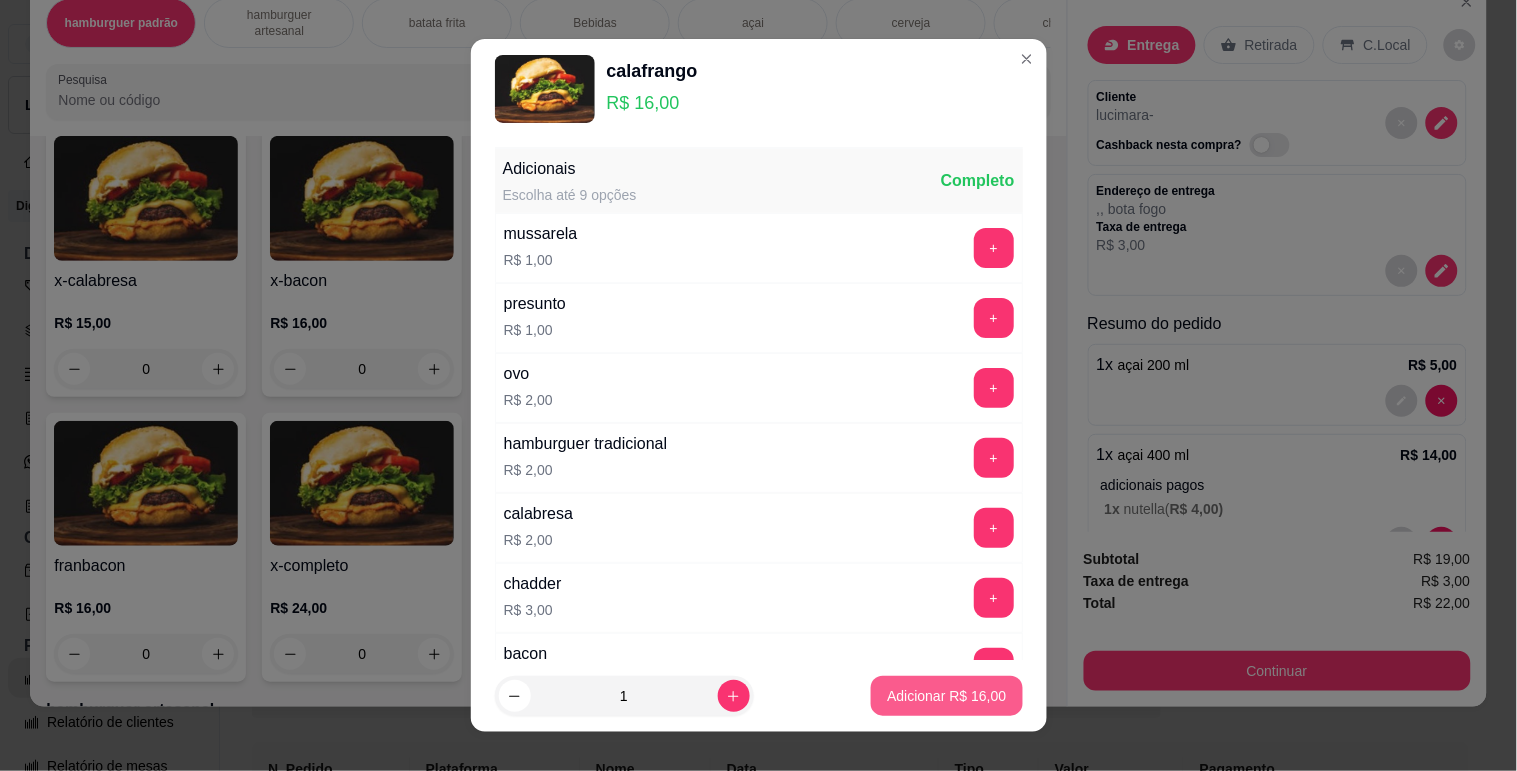 click on "Adicionar   R$ 16,00" at bounding box center [946, 696] 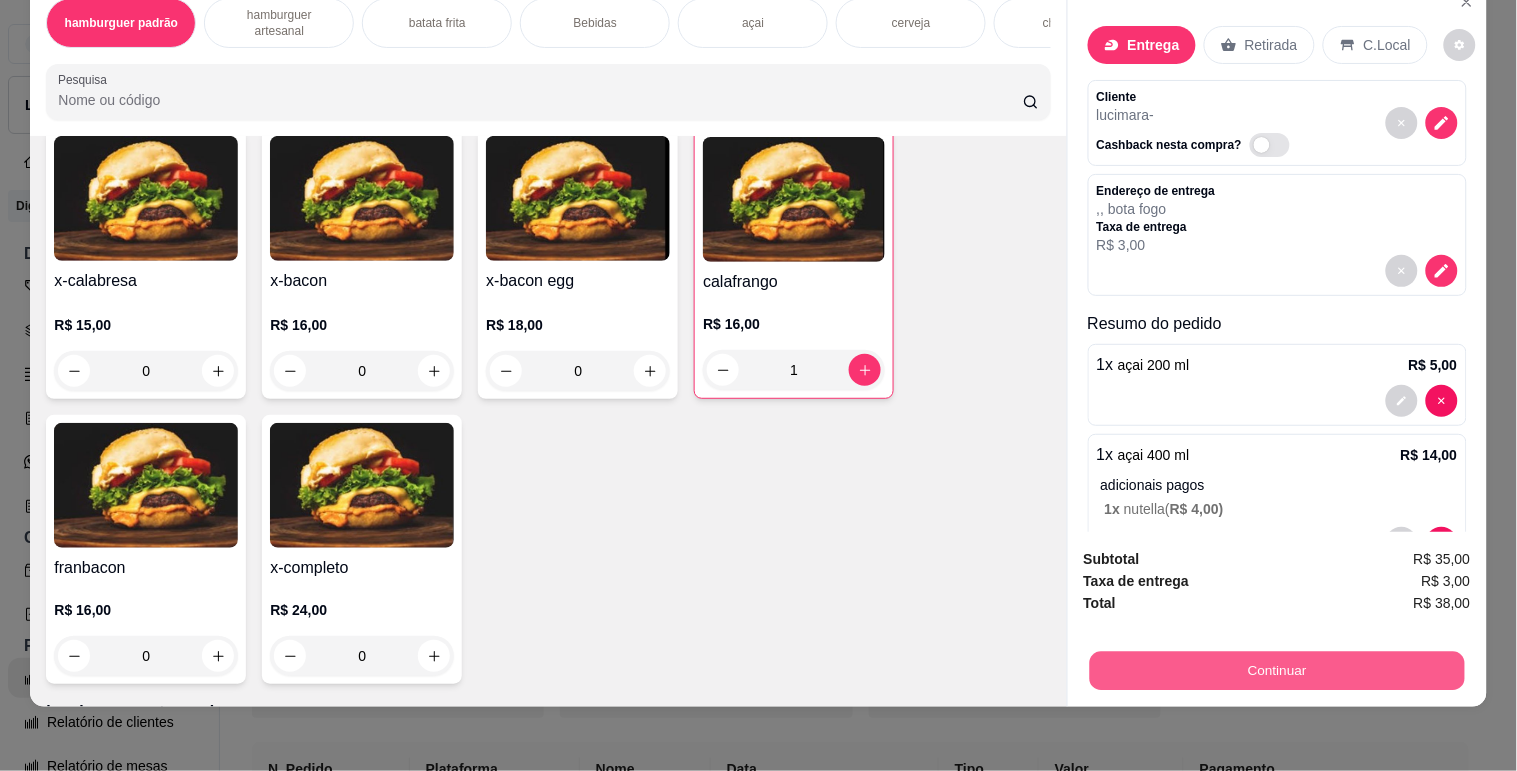 click on "Continuar" at bounding box center (1276, 670) 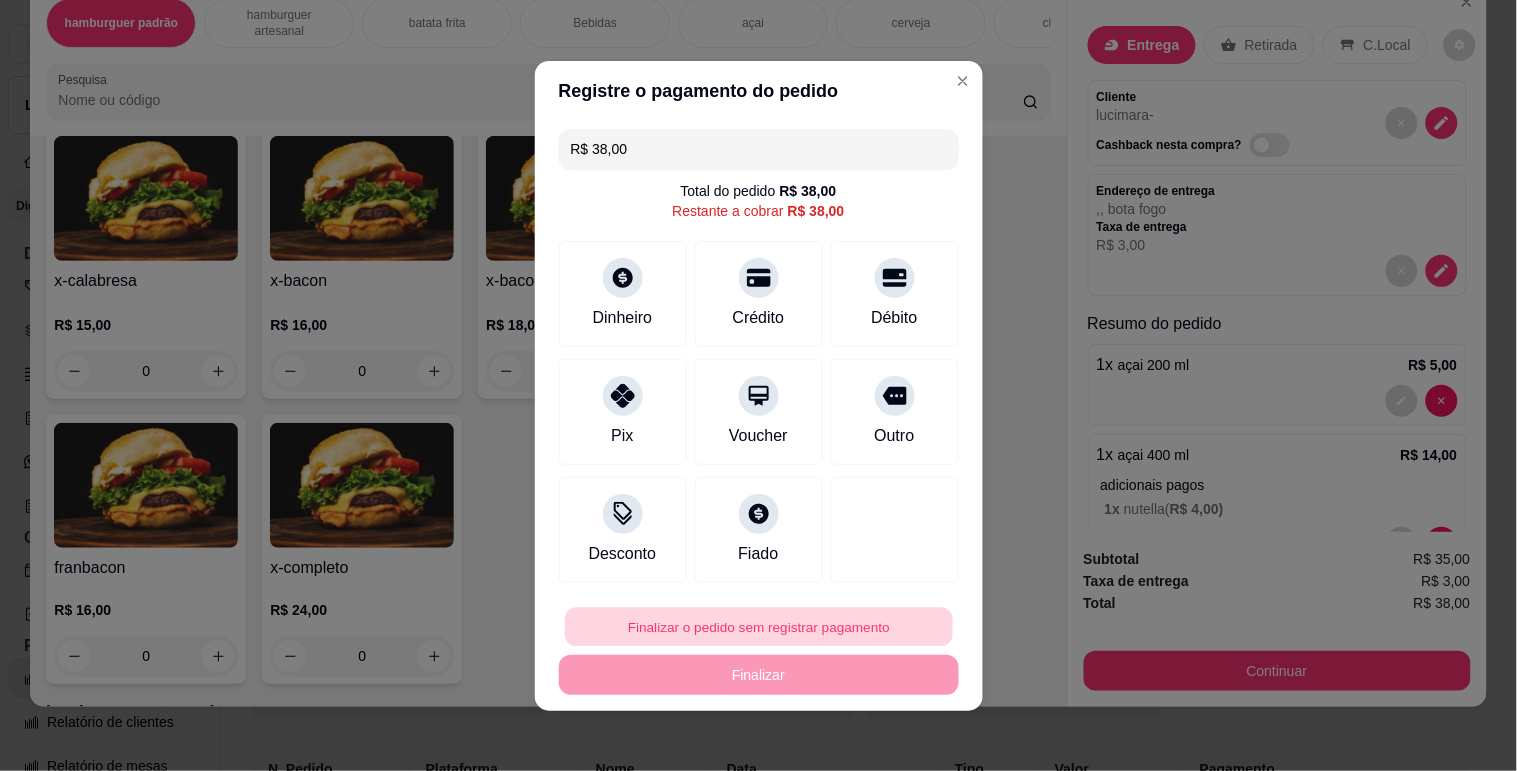 click on "Finalizar o pedido sem registrar pagamento" at bounding box center [759, 626] 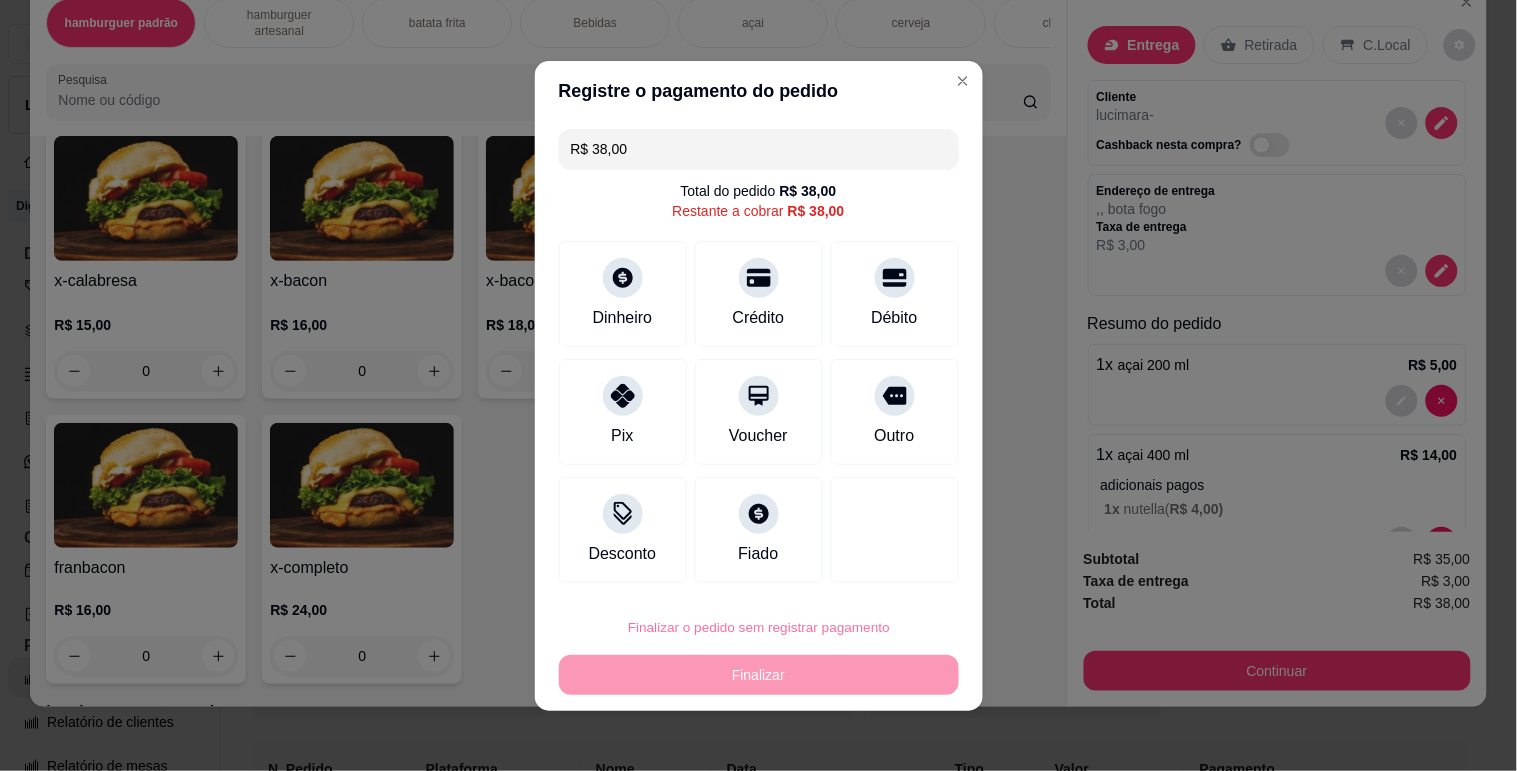click on "Confirmar" at bounding box center [872, 570] 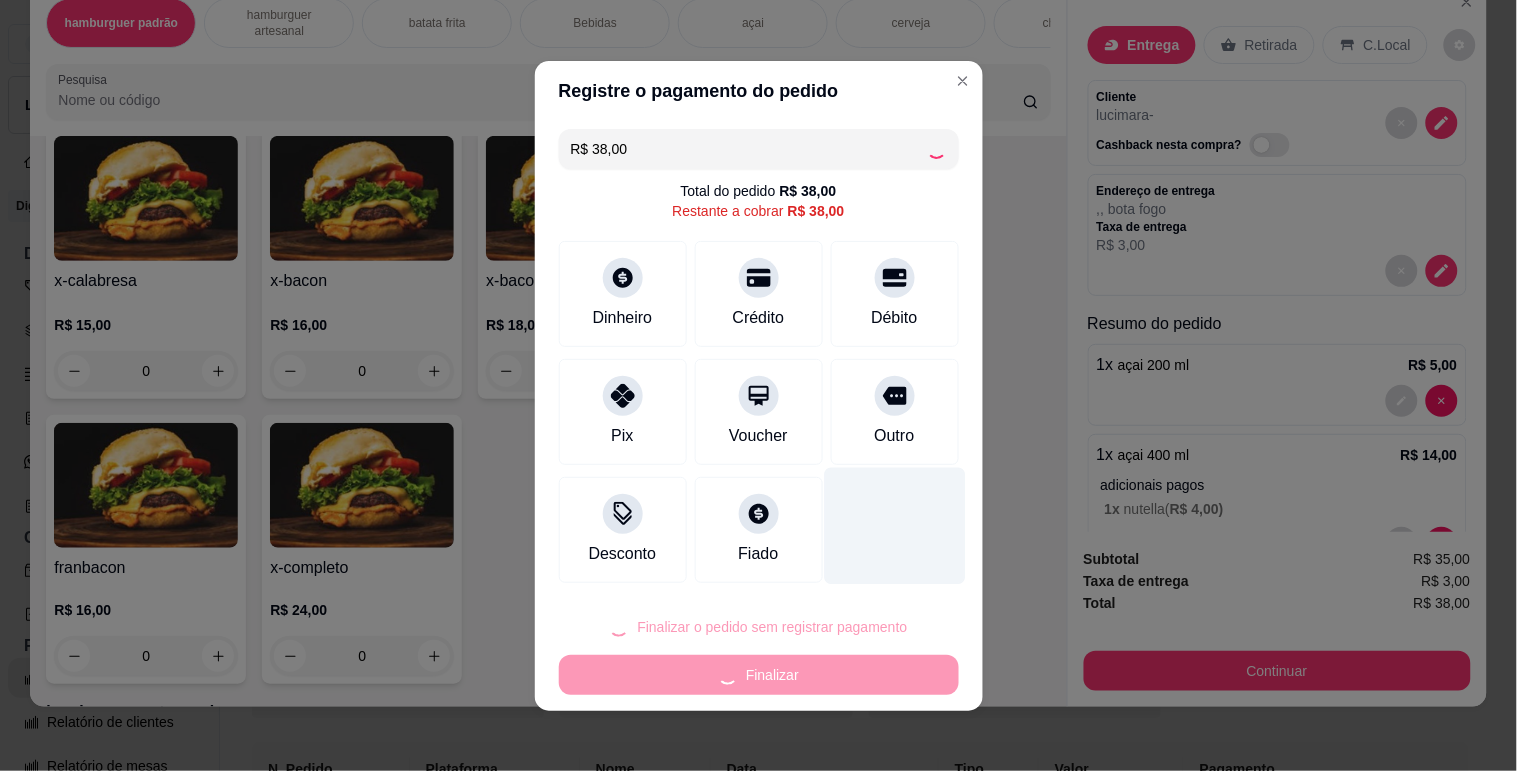 type on "0" 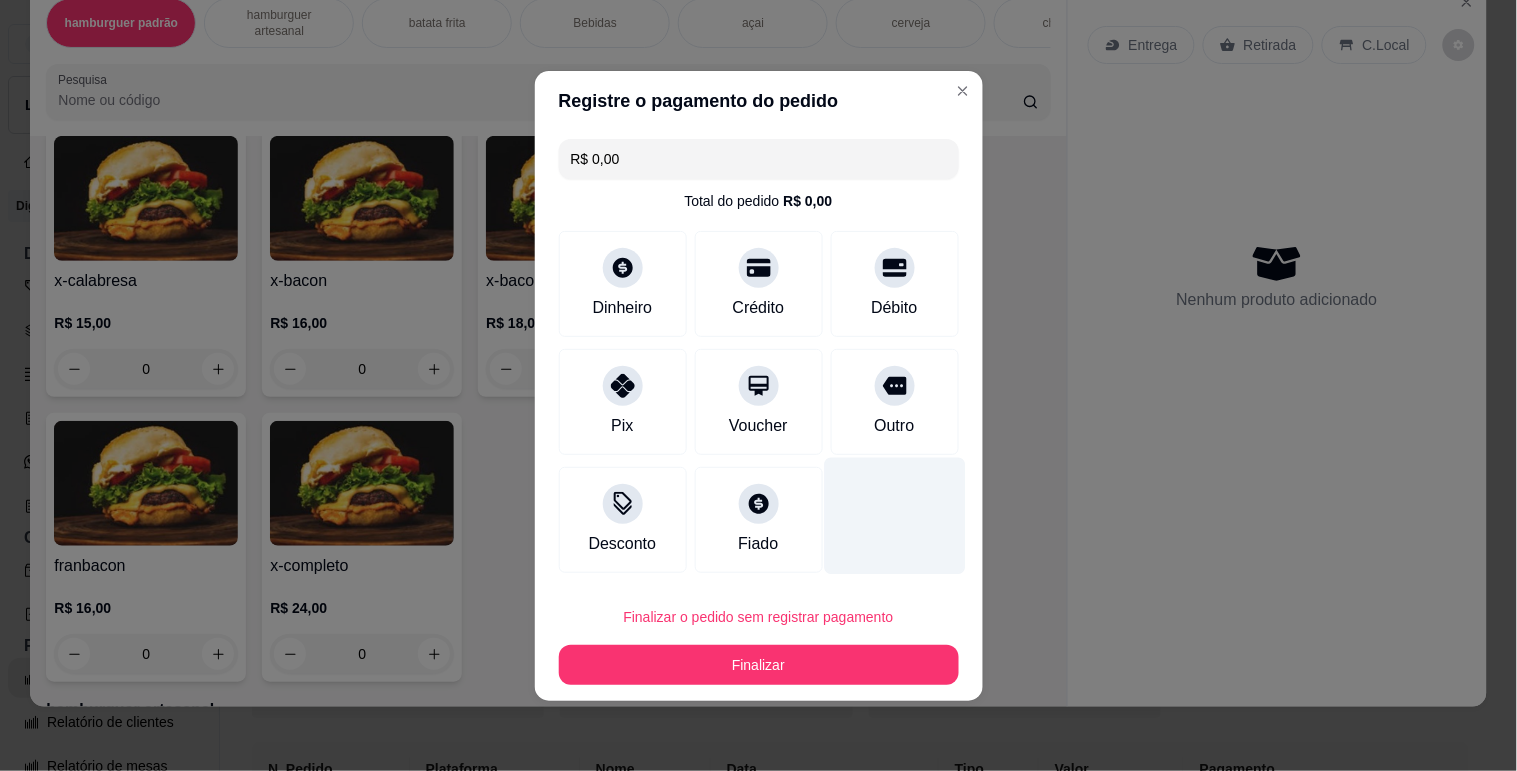 type on "R$ 0,00" 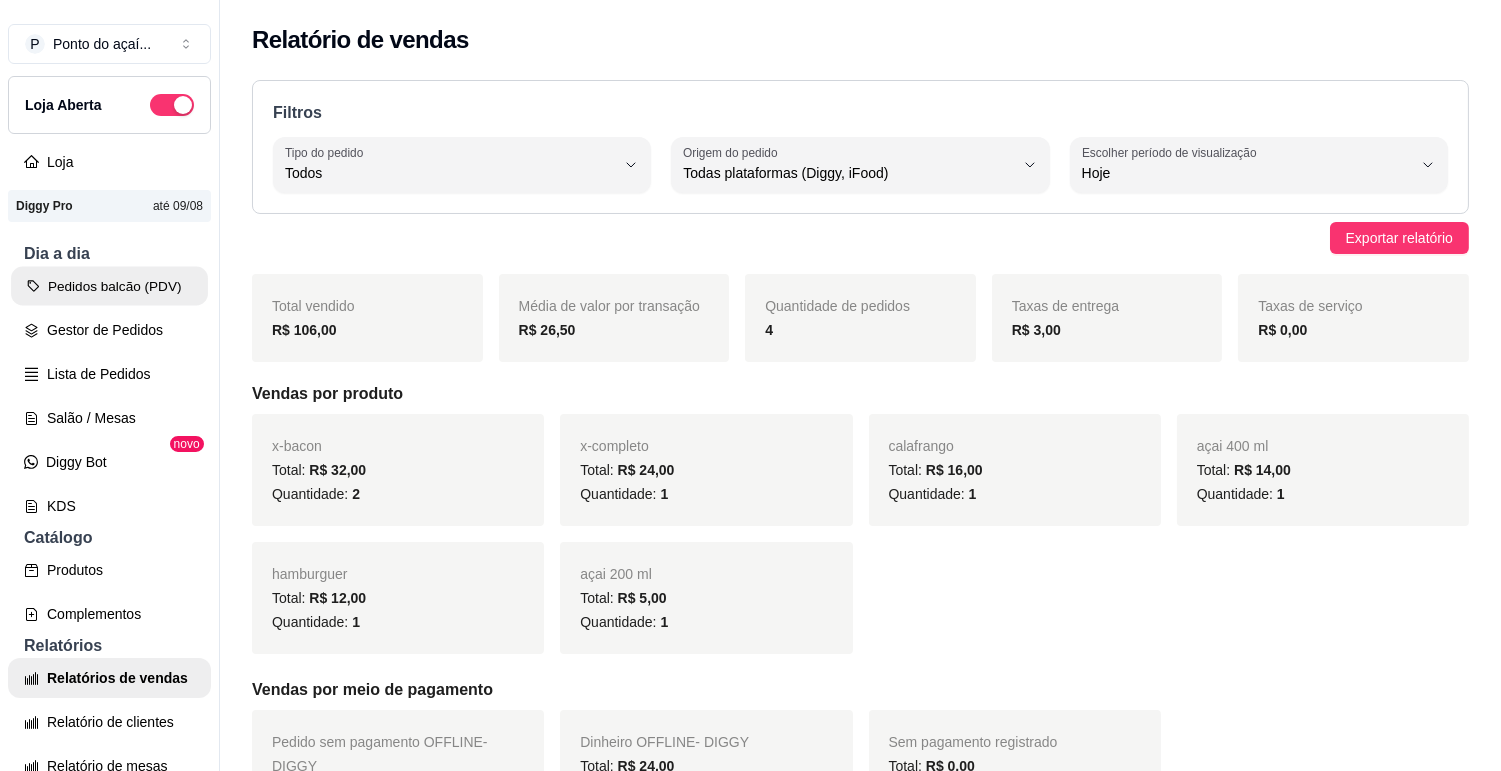 click on "Pedidos balcão (PDV)" at bounding box center [109, 286] 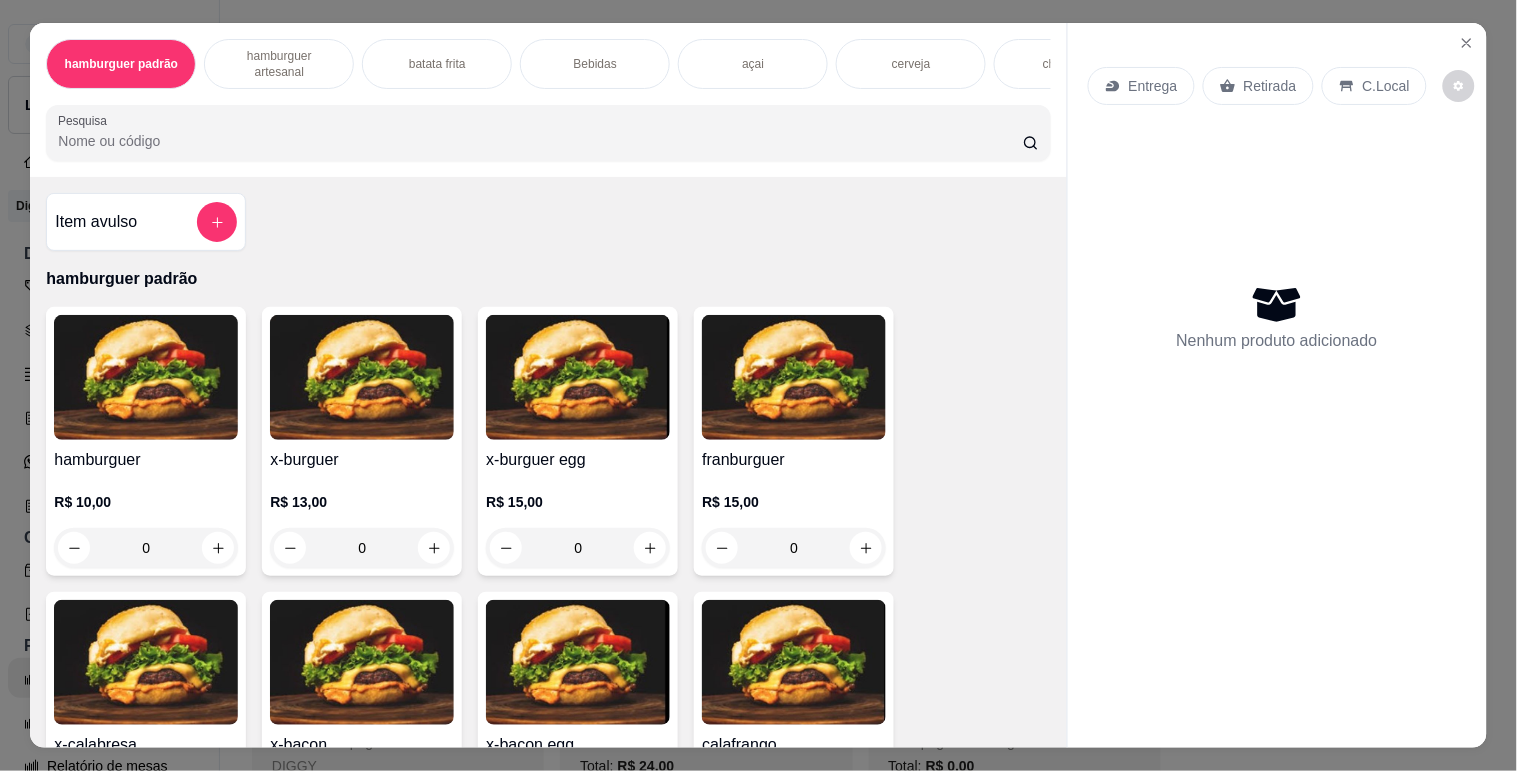 click at bounding box center (362, 377) 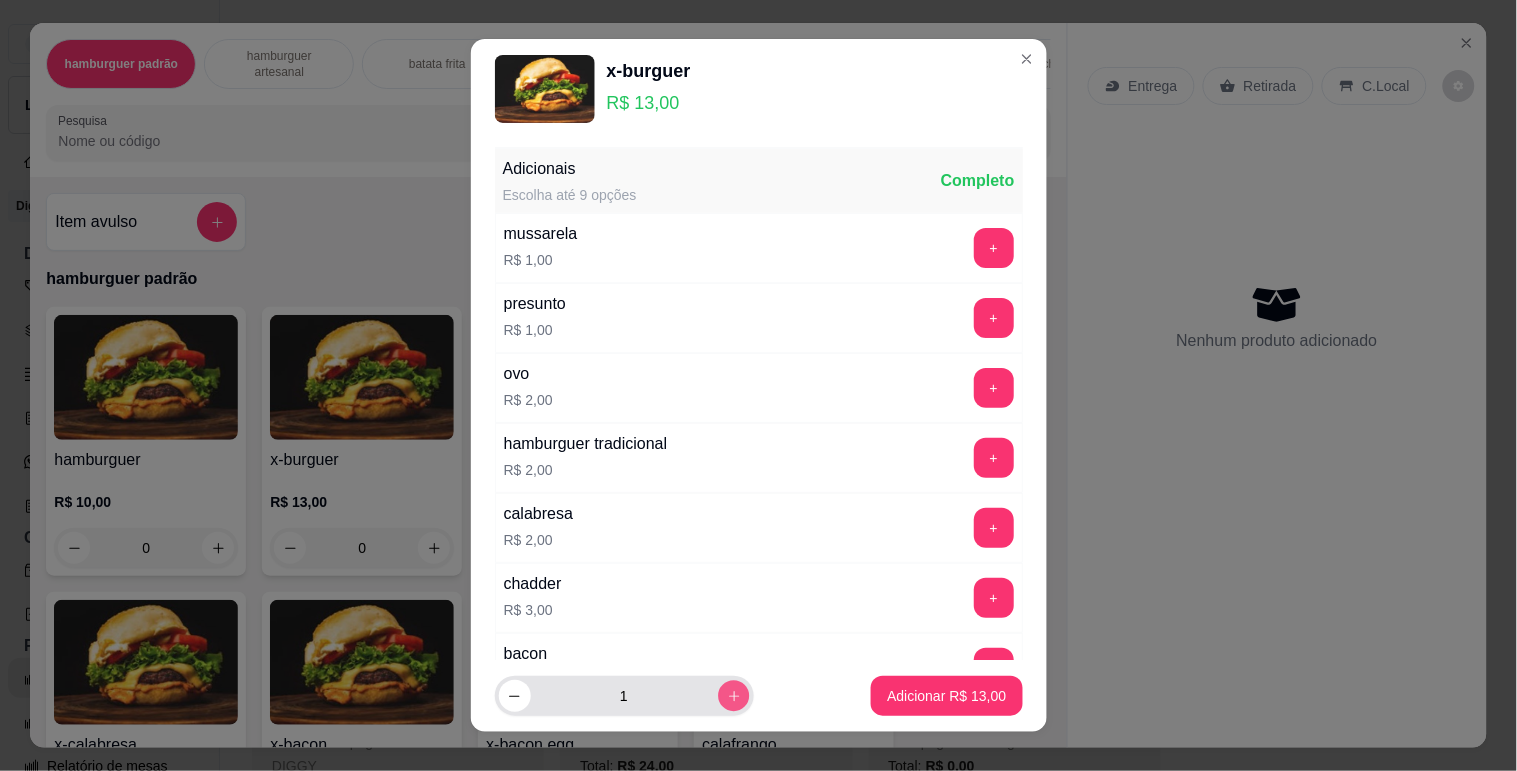 click 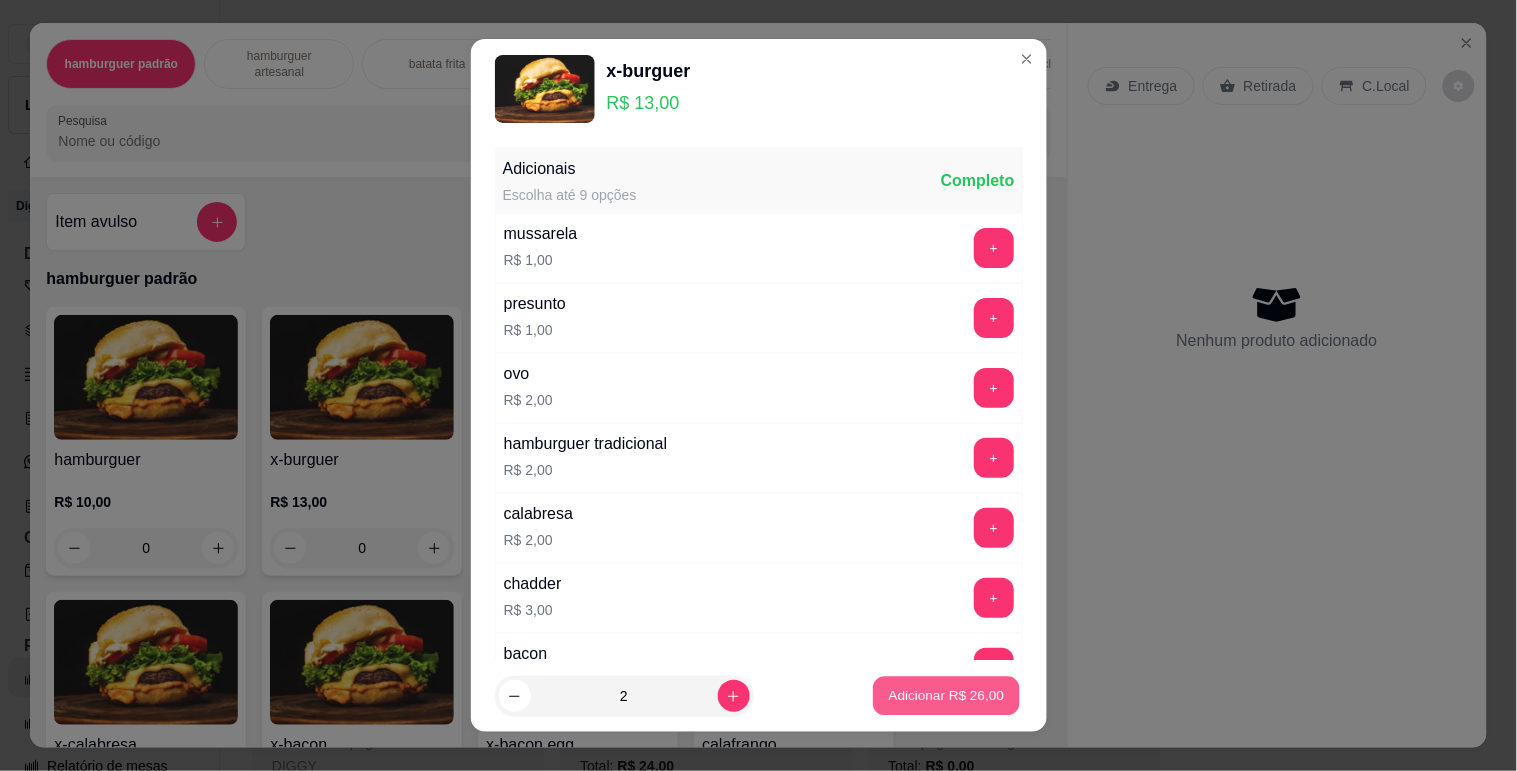 click on "Adicionar   R$ 26,00" at bounding box center (947, 696) 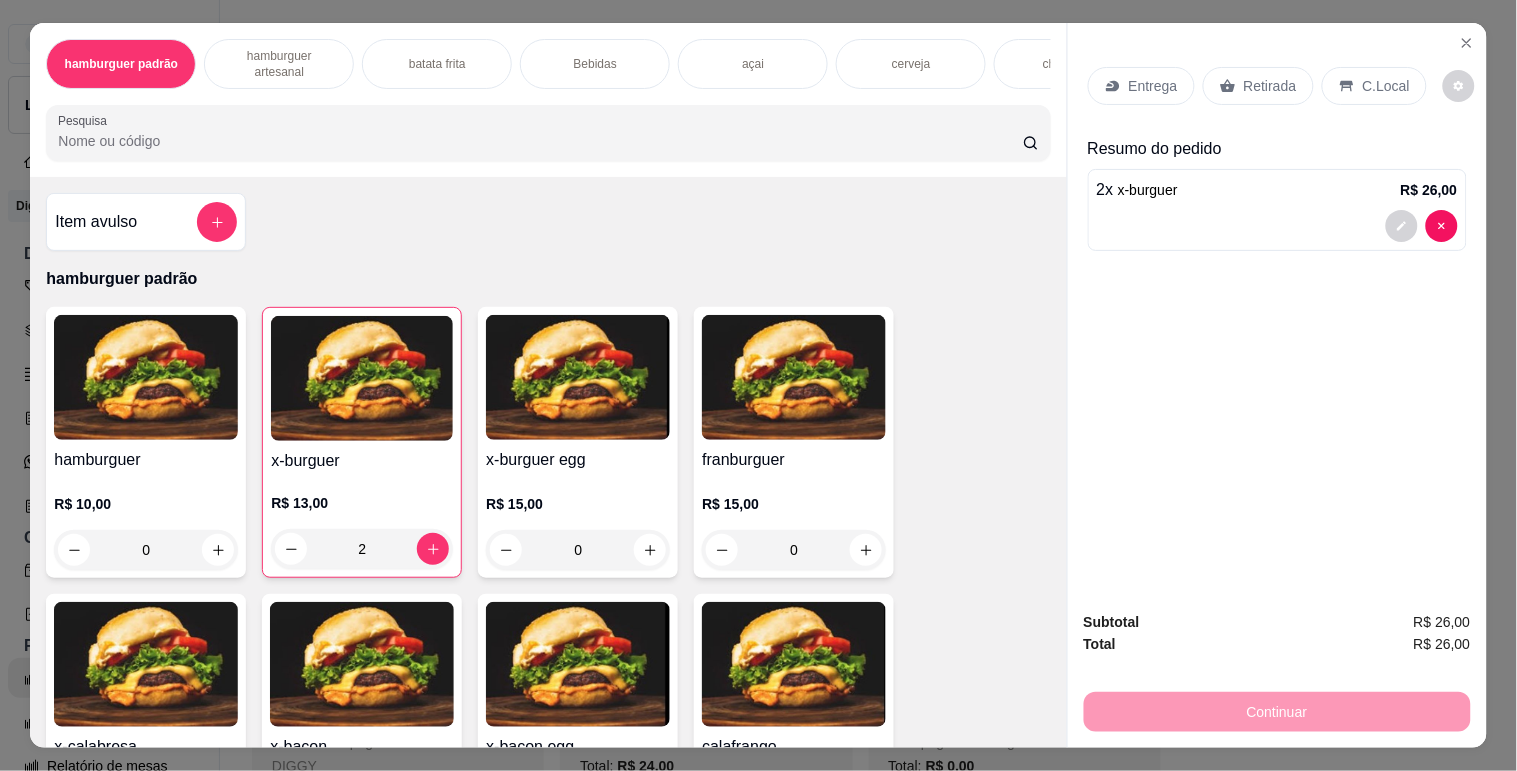 click on "Retirada" at bounding box center [1270, 86] 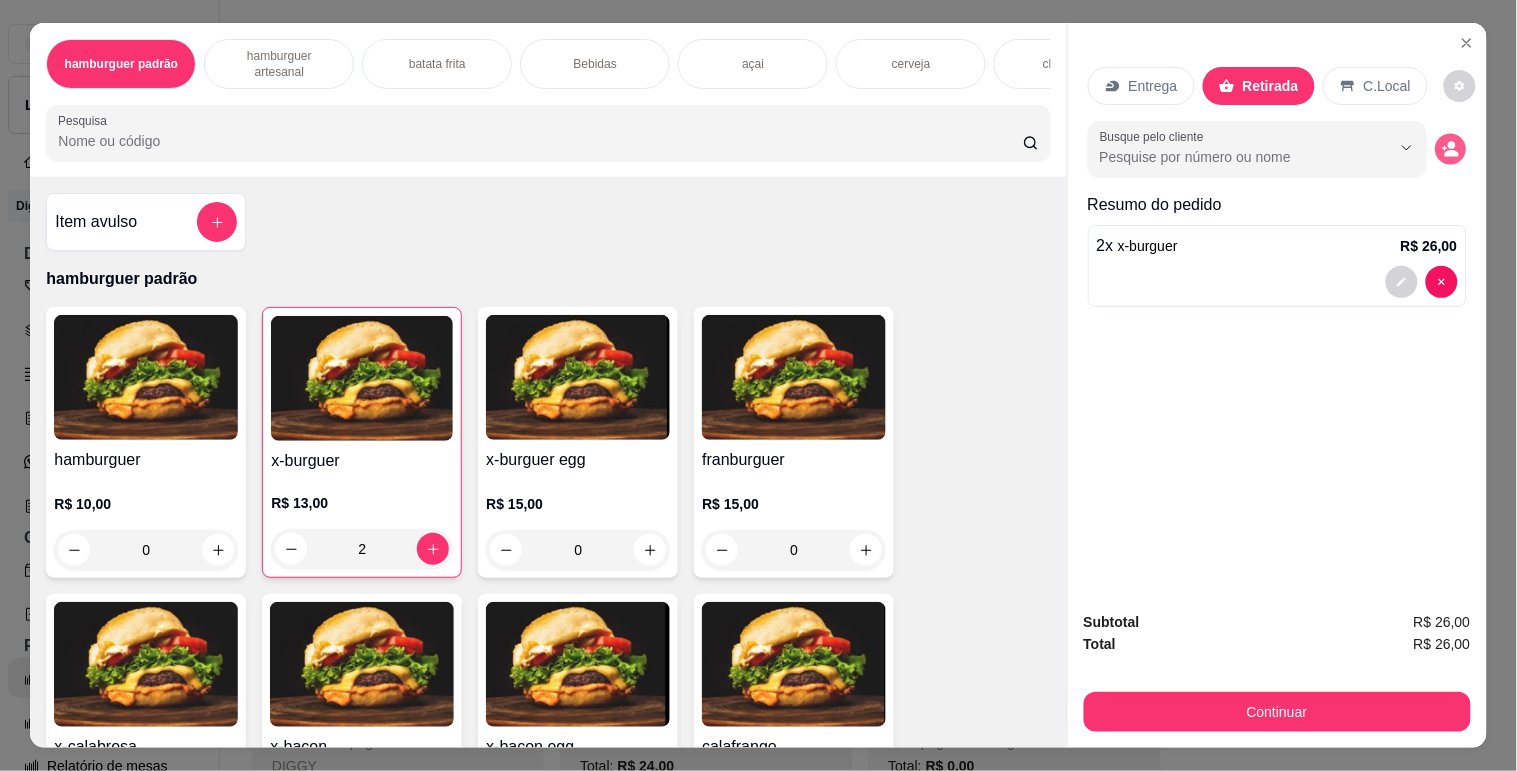 click at bounding box center (1450, 149) 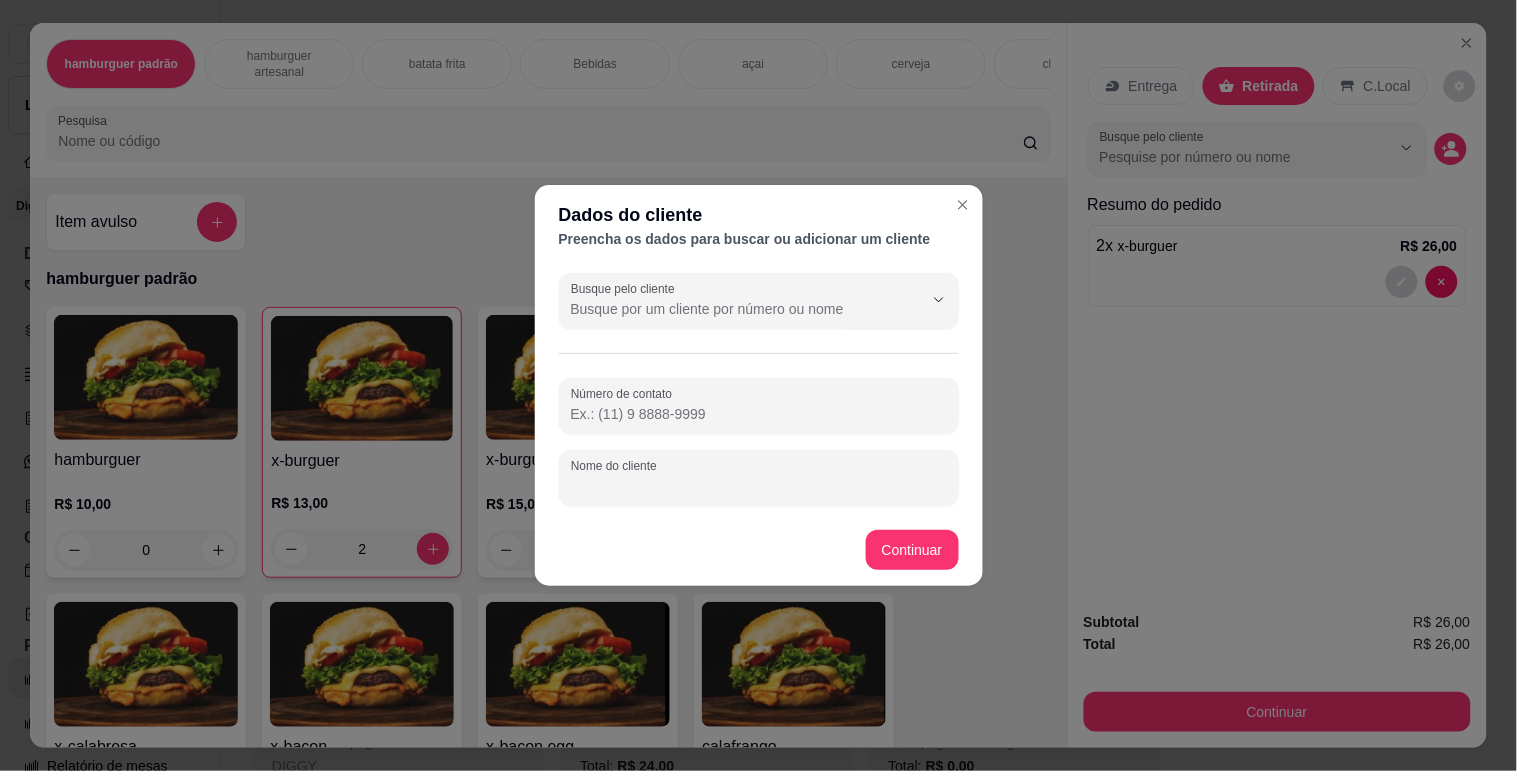 click on "Nome do cliente" at bounding box center [759, 486] 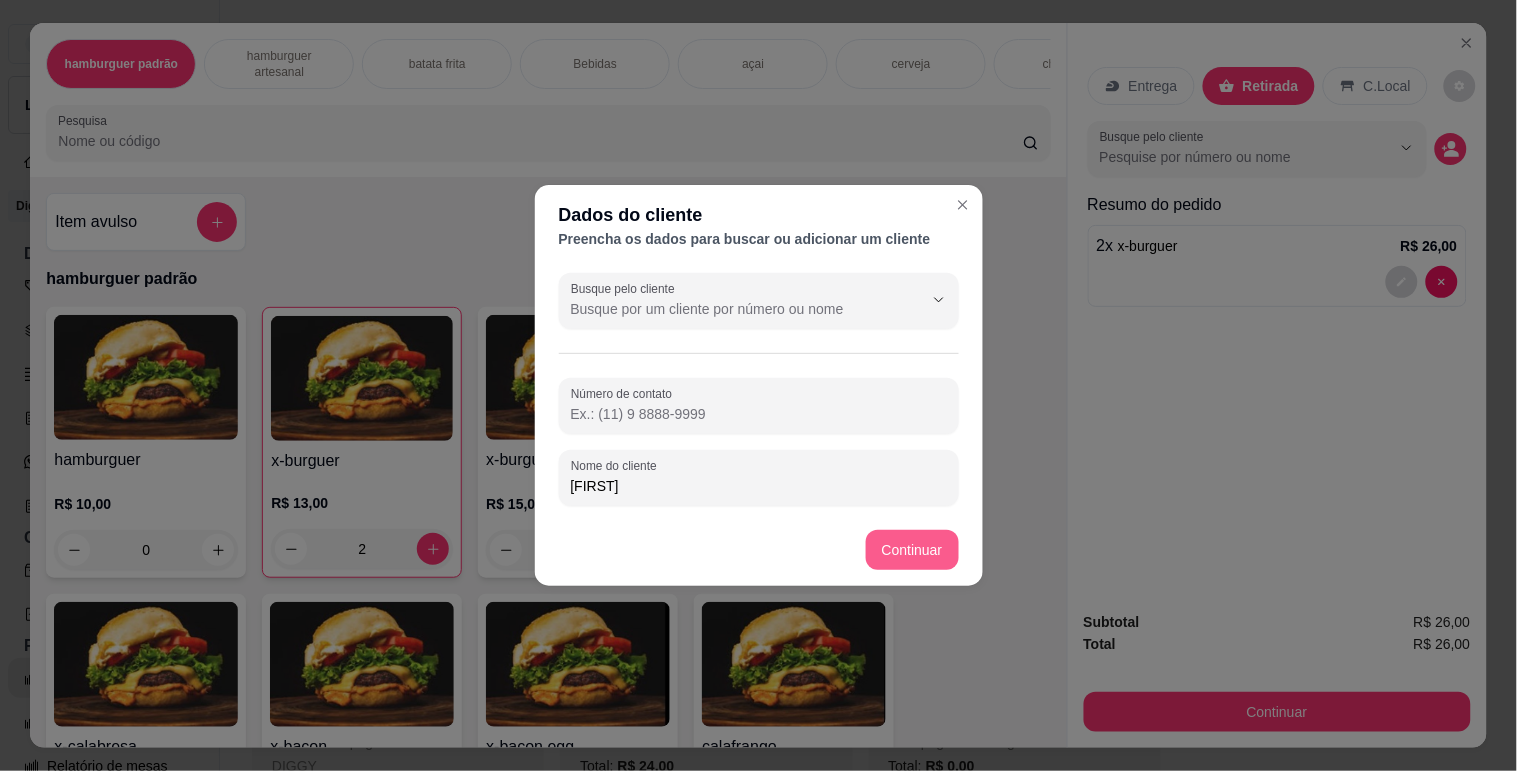 type on "[FIRST]" 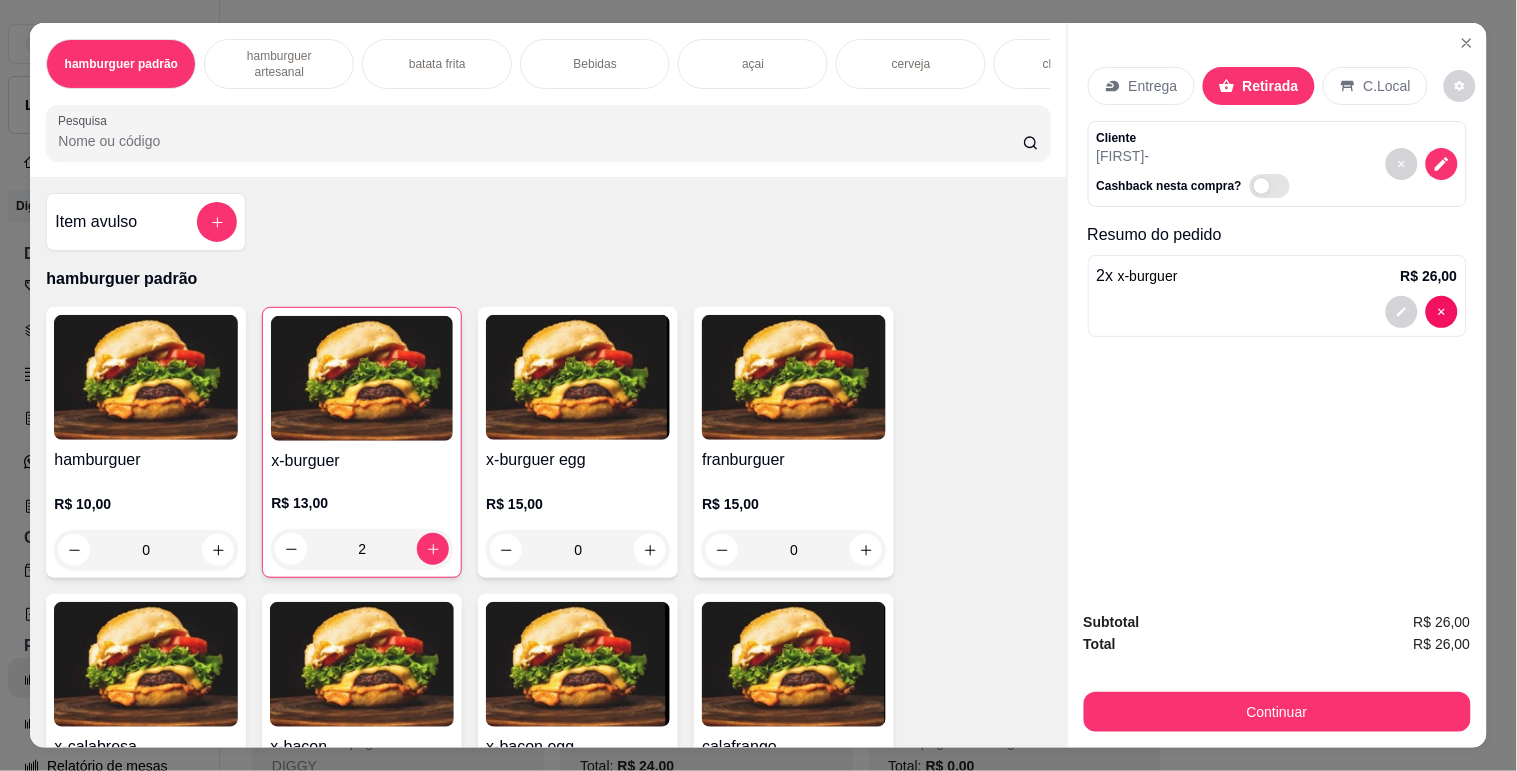 click on "Entrega" at bounding box center [1153, 86] 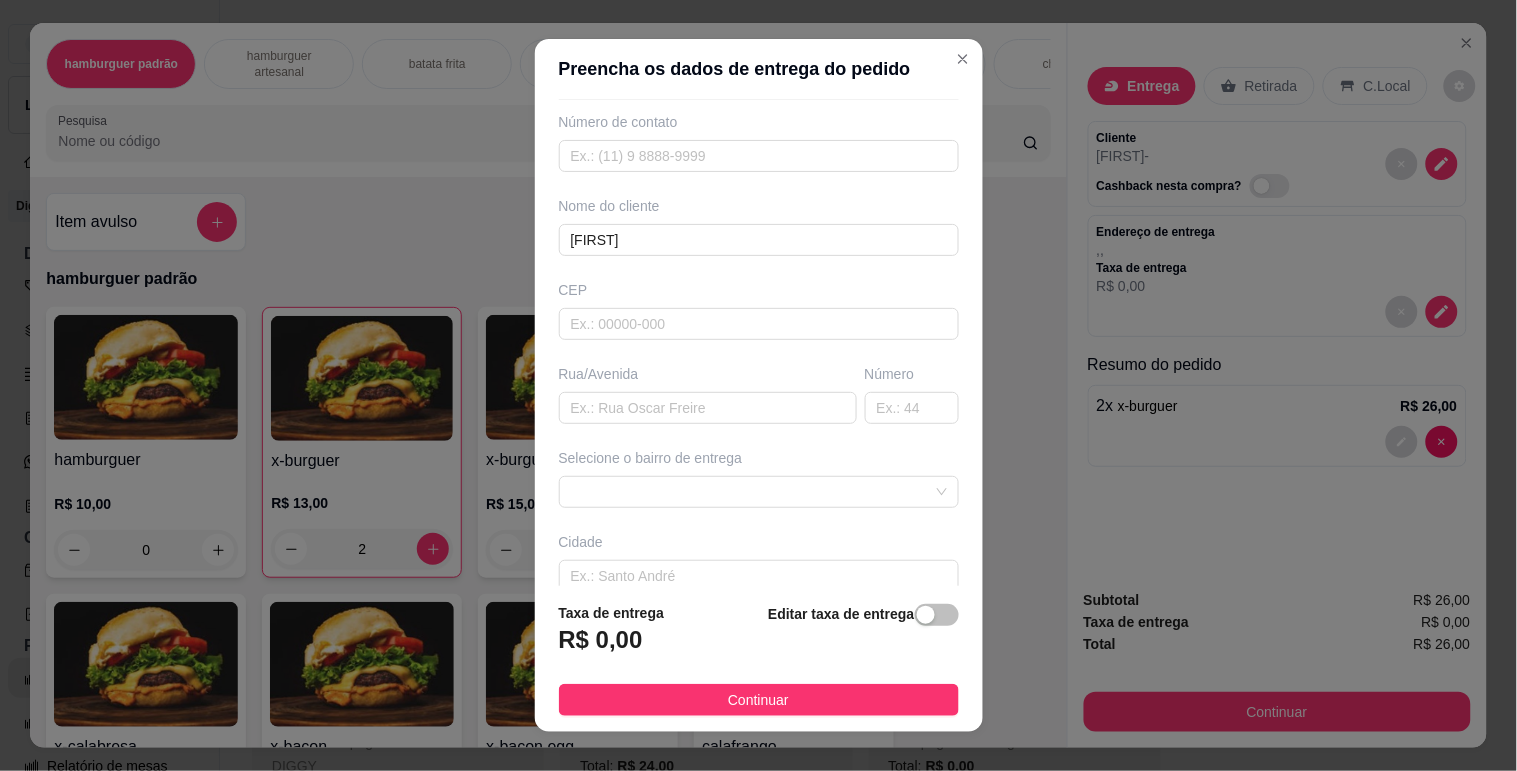 scroll, scrollTop: 186, scrollLeft: 0, axis: vertical 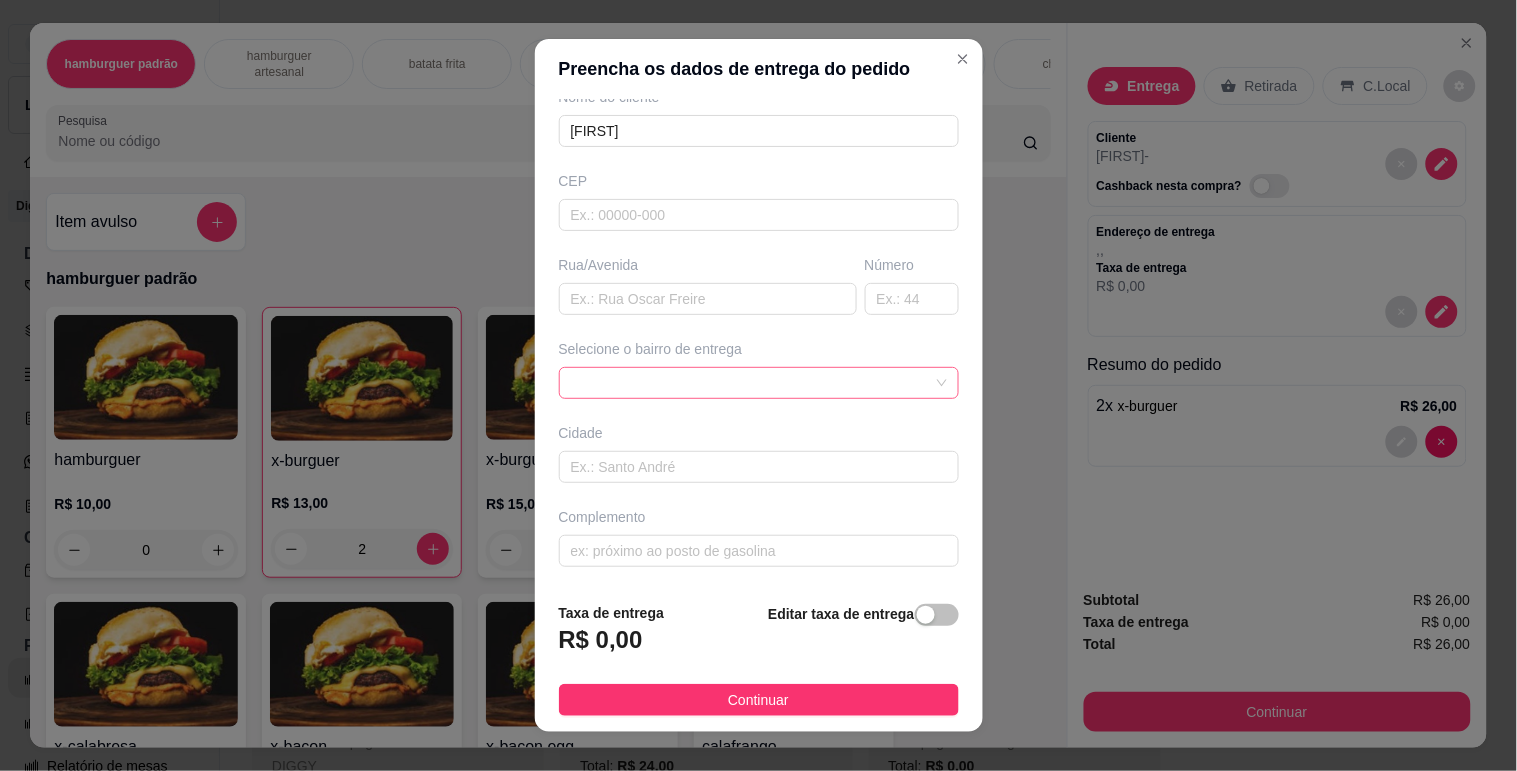 click at bounding box center [759, 383] 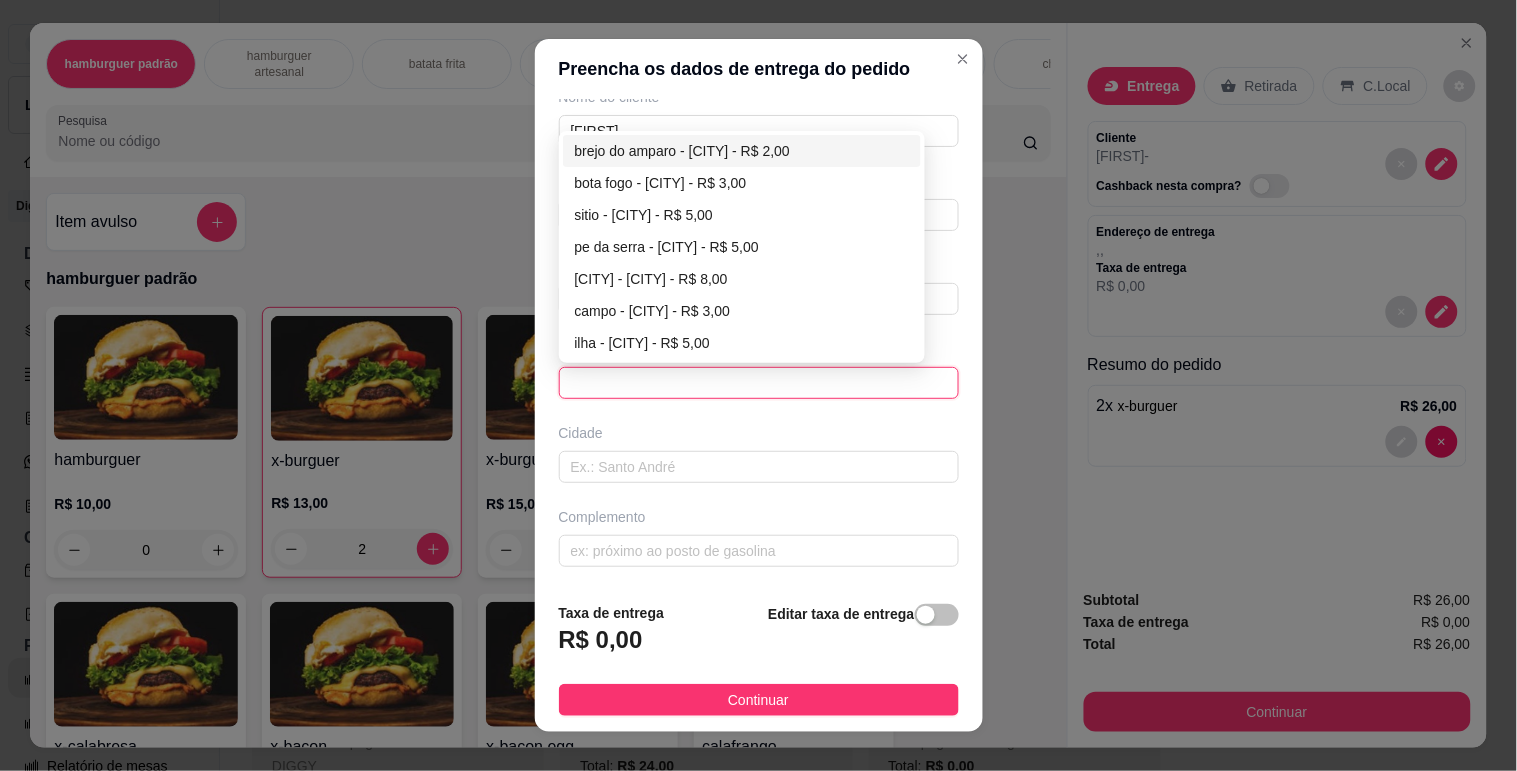click on "brejo do amparo - [CITY] - R$ 2,00" at bounding box center (742, 151) 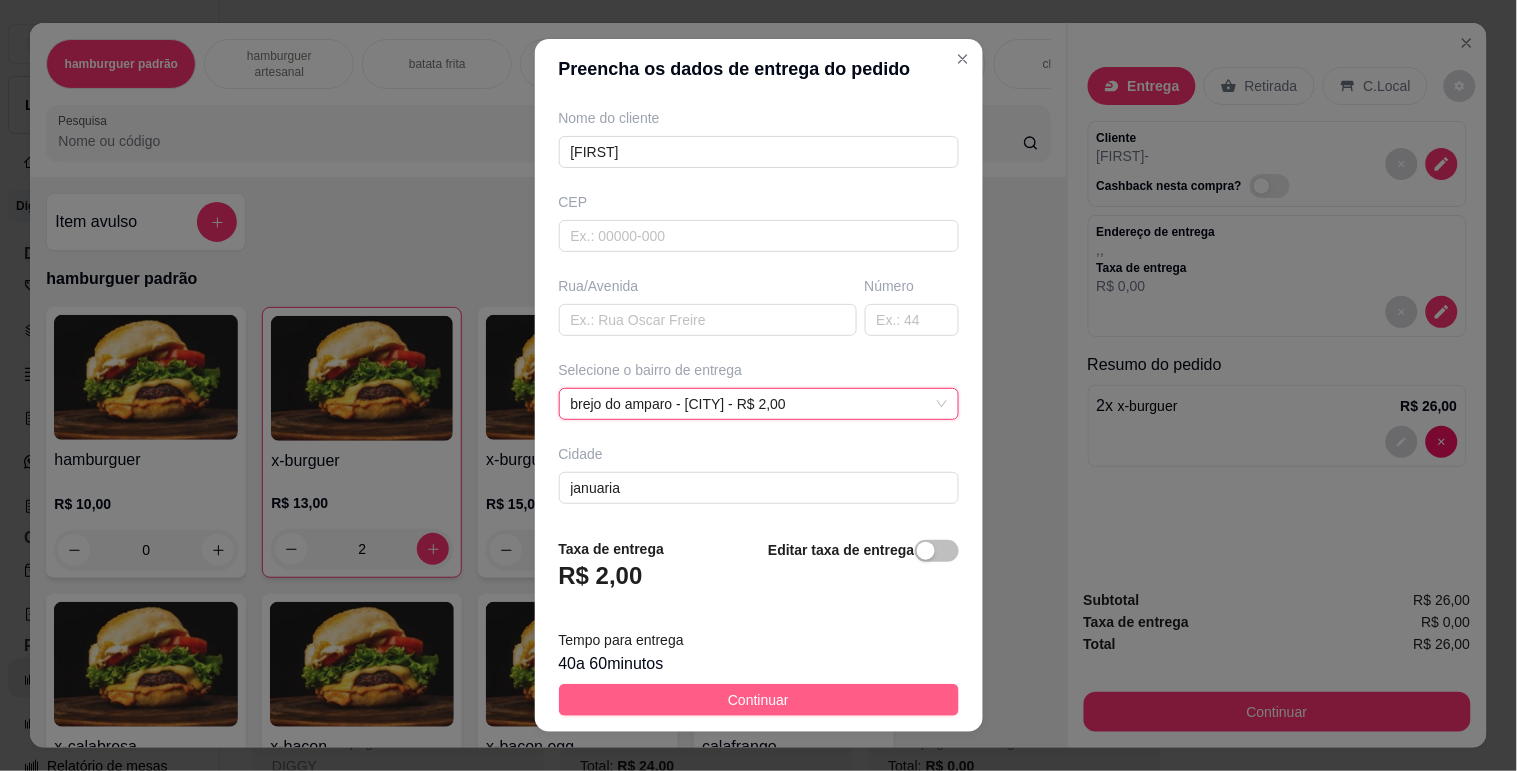 scroll, scrollTop: 186, scrollLeft: 0, axis: vertical 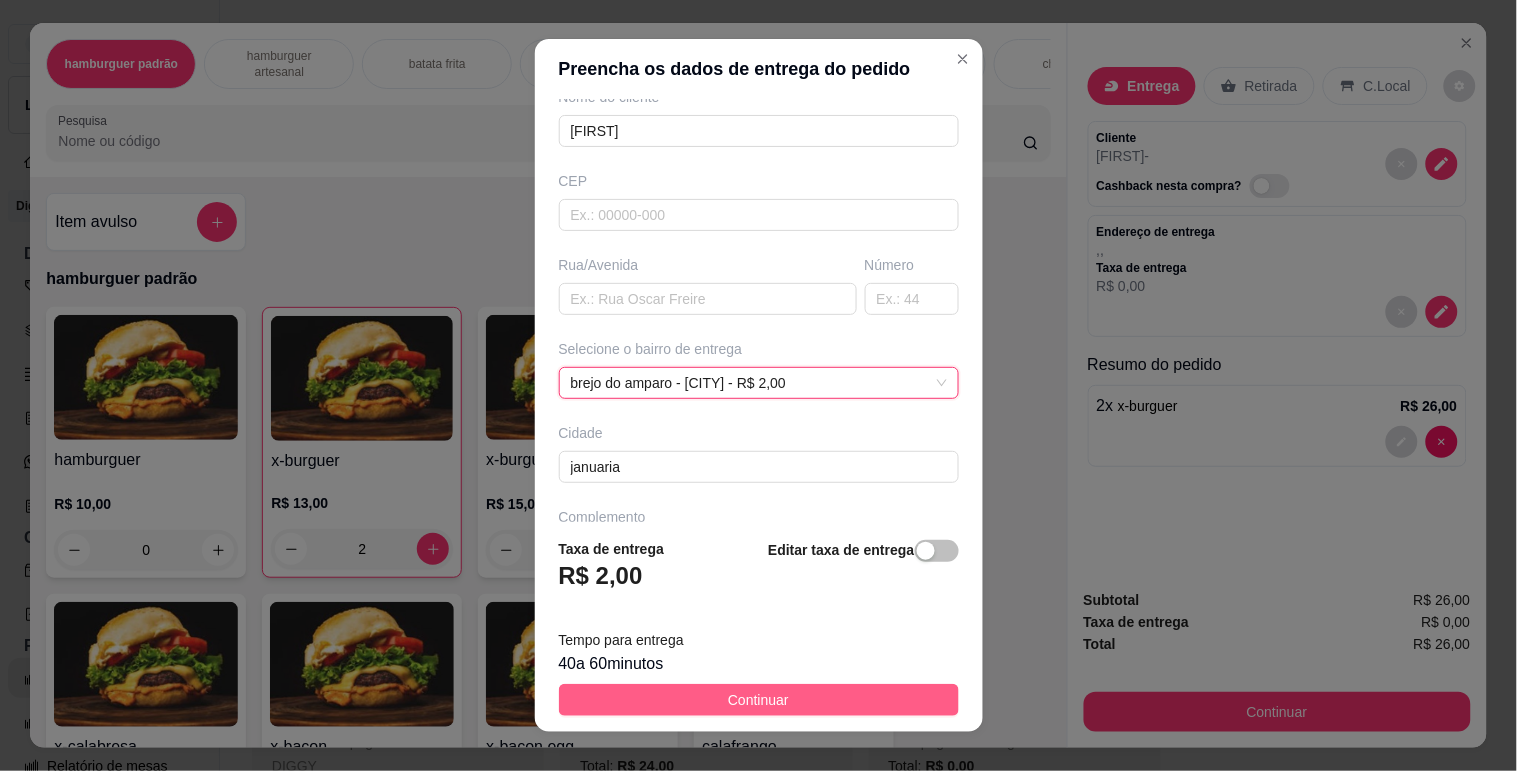 click on "Continuar" at bounding box center [759, 700] 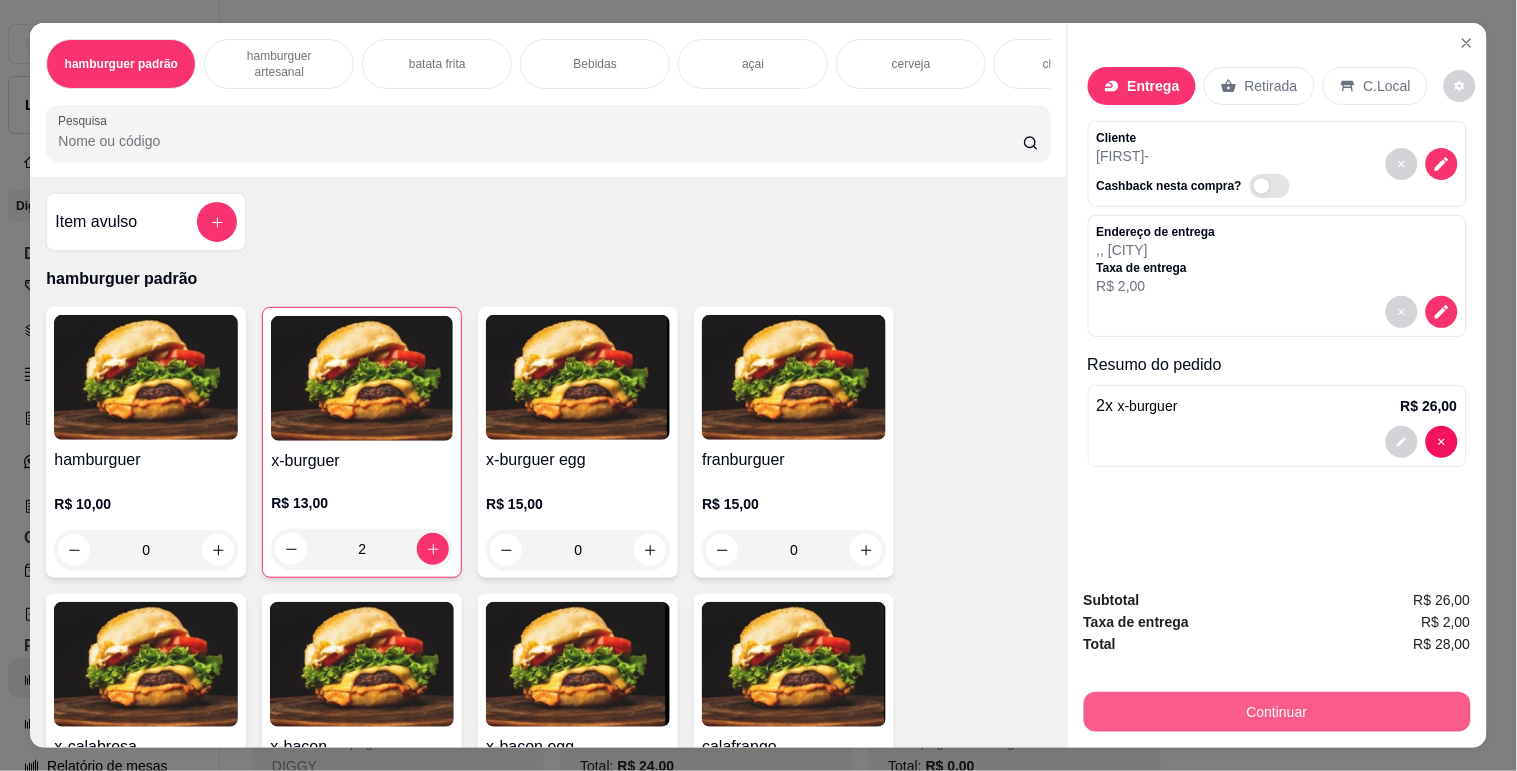 click on "Continuar" at bounding box center (1277, 712) 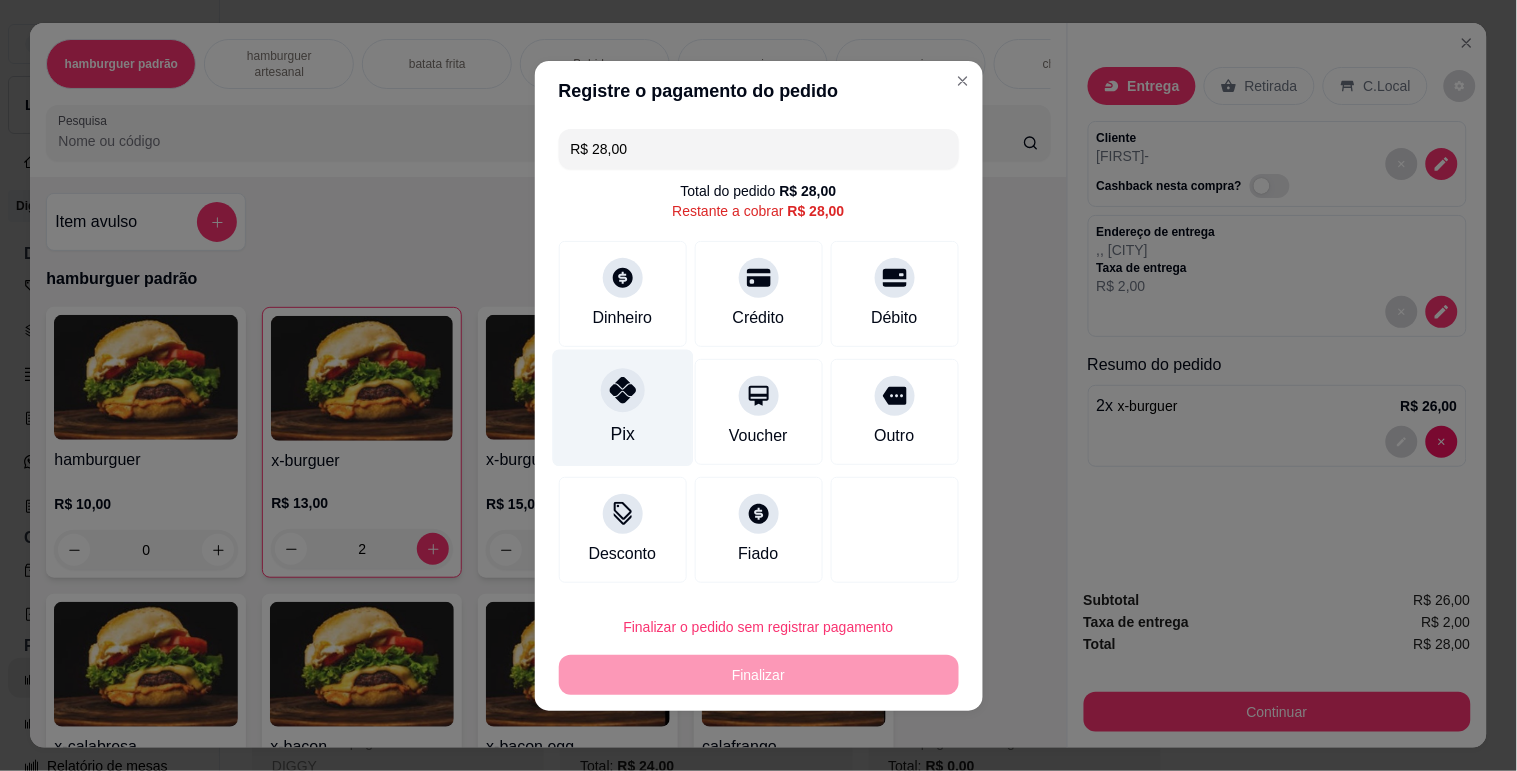 click on "Pix" at bounding box center [622, 407] 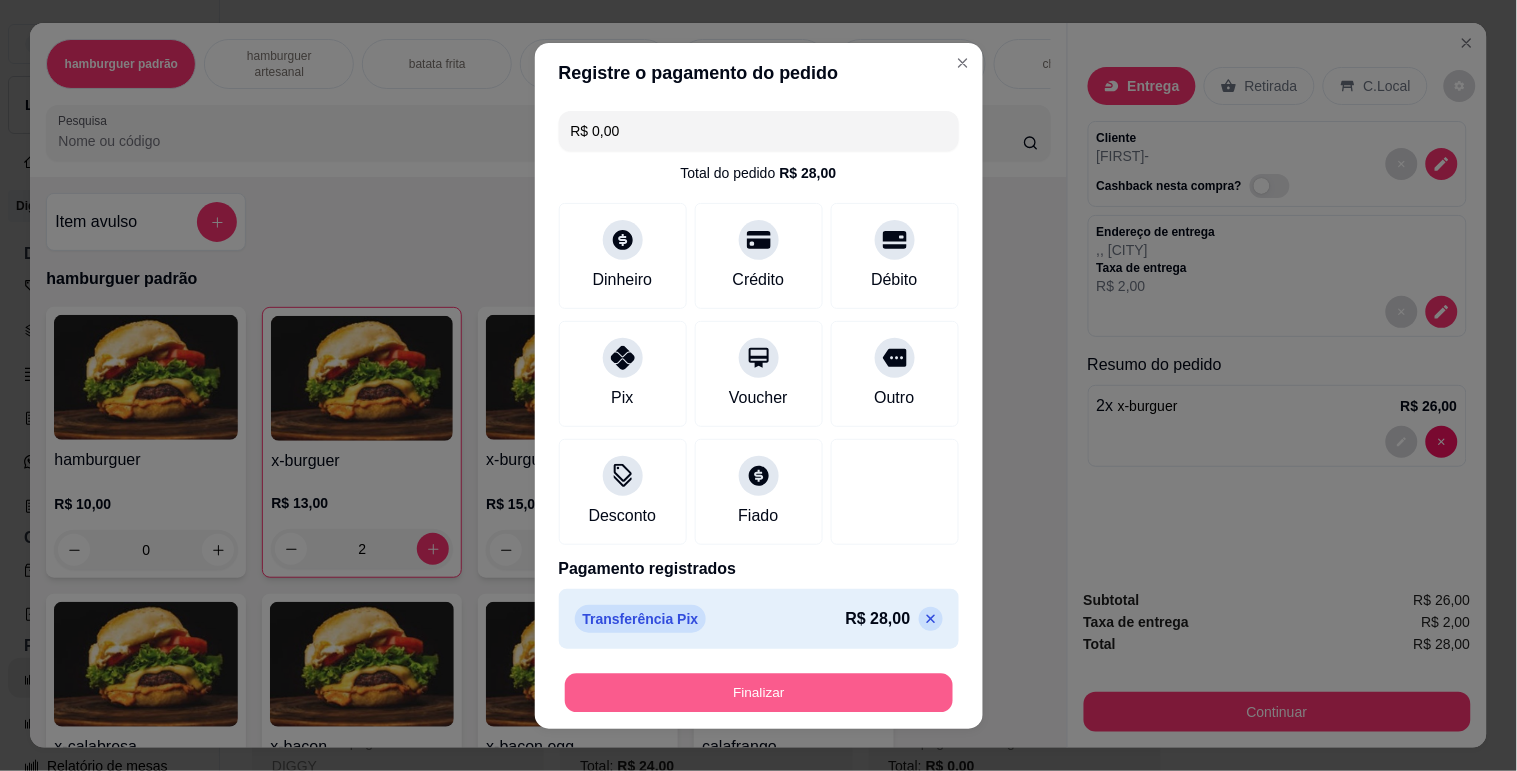 click on "Finalizar" at bounding box center [759, 692] 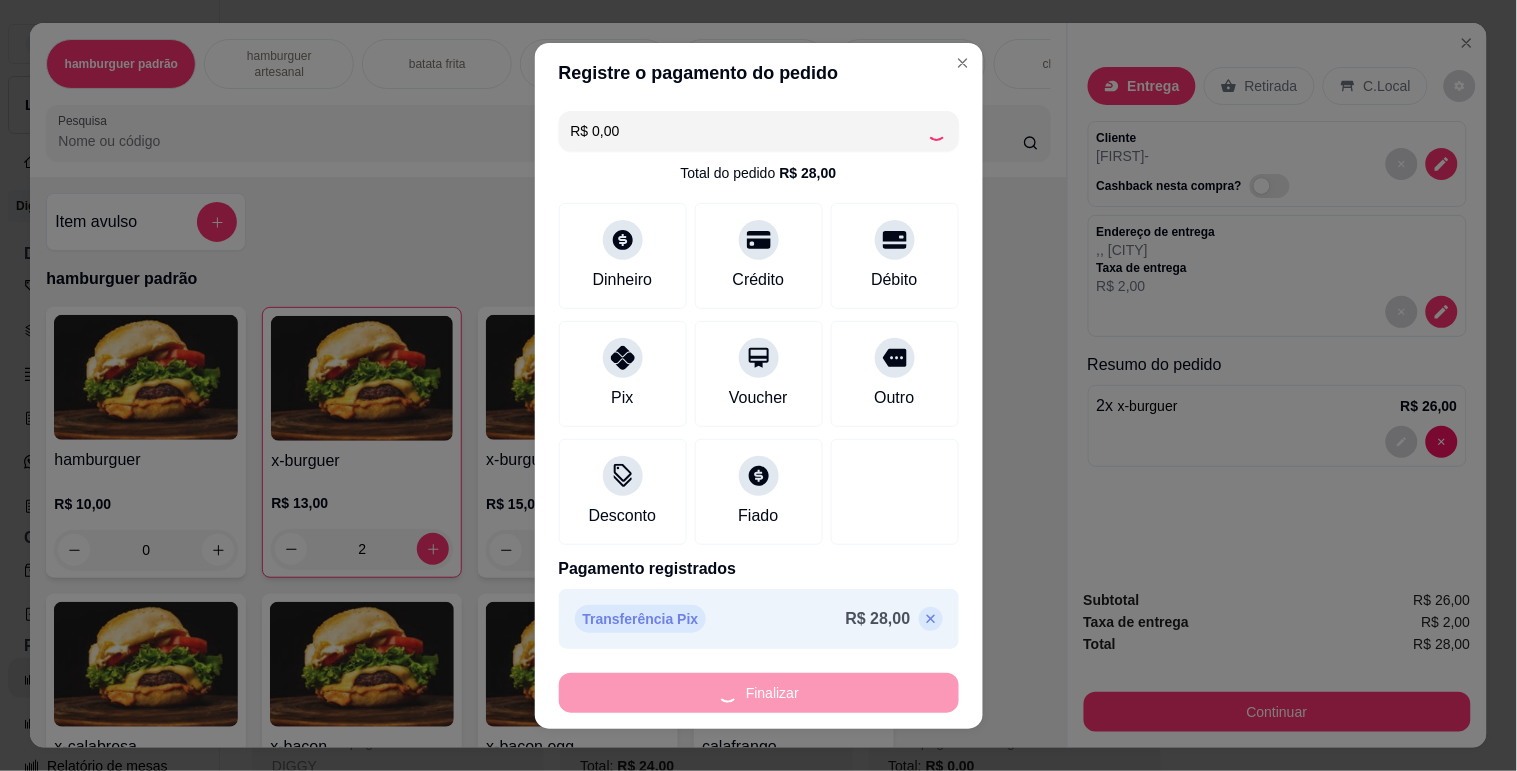 type on "0" 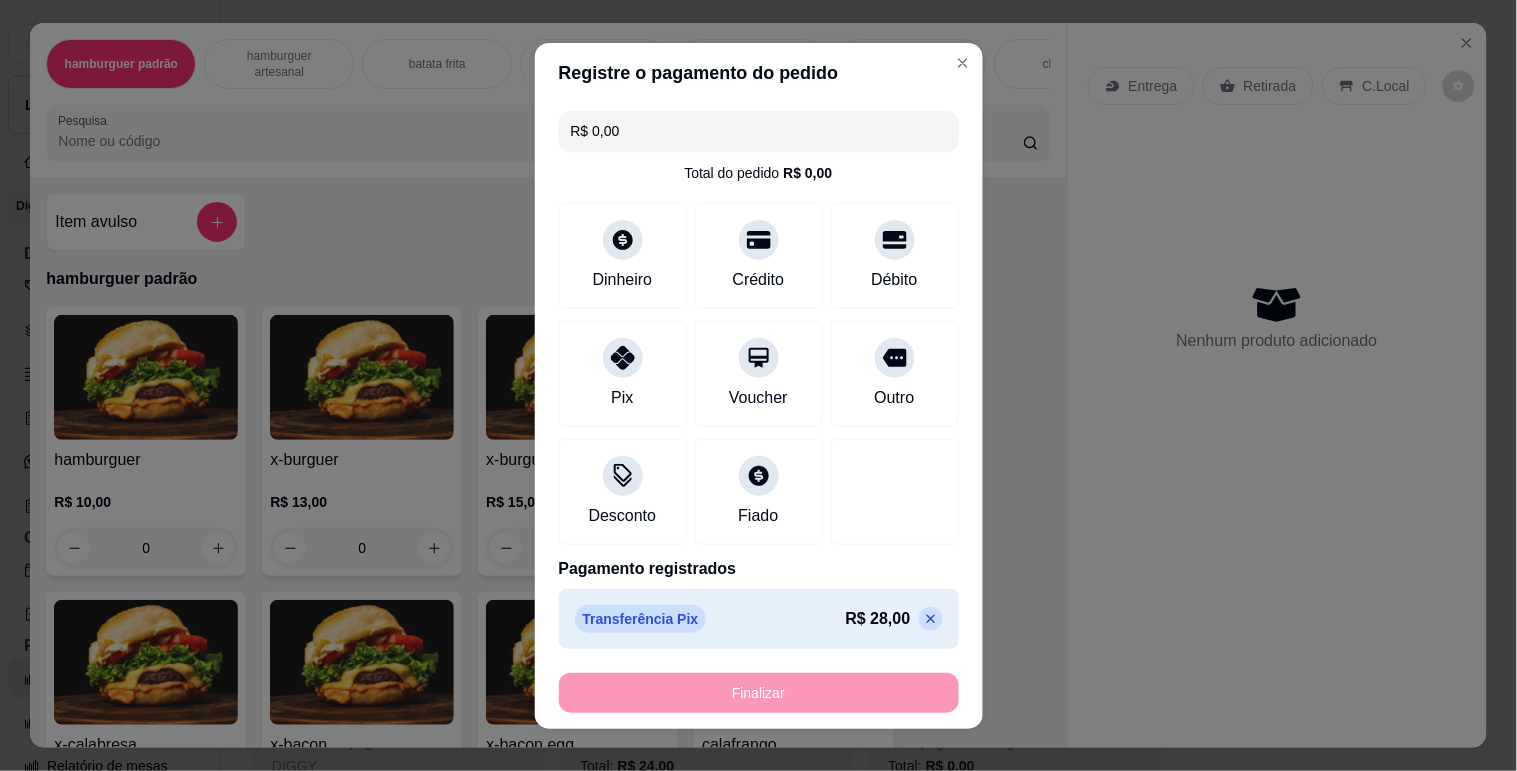 type on "-R$ 28,00" 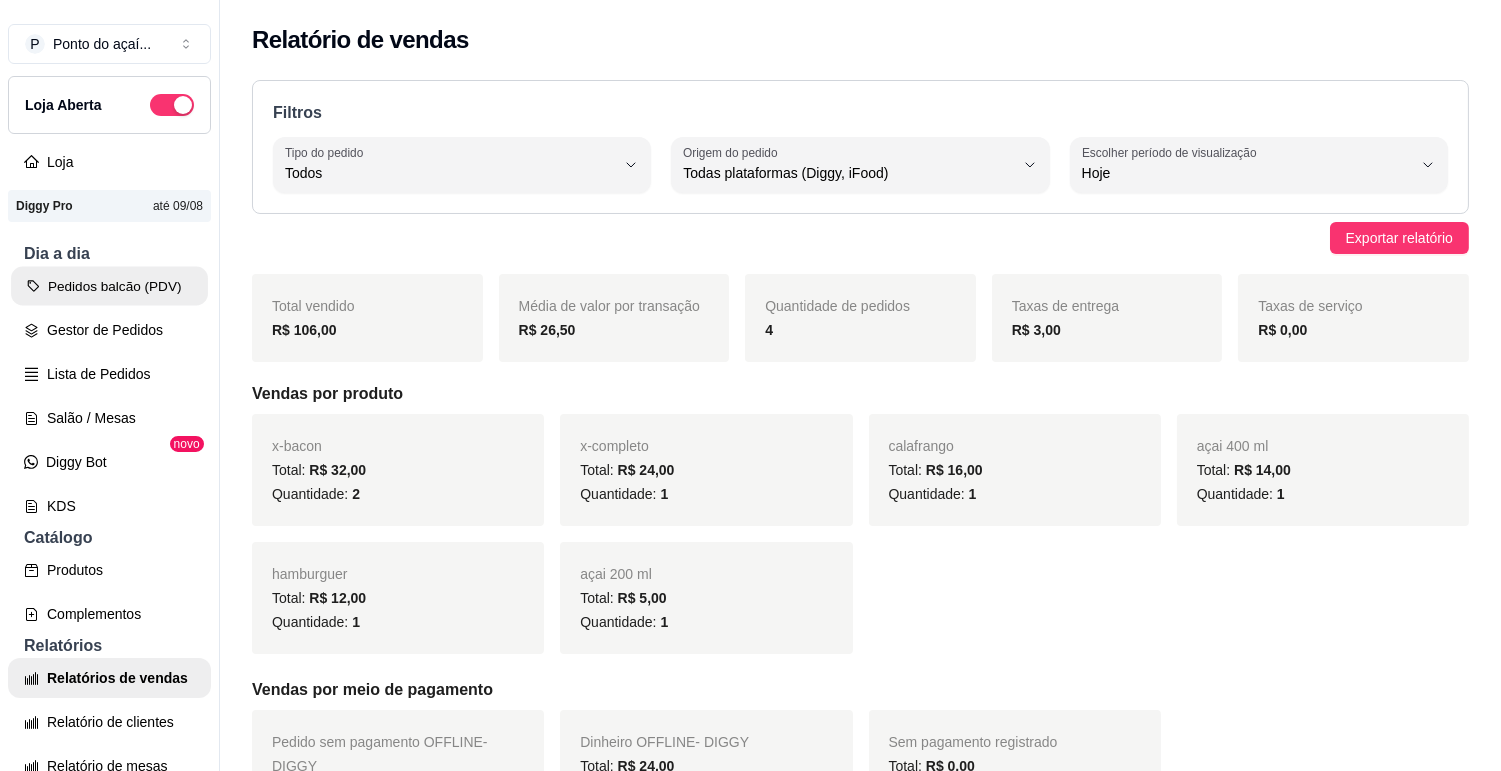 click on "Pedidos balcão (PDV)" at bounding box center [109, 286] 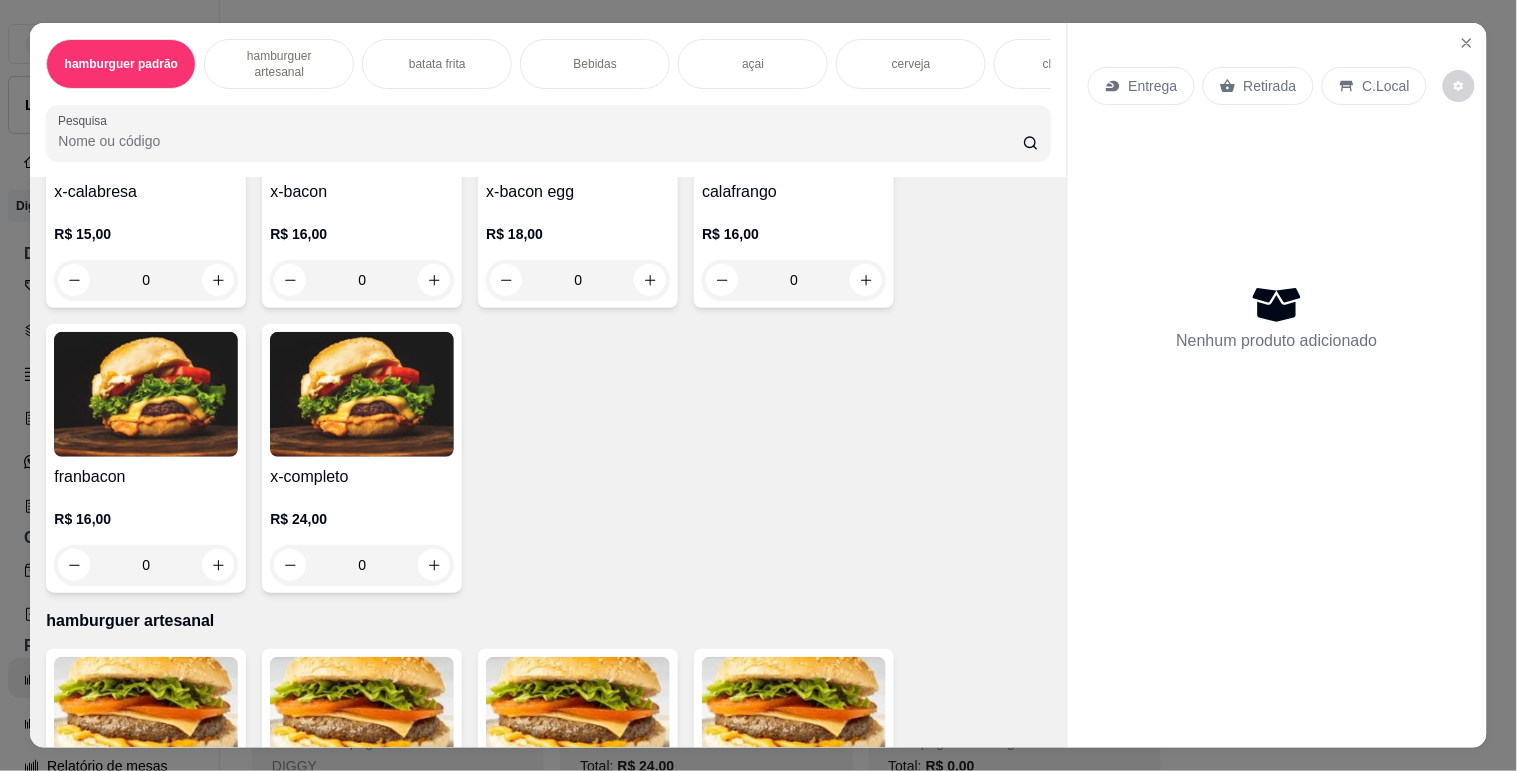 scroll, scrollTop: 555, scrollLeft: 0, axis: vertical 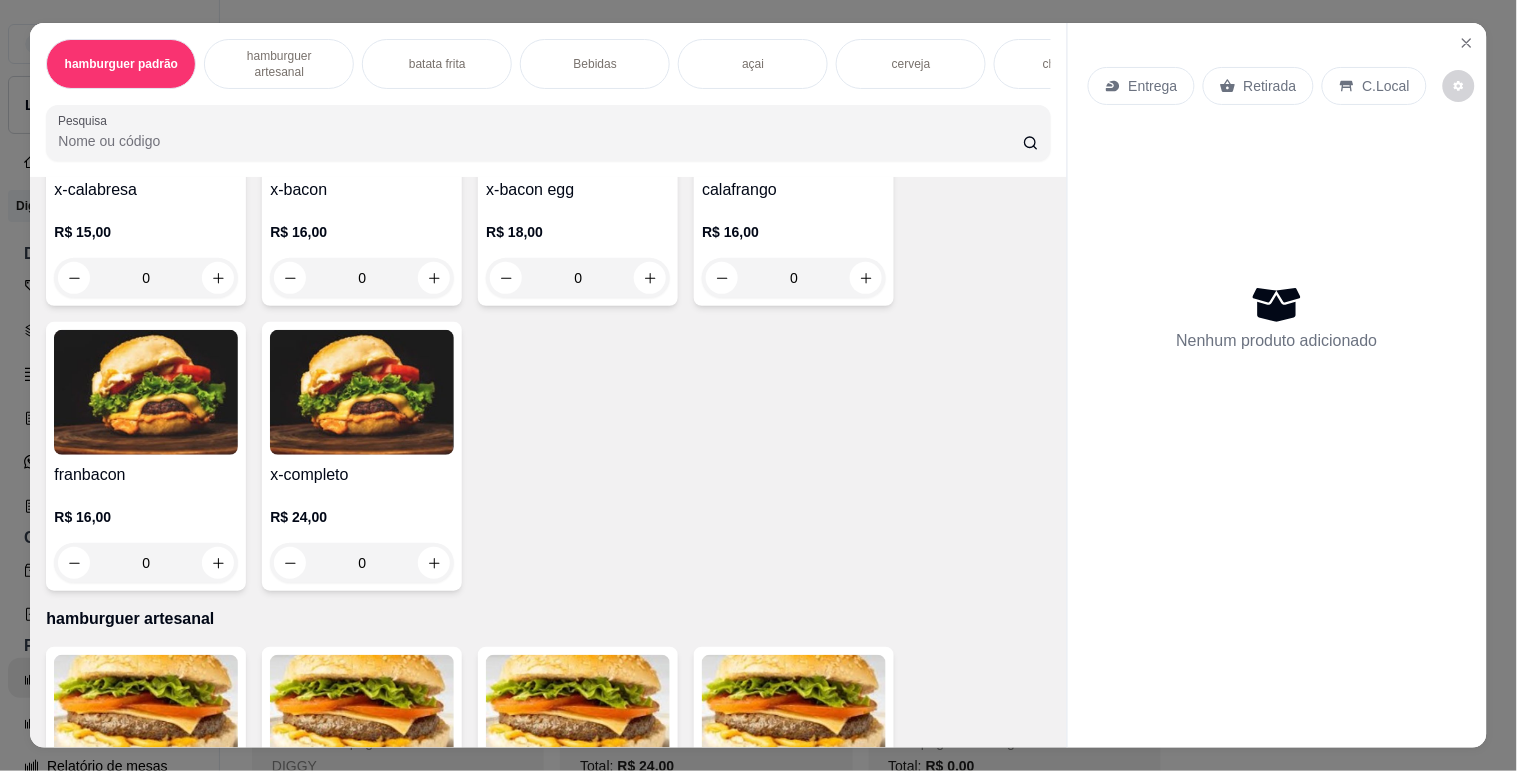 click on "0" at bounding box center [146, 278] 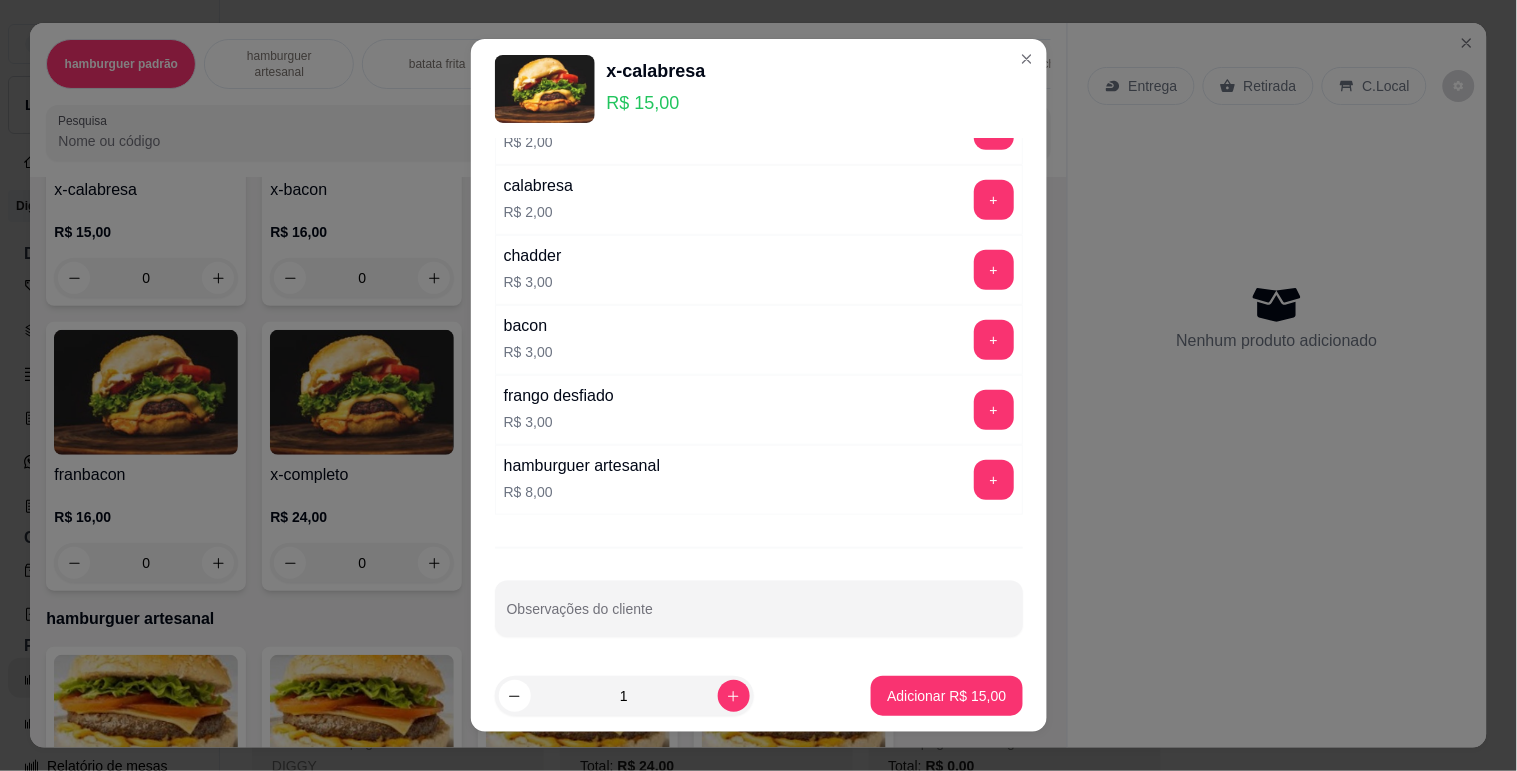 scroll, scrollTop: 334, scrollLeft: 0, axis: vertical 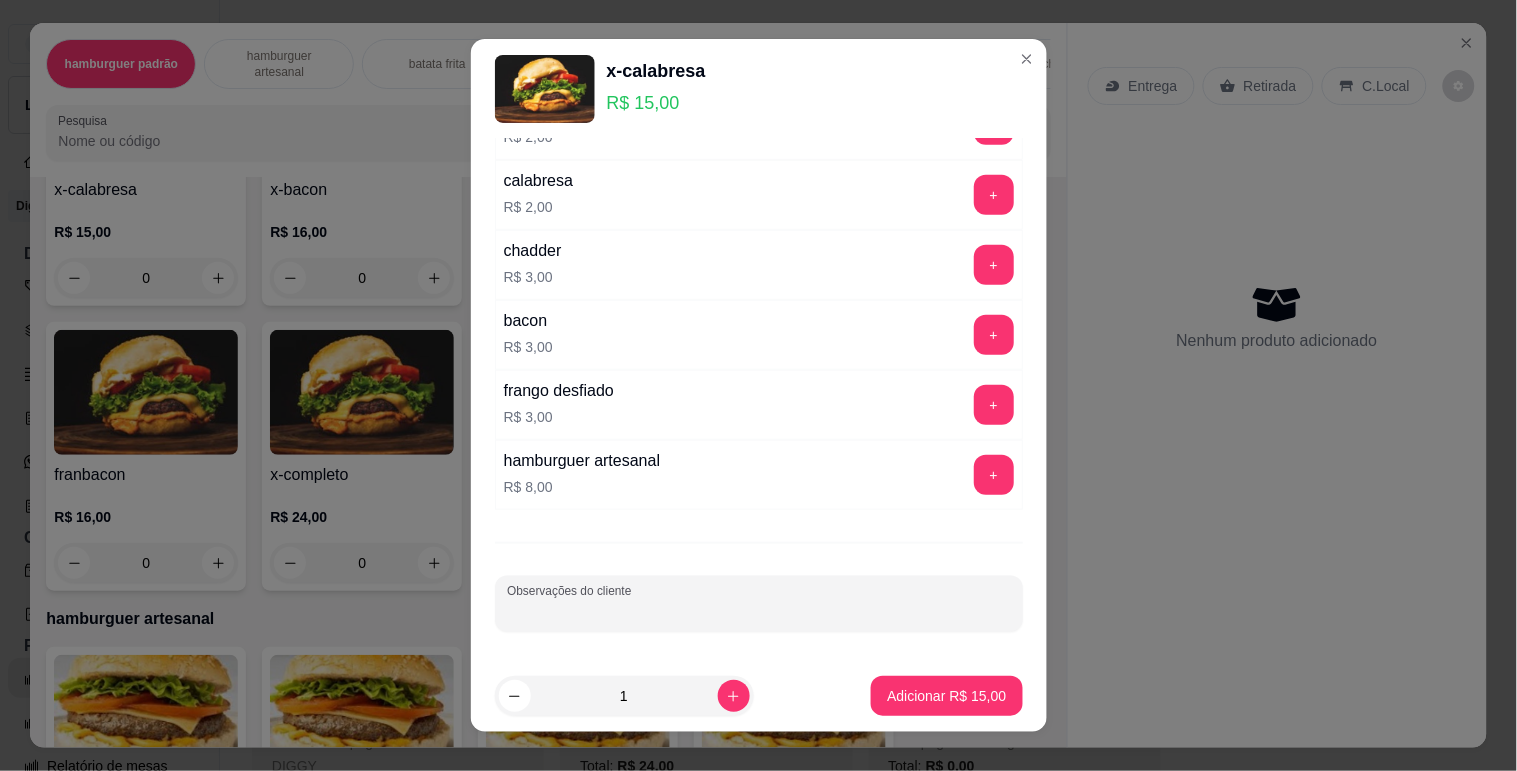 click on "Observações do cliente" at bounding box center [759, 612] 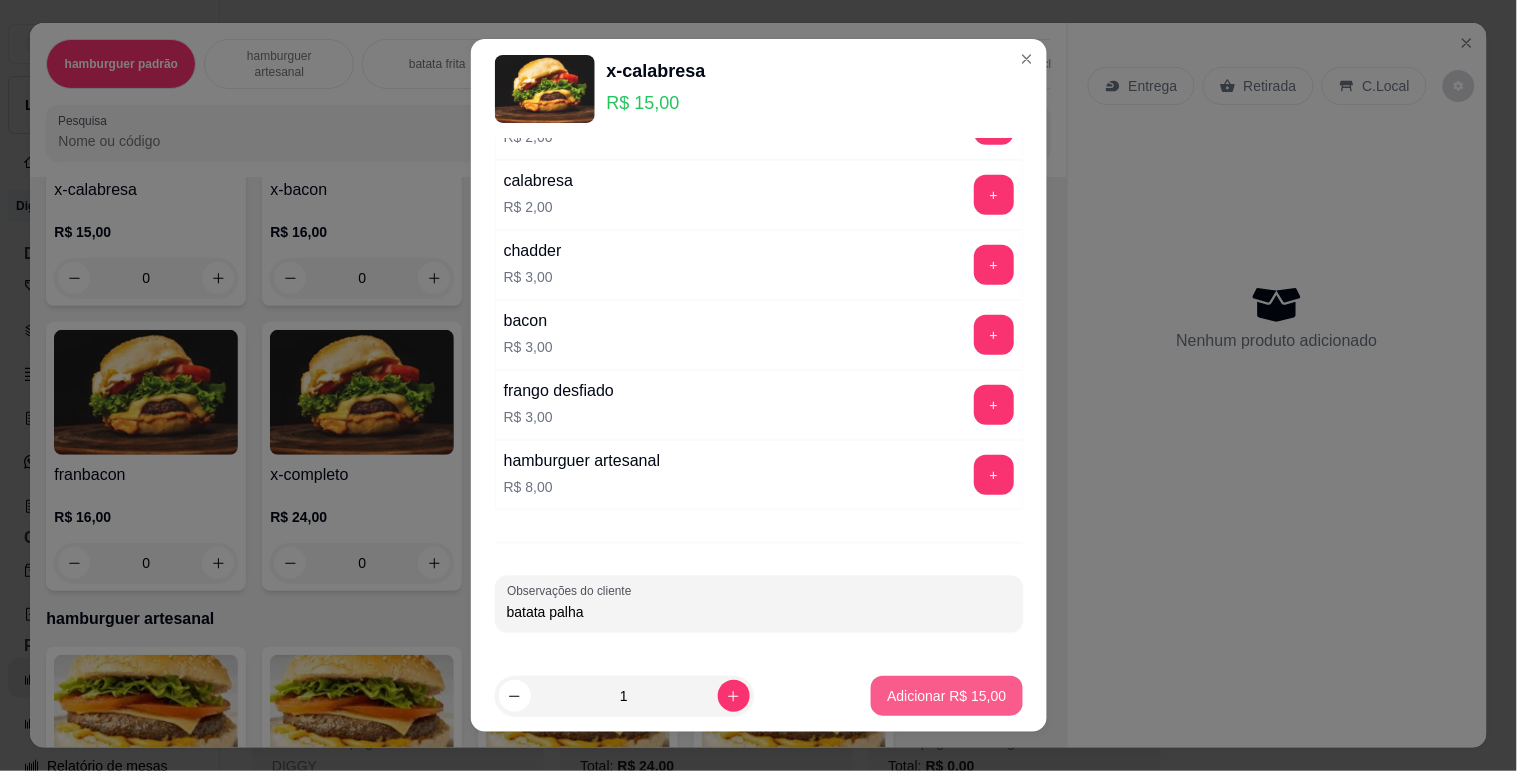 type on "batata palha" 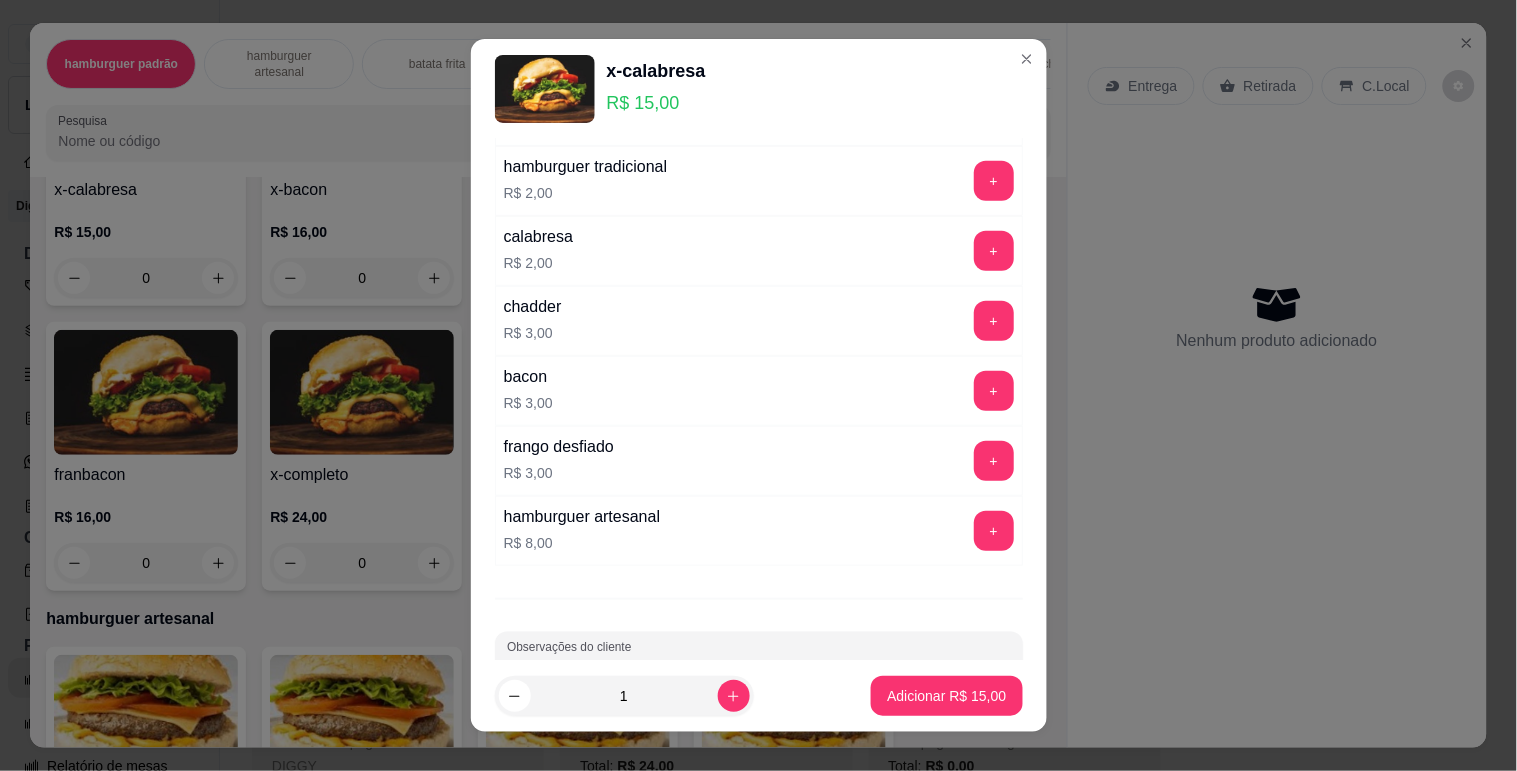 scroll, scrollTop: 223, scrollLeft: 0, axis: vertical 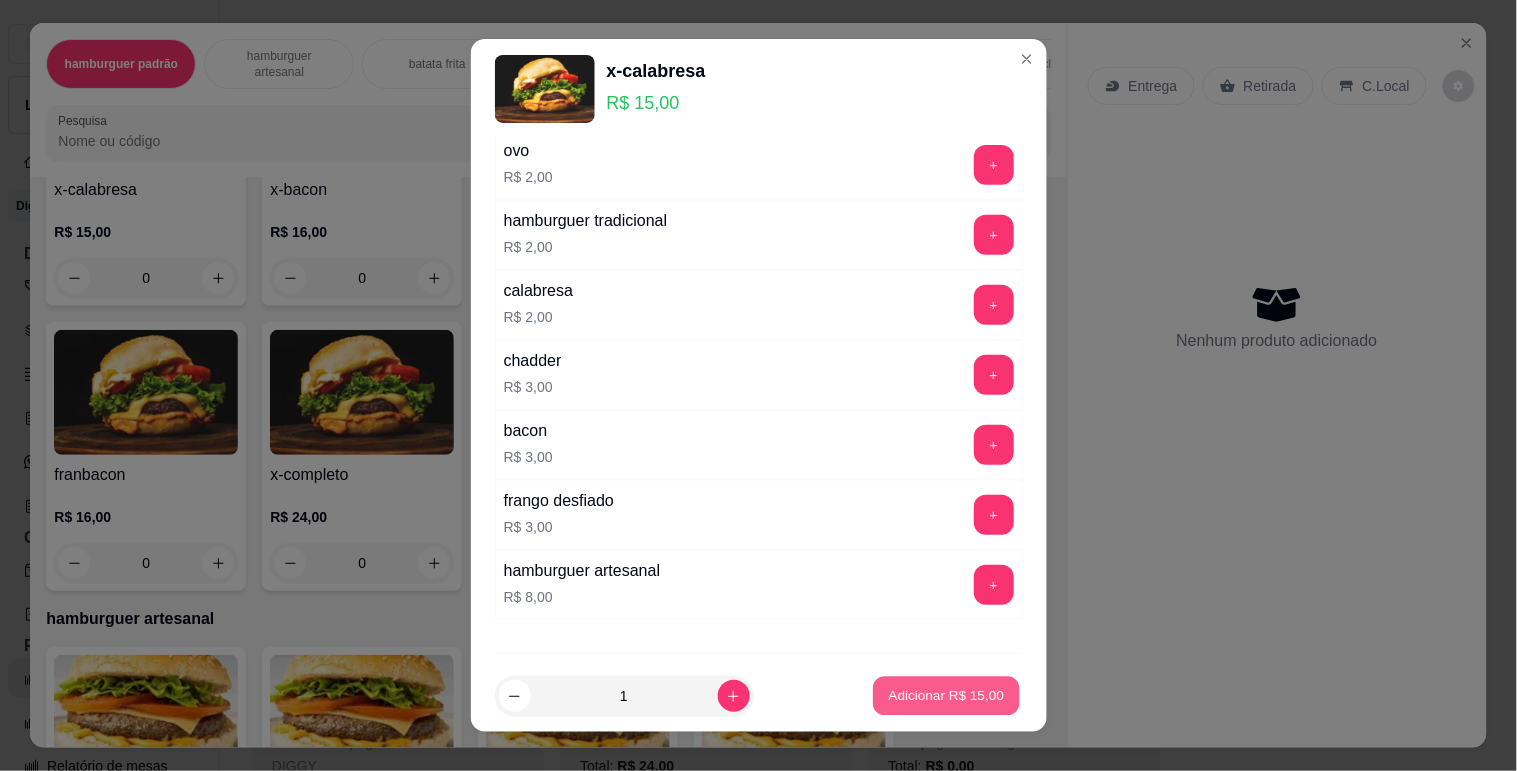 click on "Adicionar   R$ 15,00" at bounding box center [947, 696] 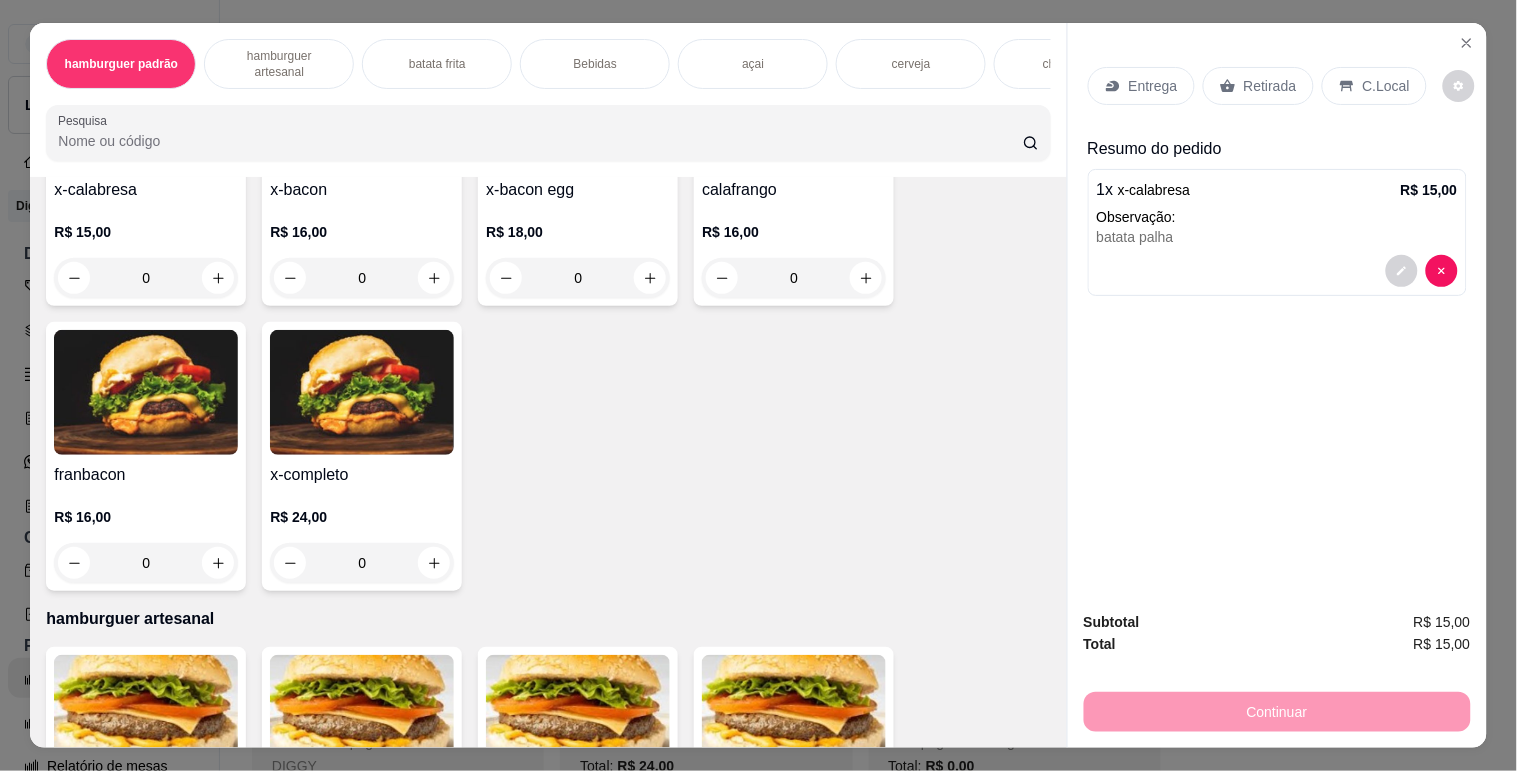 click on "Bebidas" at bounding box center (595, 64) 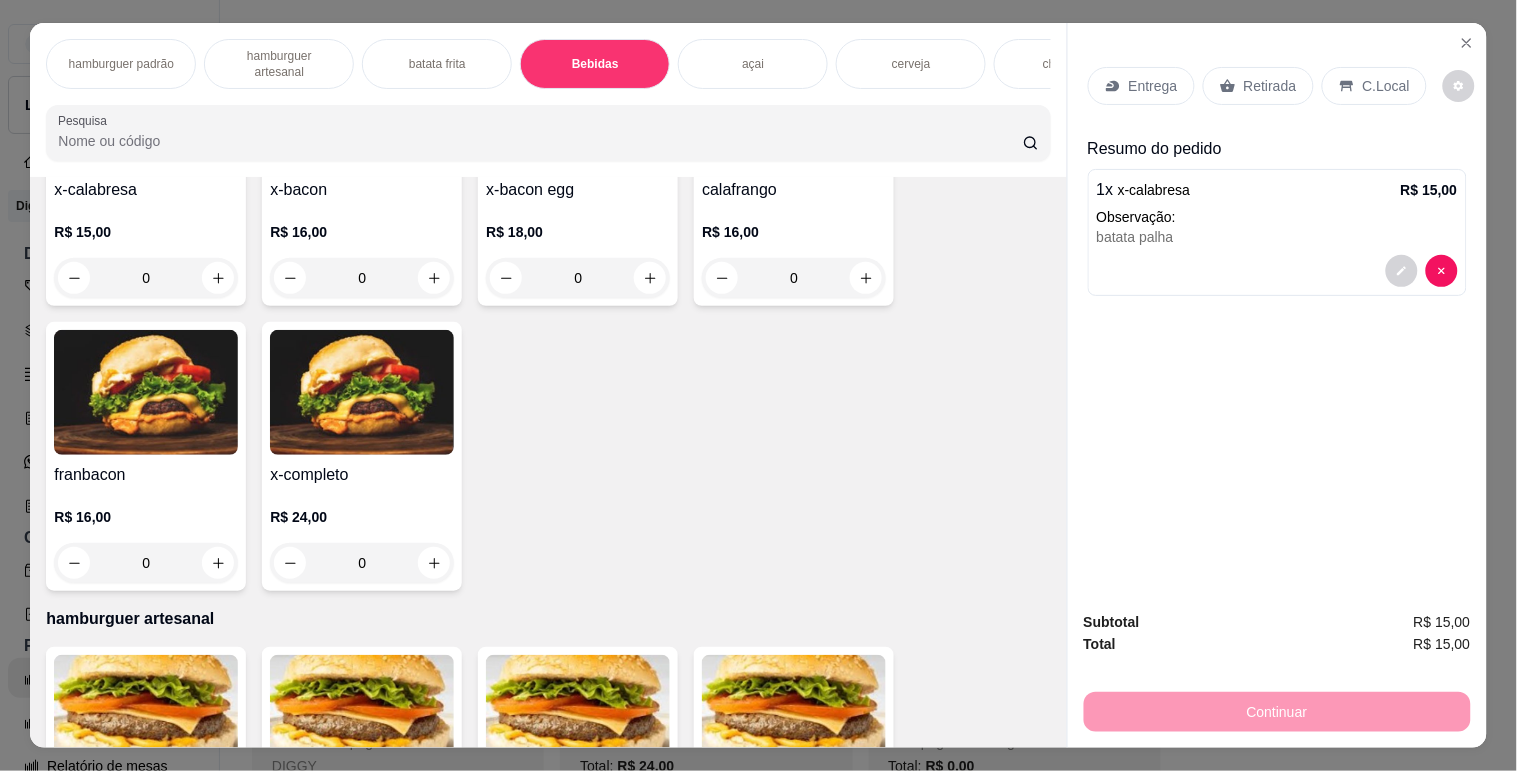 scroll, scrollTop: 1920, scrollLeft: 0, axis: vertical 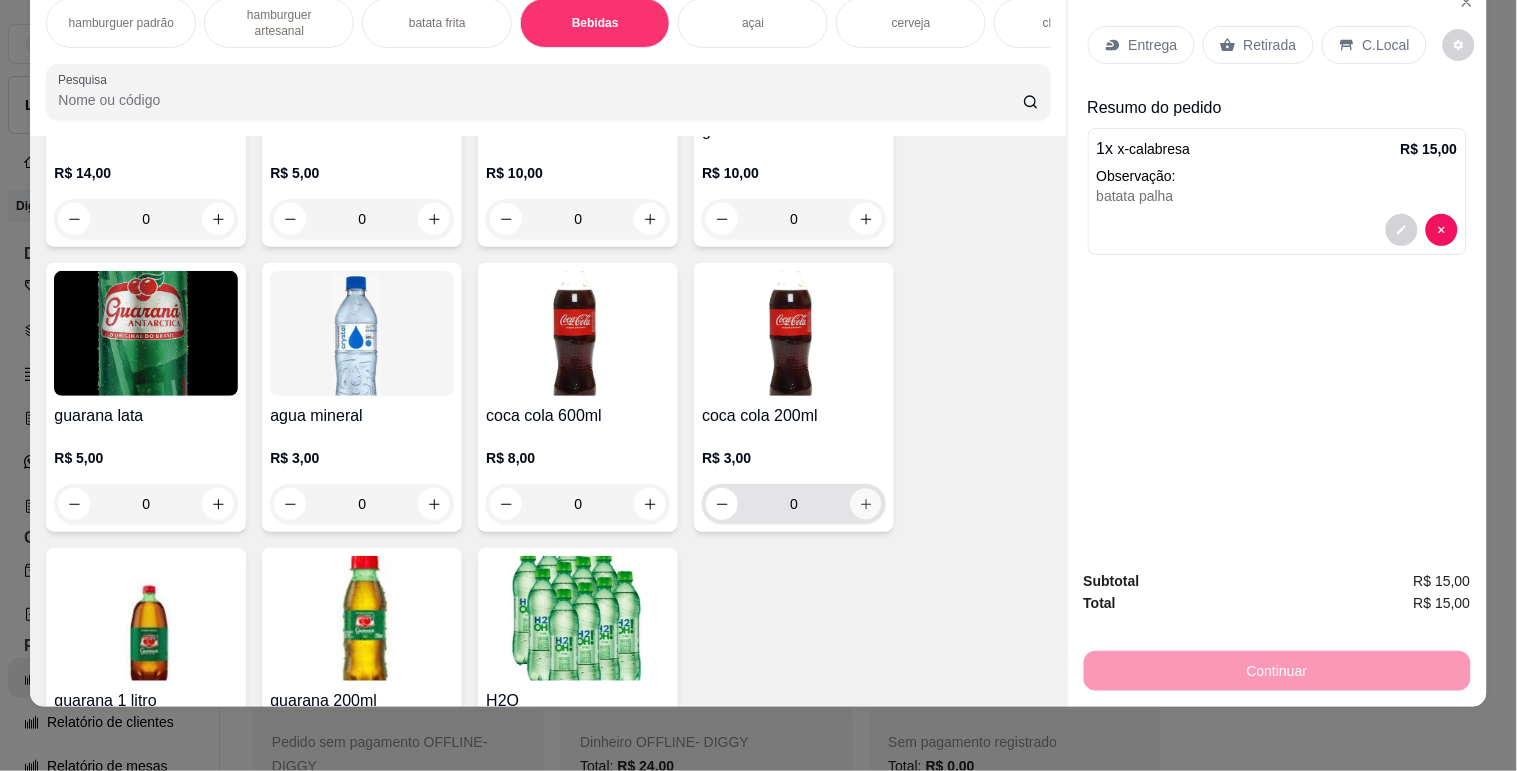 click at bounding box center [866, 504] 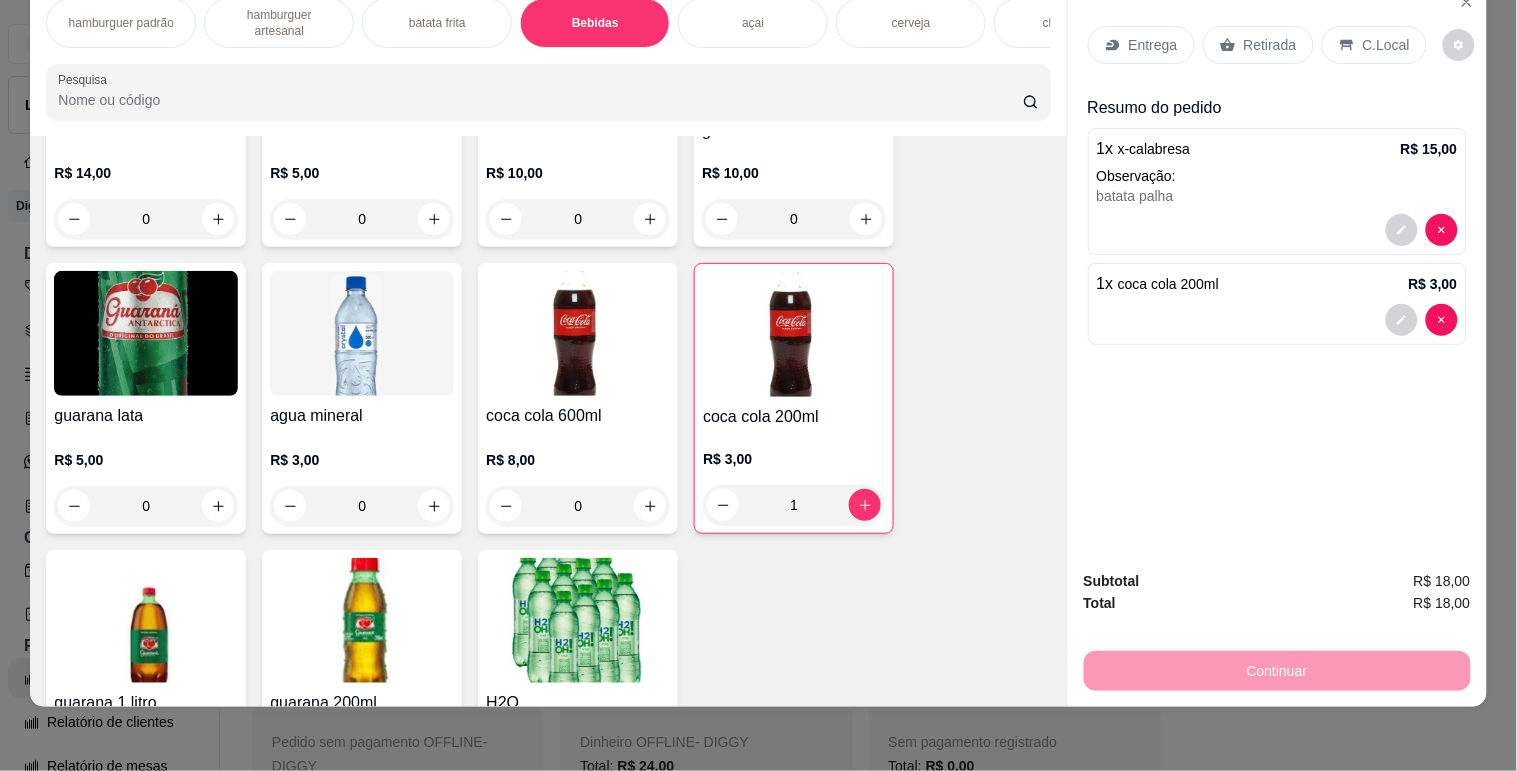 click on "C.Local" at bounding box center [1386, 45] 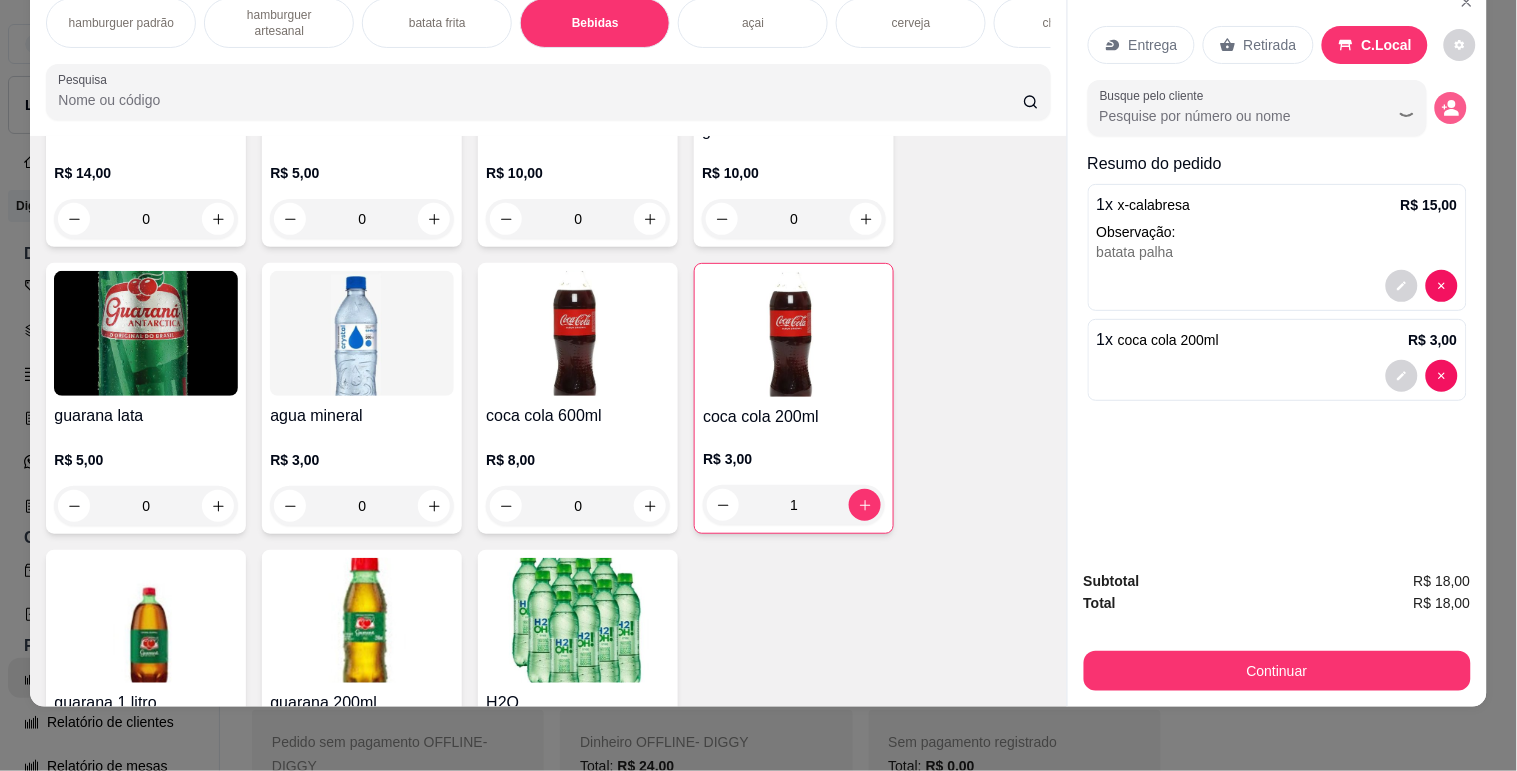 click 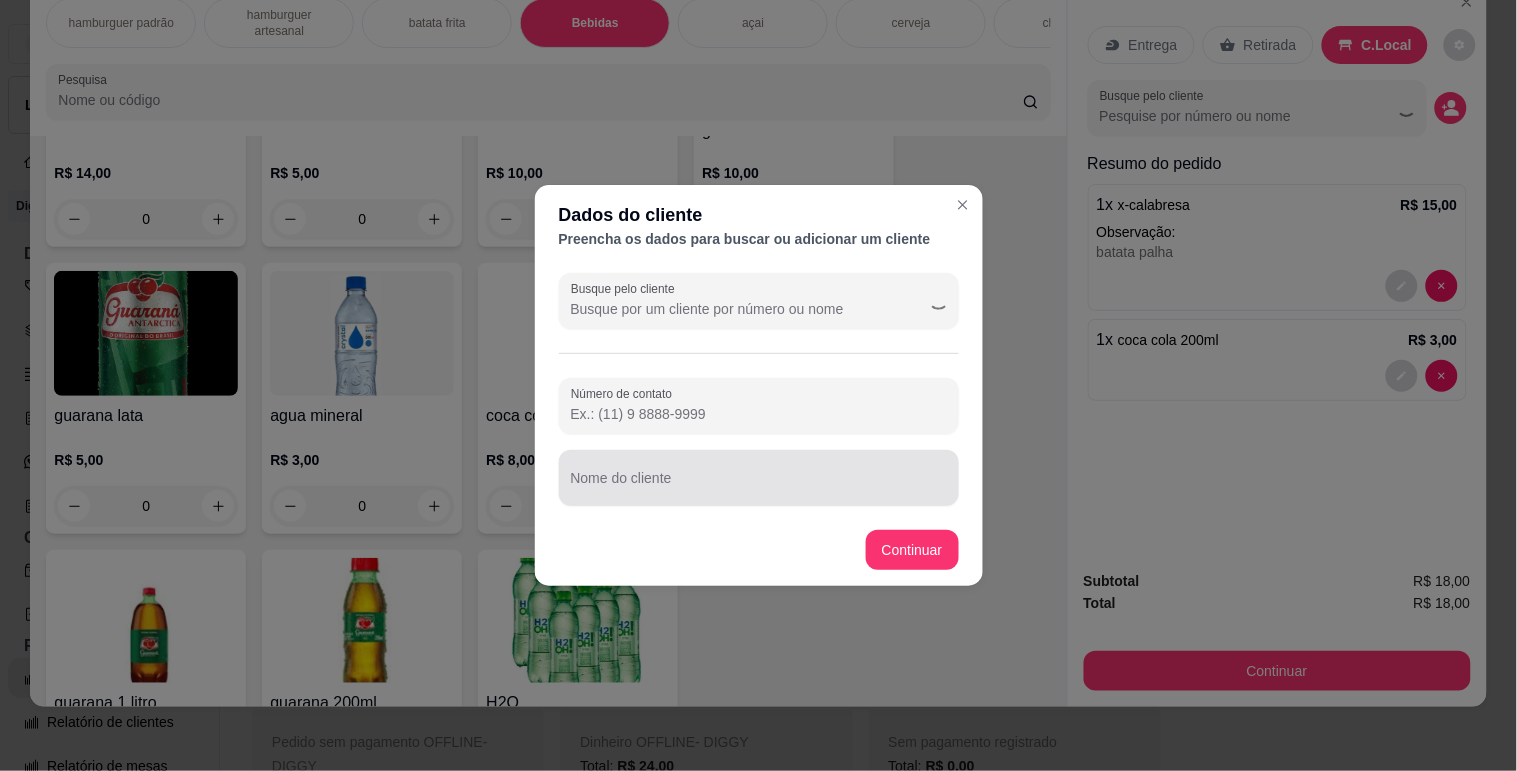 click at bounding box center (759, 478) 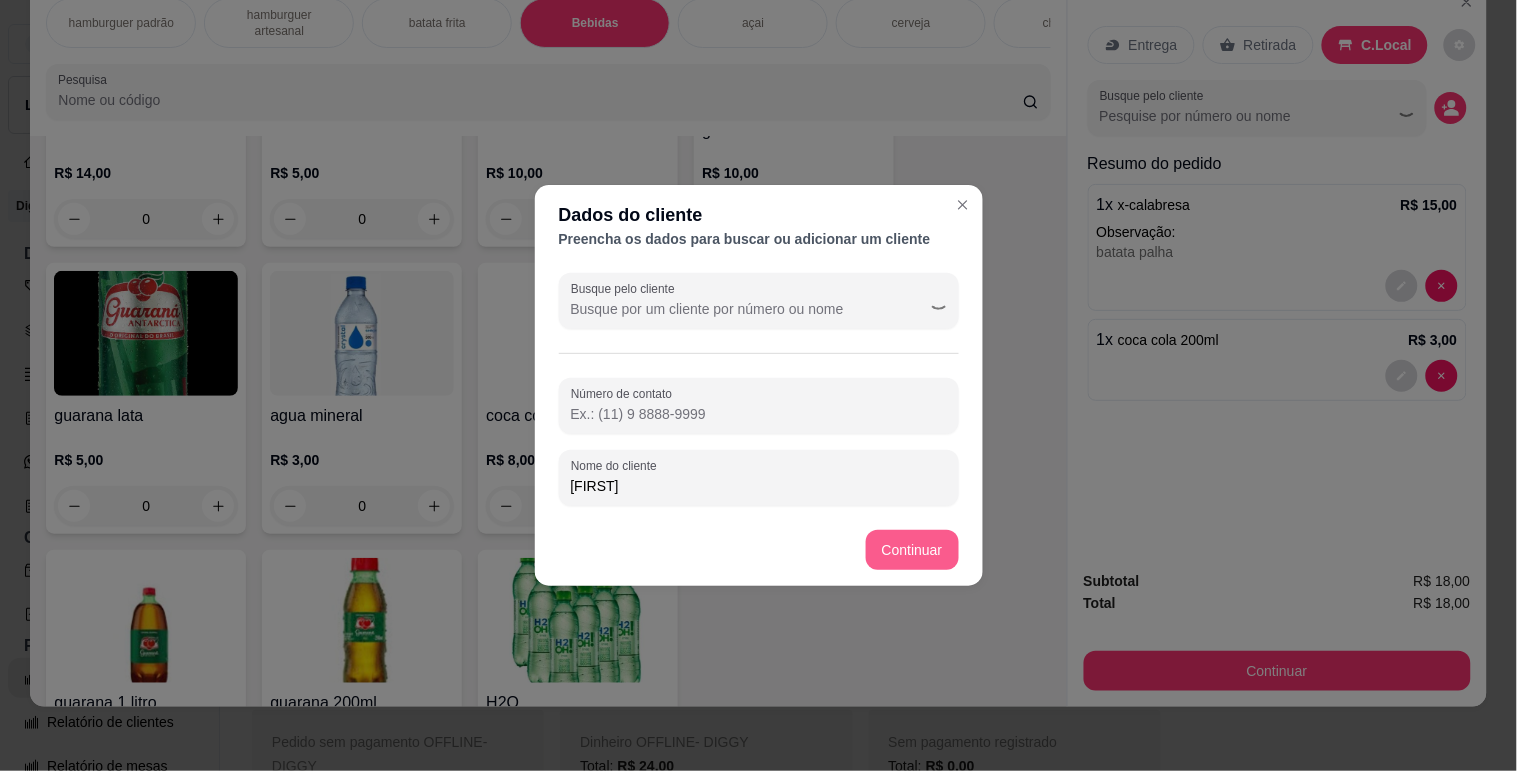 type on "[FIRST]" 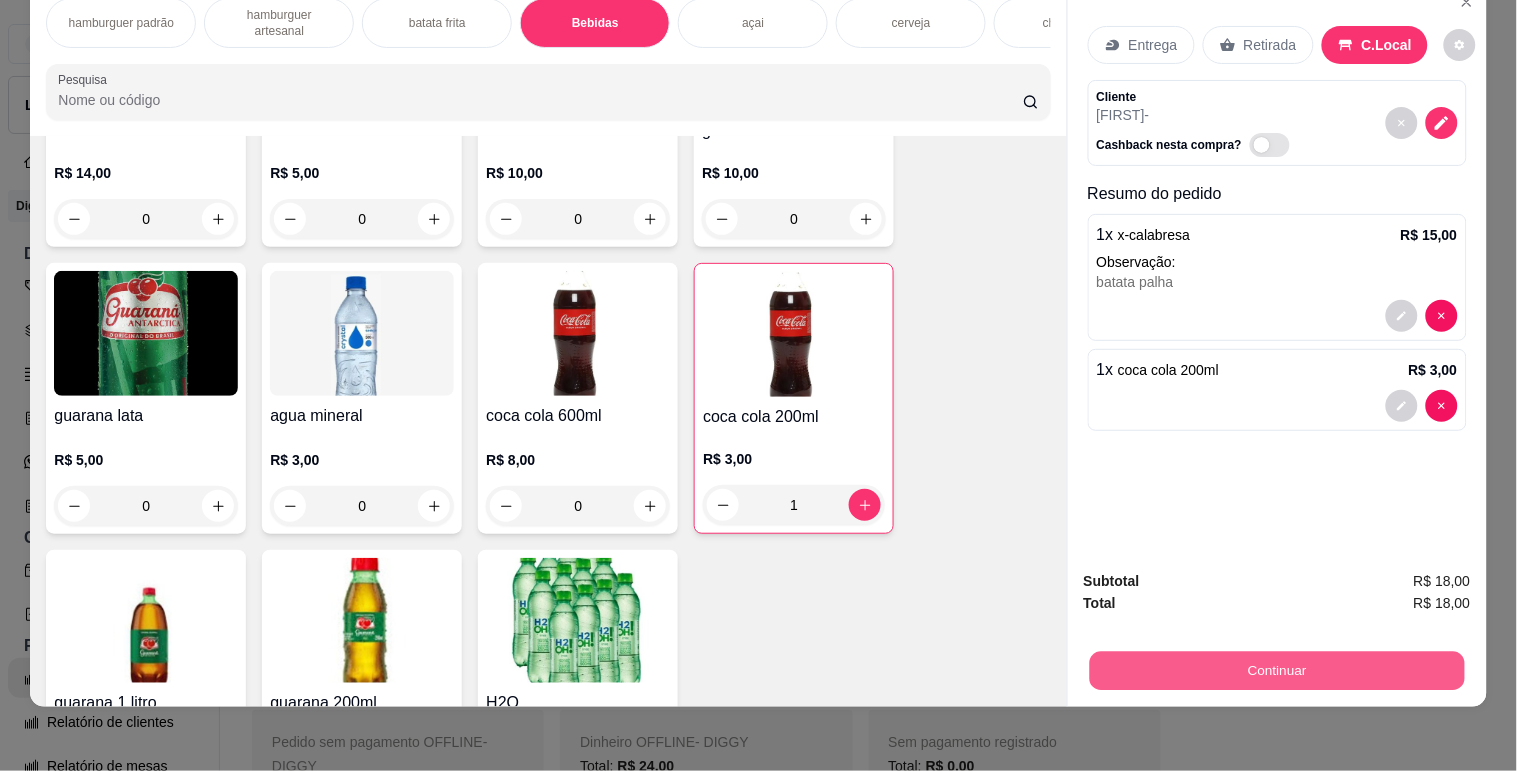 click on "Continuar" at bounding box center (1276, 670) 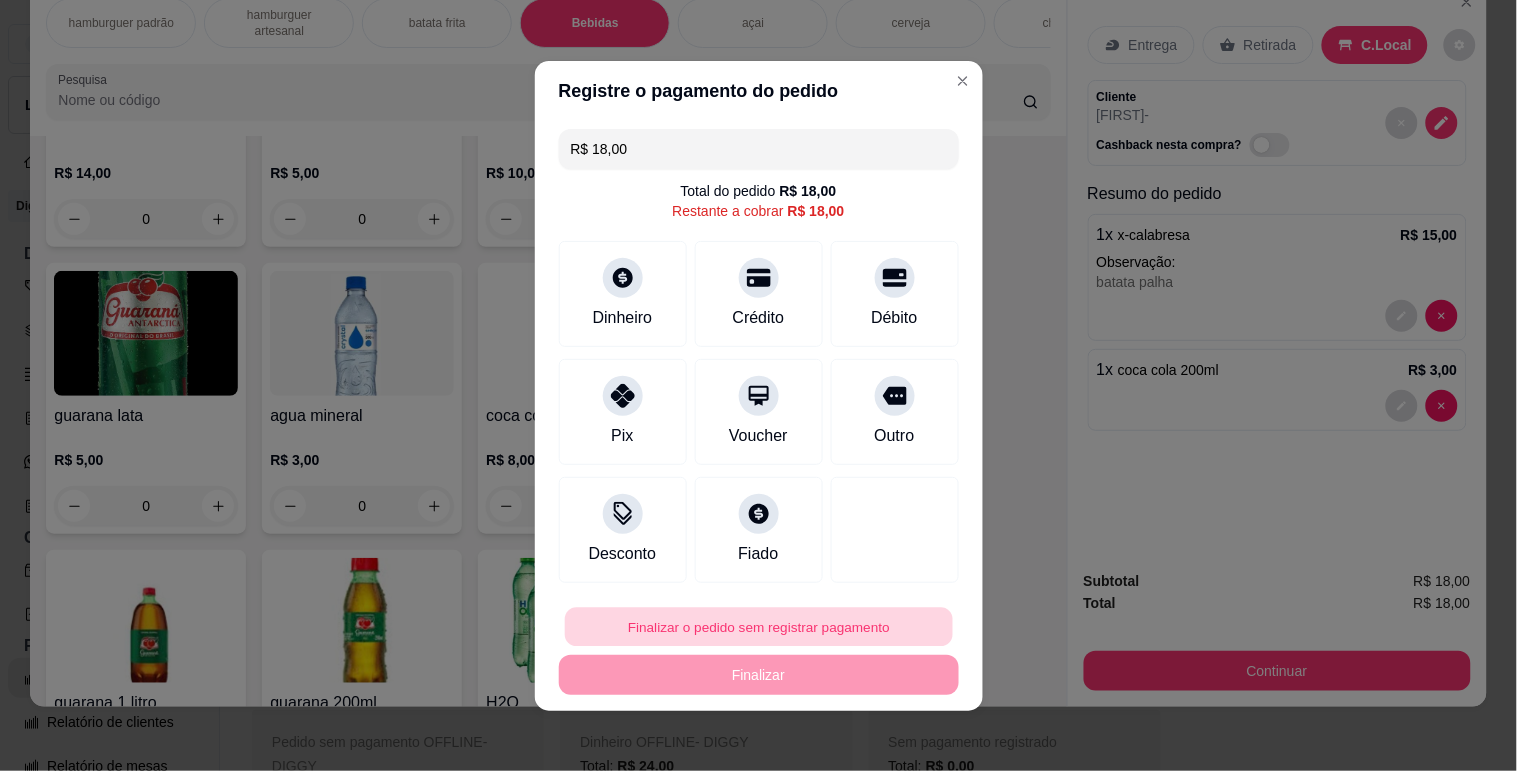 click on "Finalizar o pedido sem registrar pagamento" at bounding box center (759, 626) 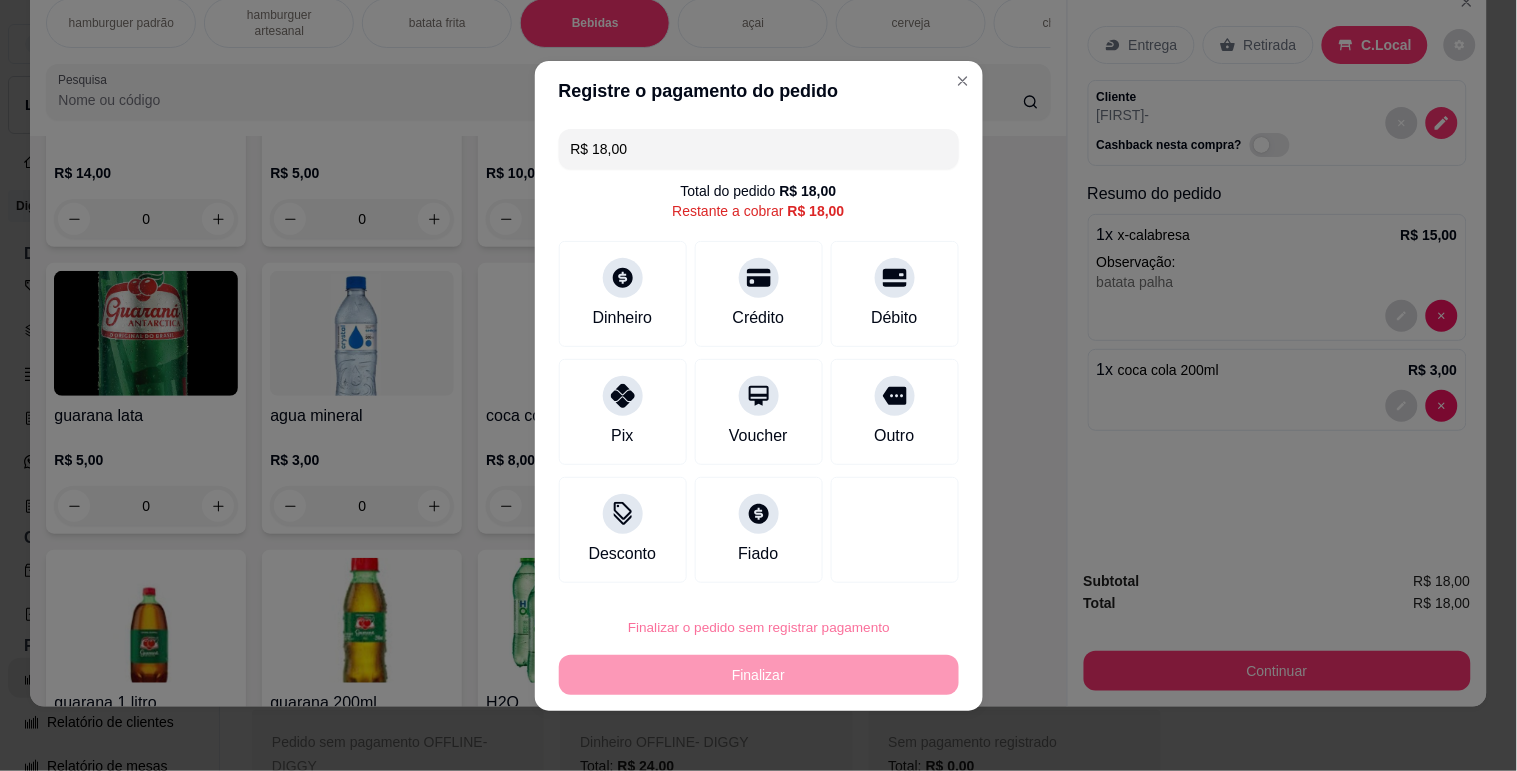 click on "Confirmar" at bounding box center [871, 570] 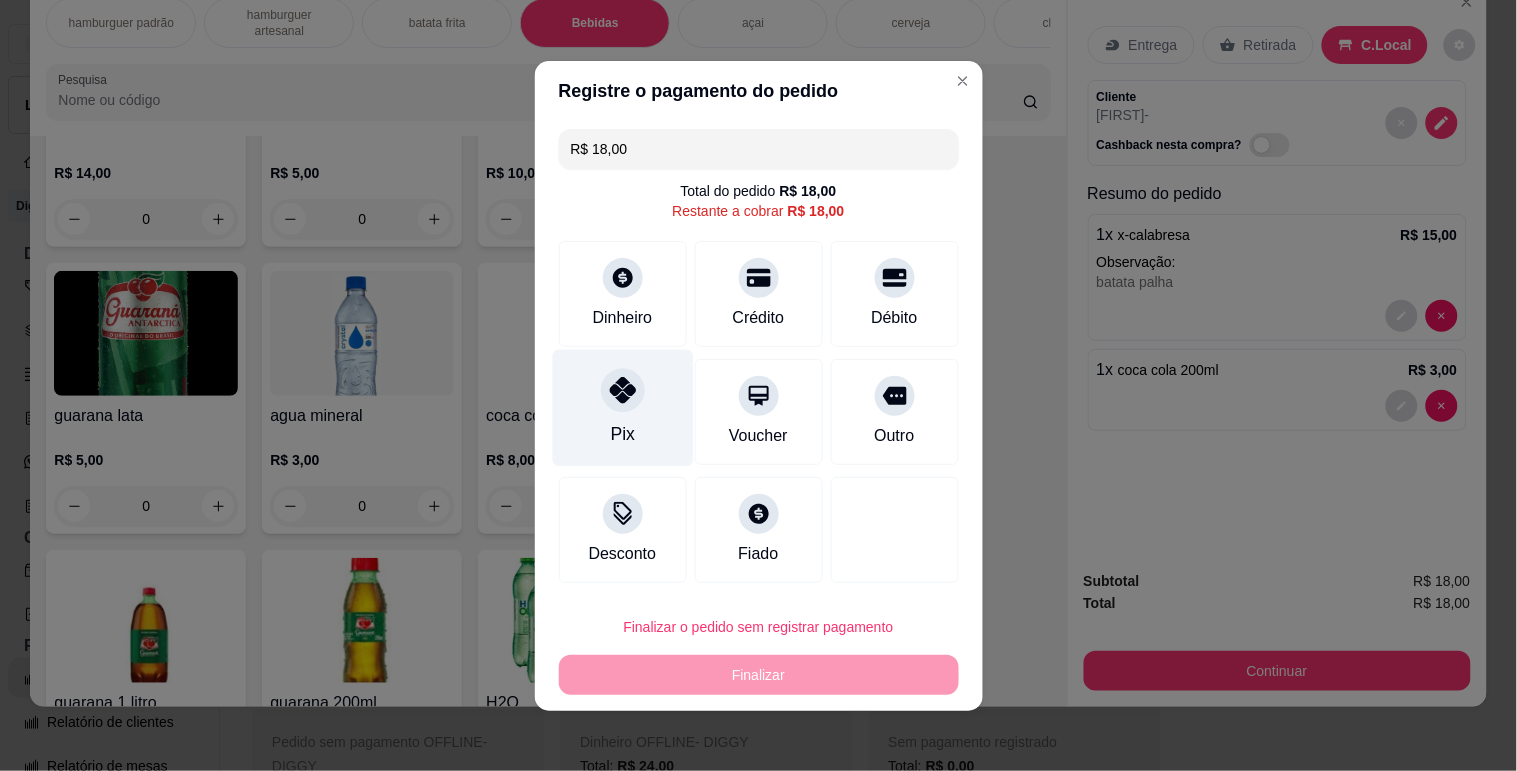 click at bounding box center [623, 390] 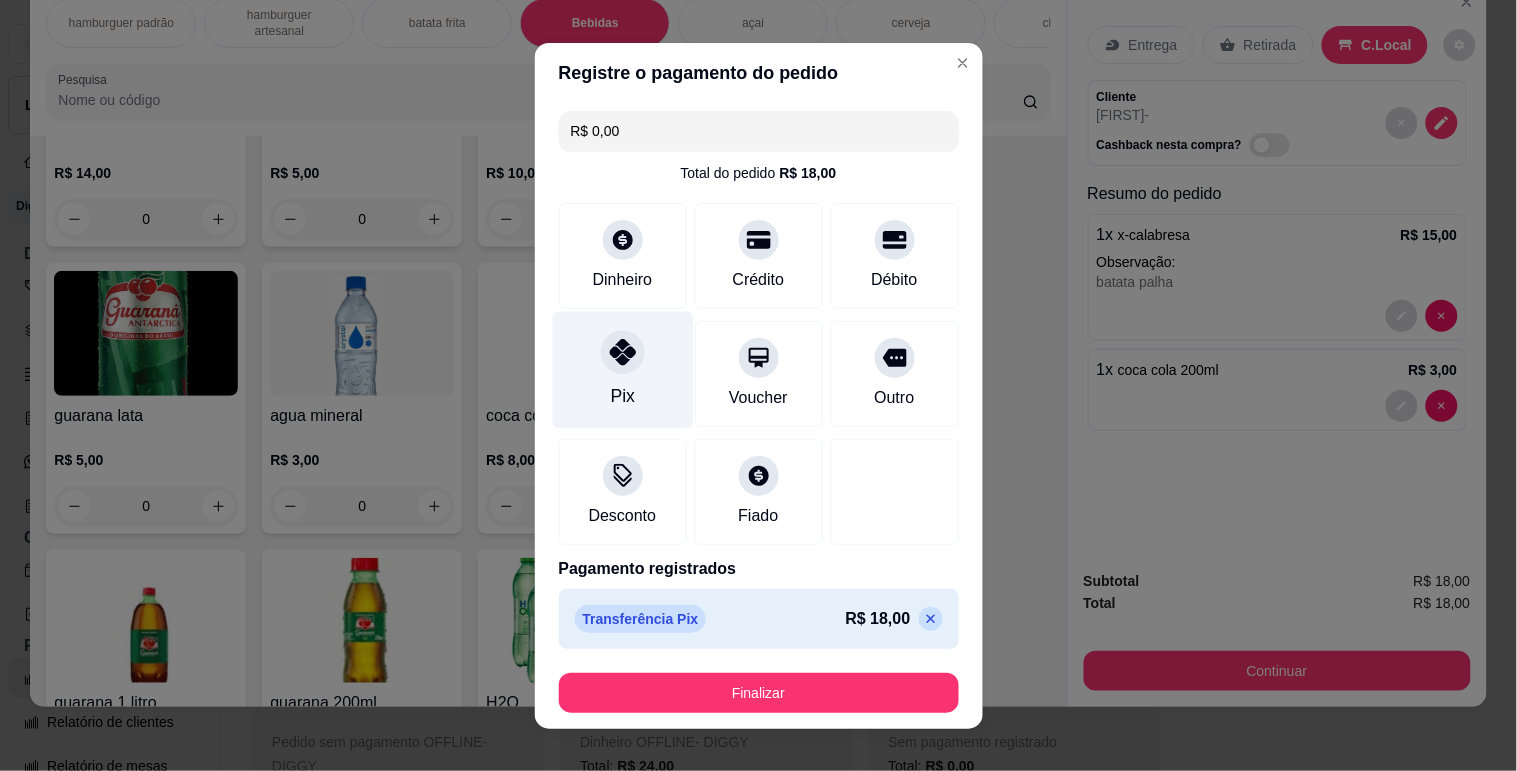 type on "R$ 0,00" 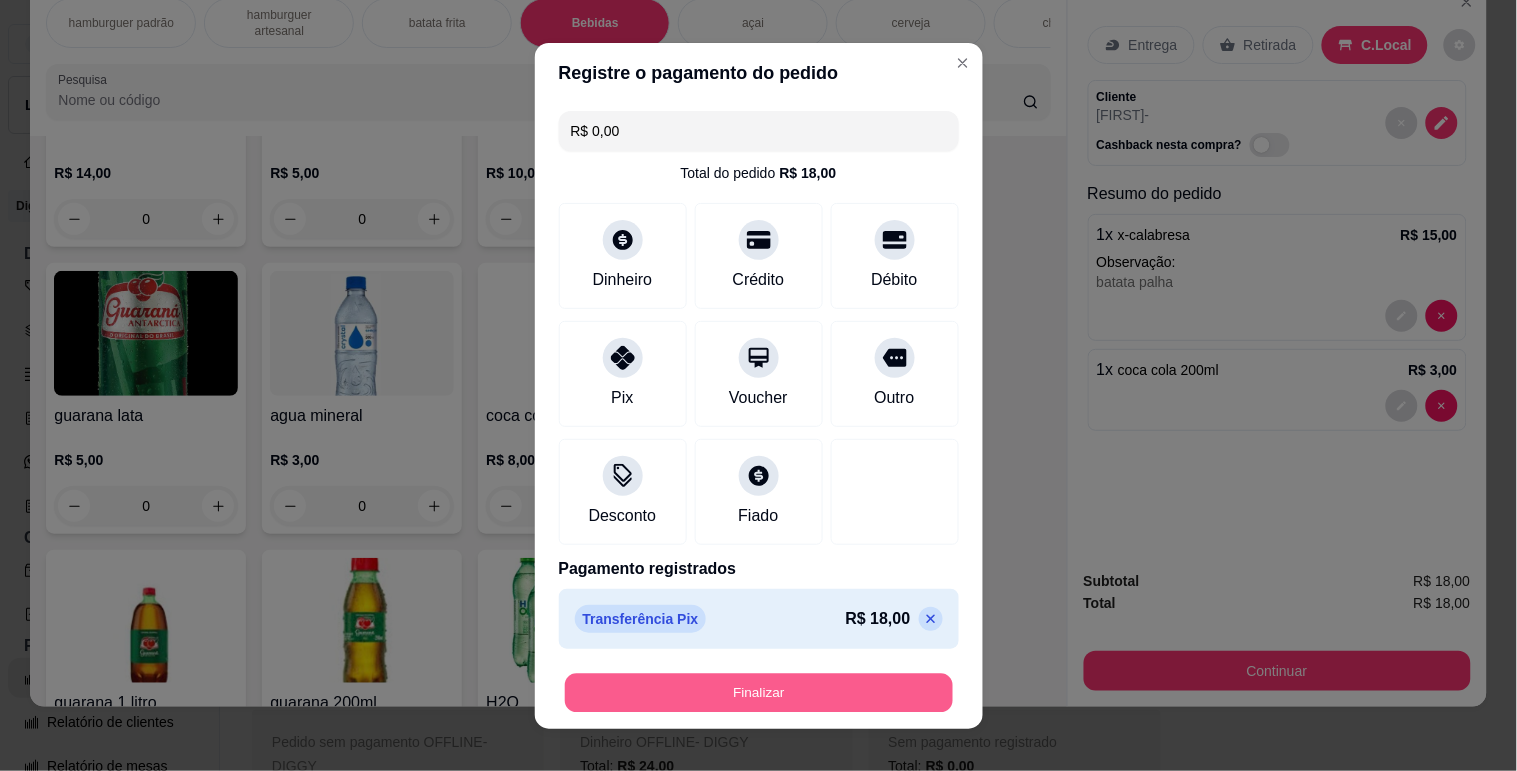 click on "Finalizar" at bounding box center [759, 692] 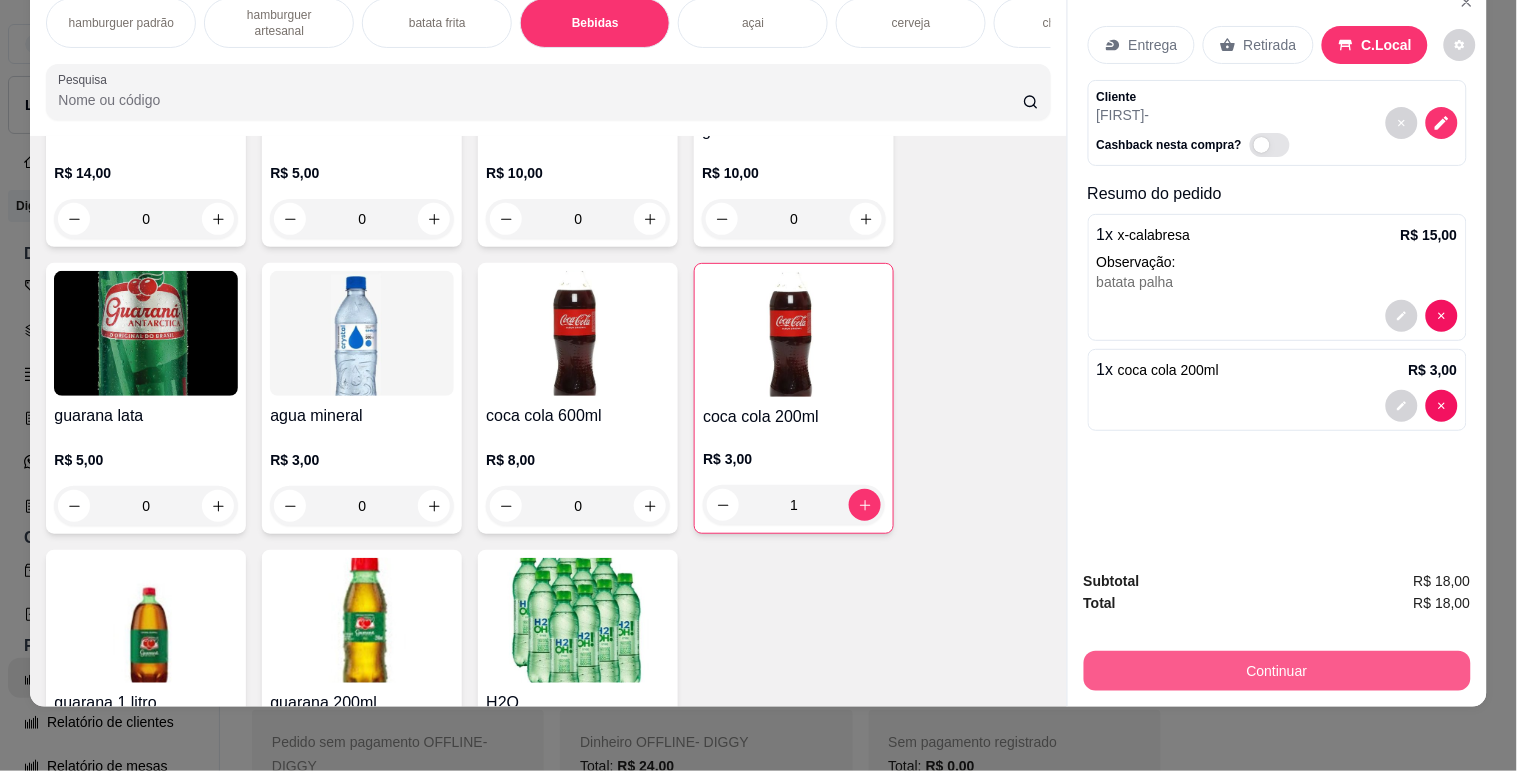 click on "Continuar" at bounding box center [1277, 671] 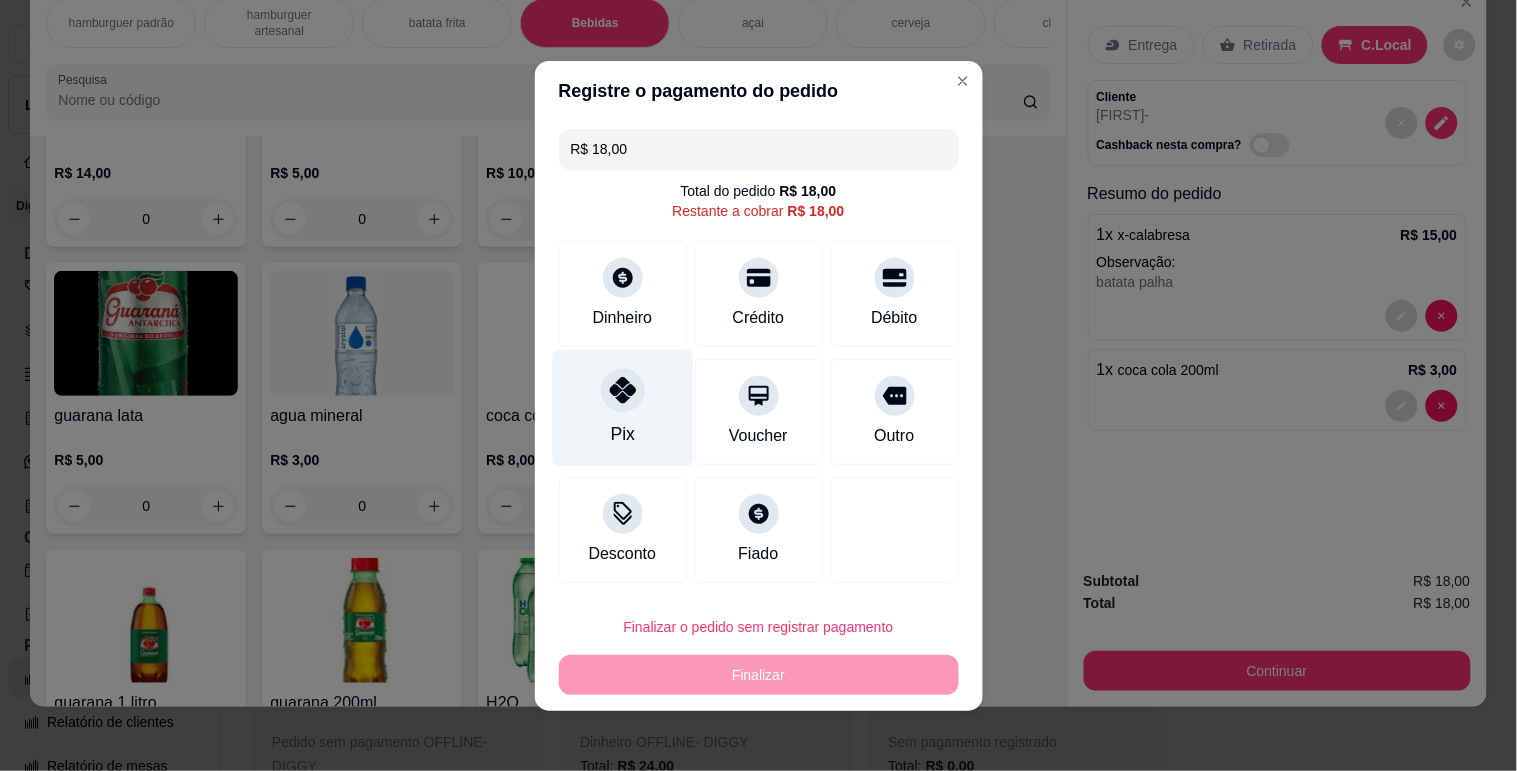 click on "Pix" at bounding box center (622, 407) 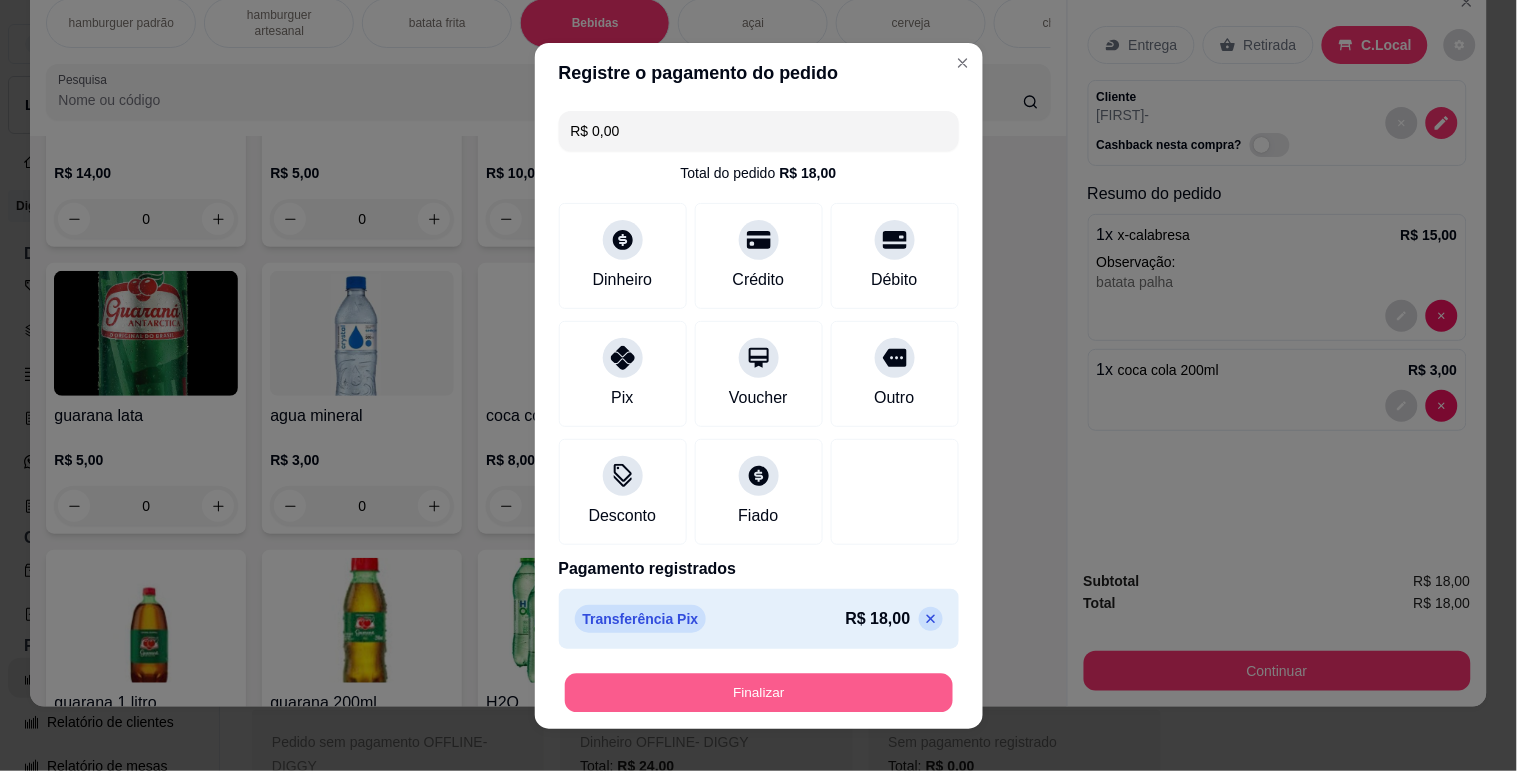 click on "Finalizar" at bounding box center [759, 692] 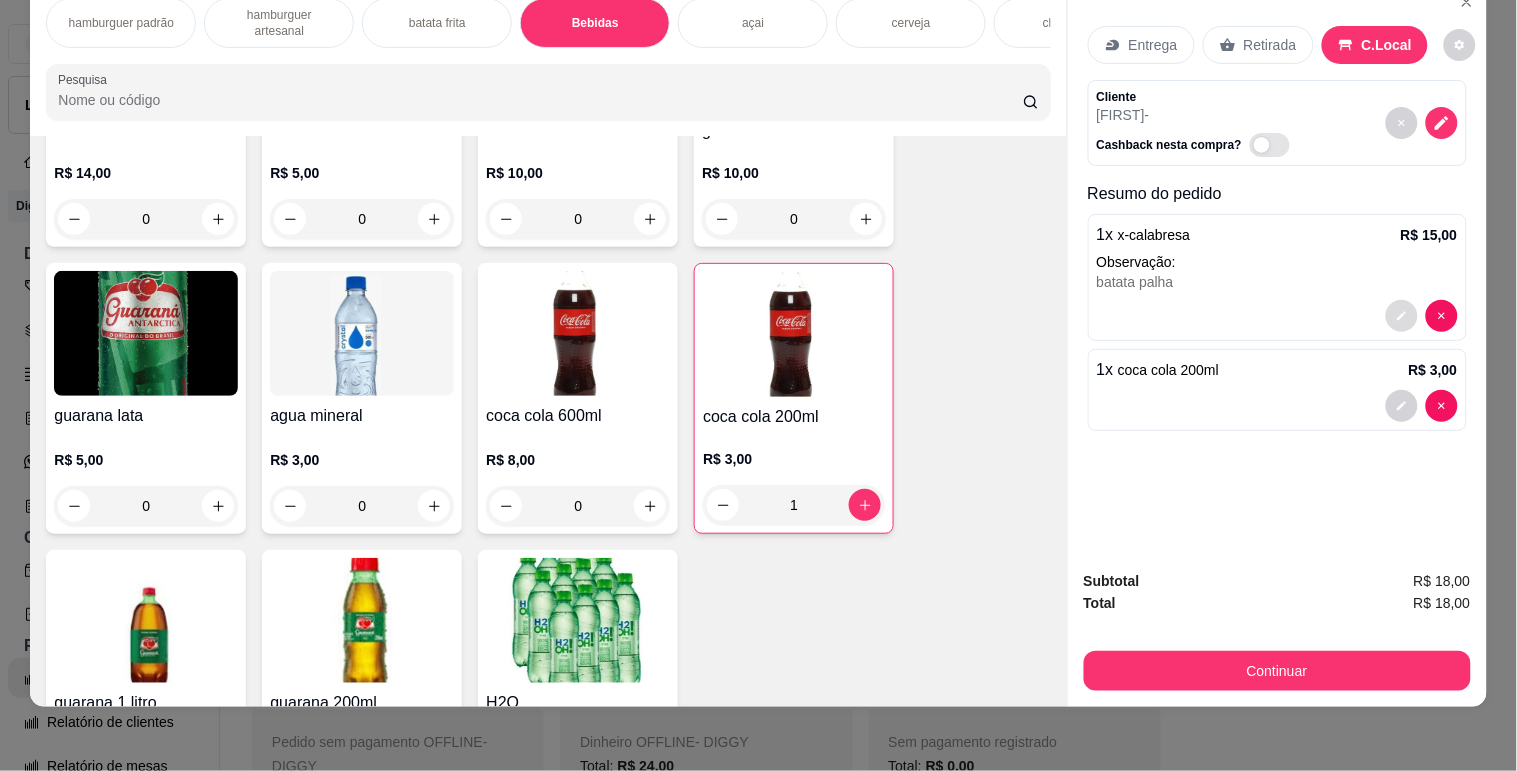 click at bounding box center [1402, 316] 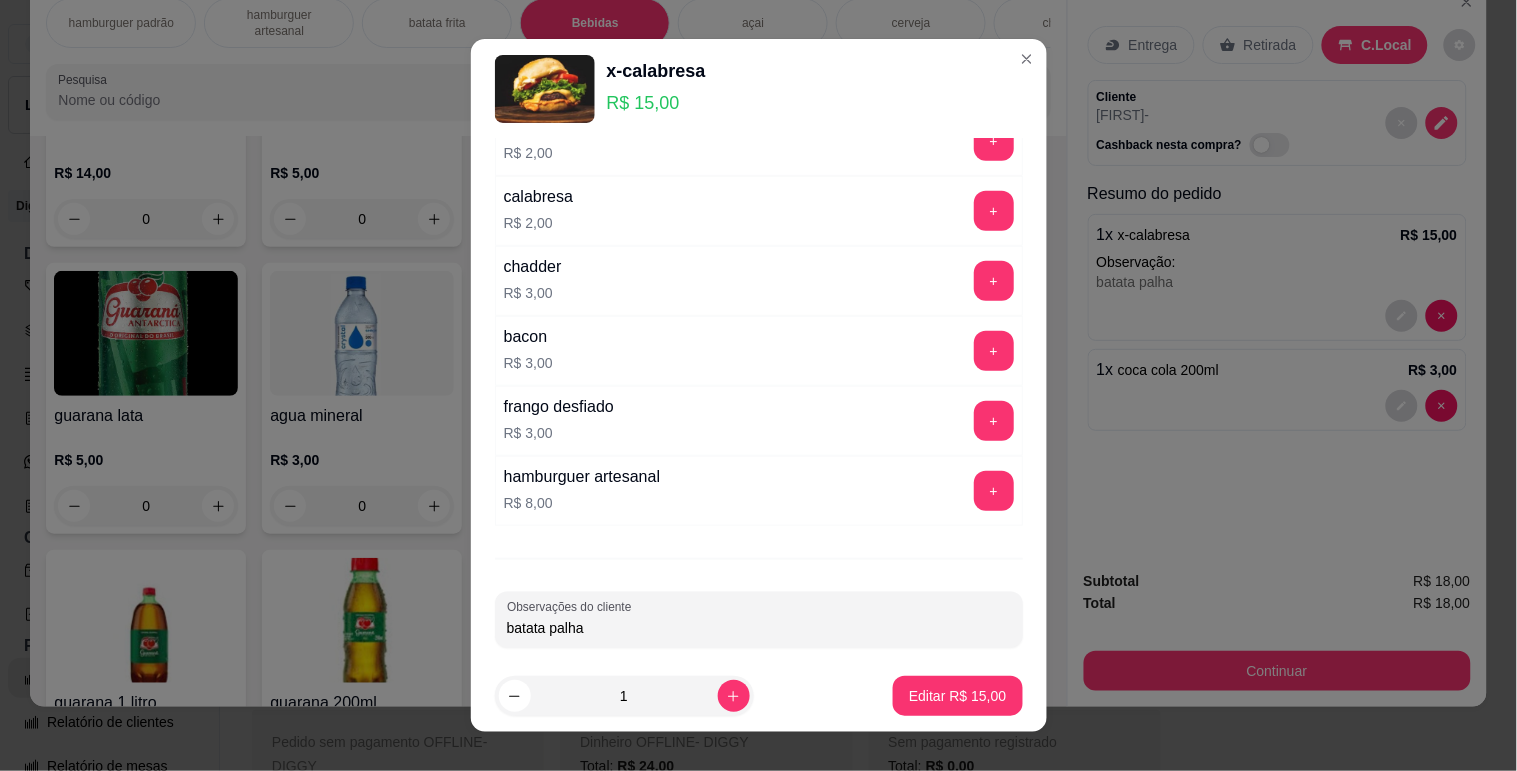 scroll, scrollTop: 334, scrollLeft: 0, axis: vertical 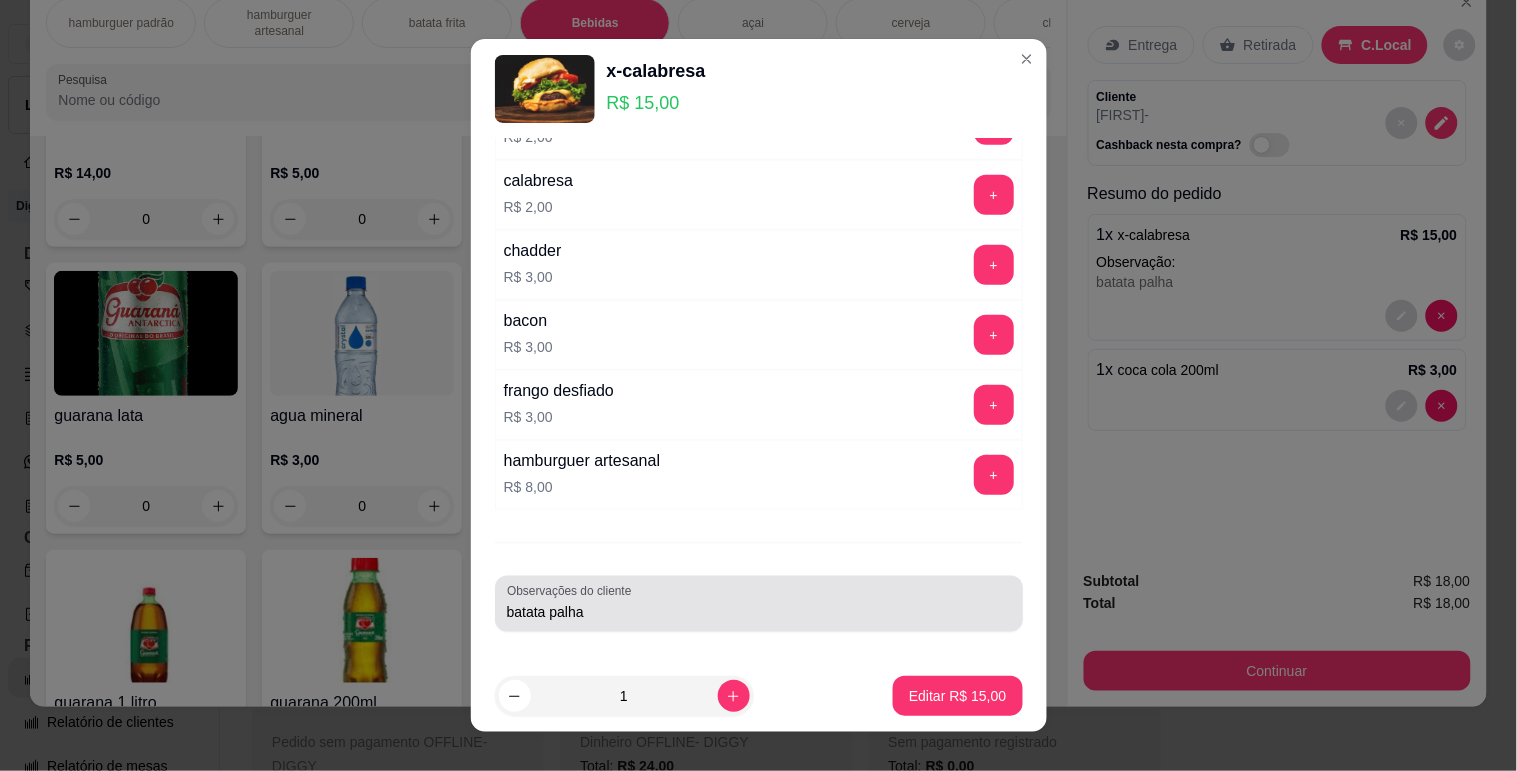 click on "Observações do cliente batata palha" at bounding box center [759, 604] 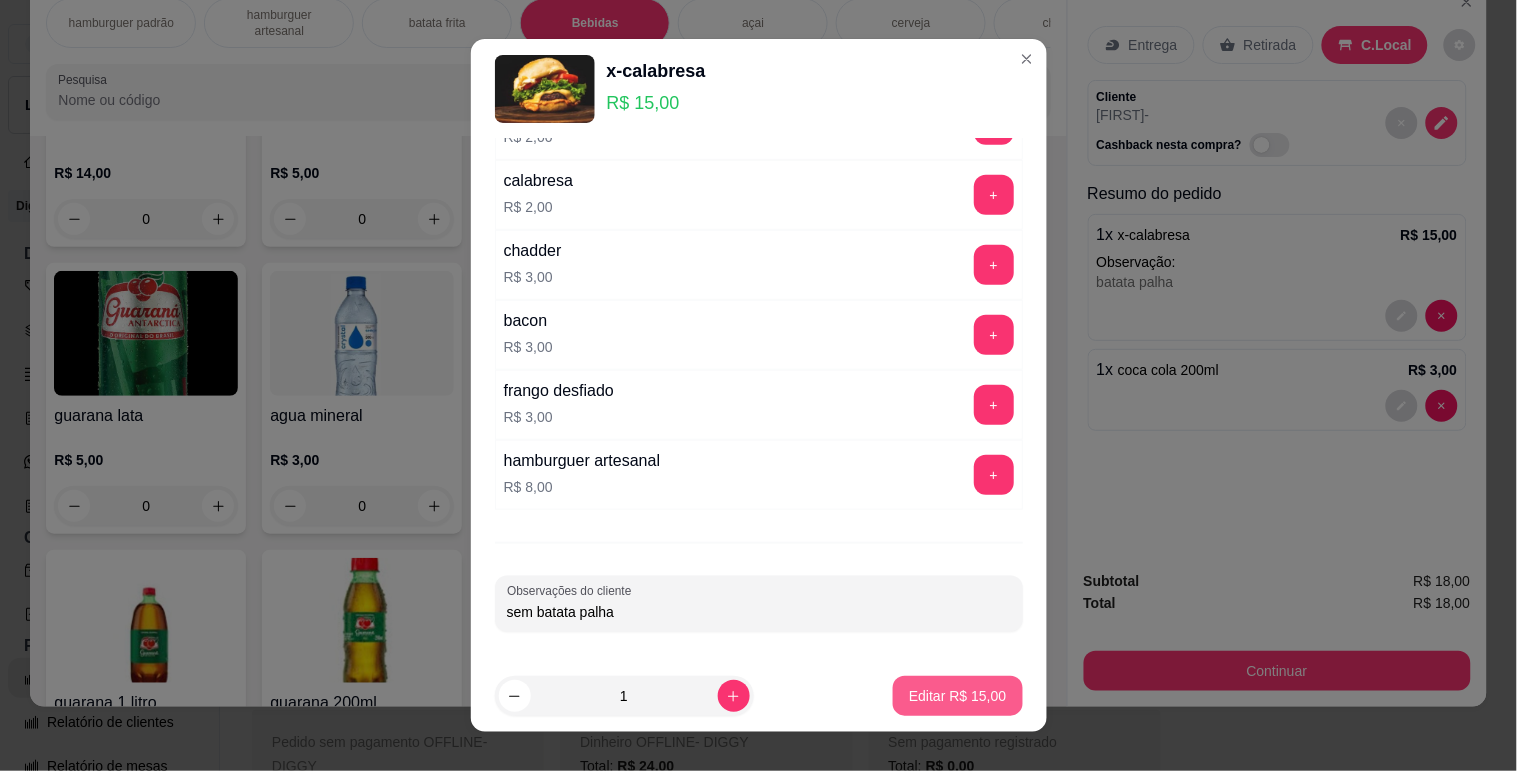 type on "sem batata palha" 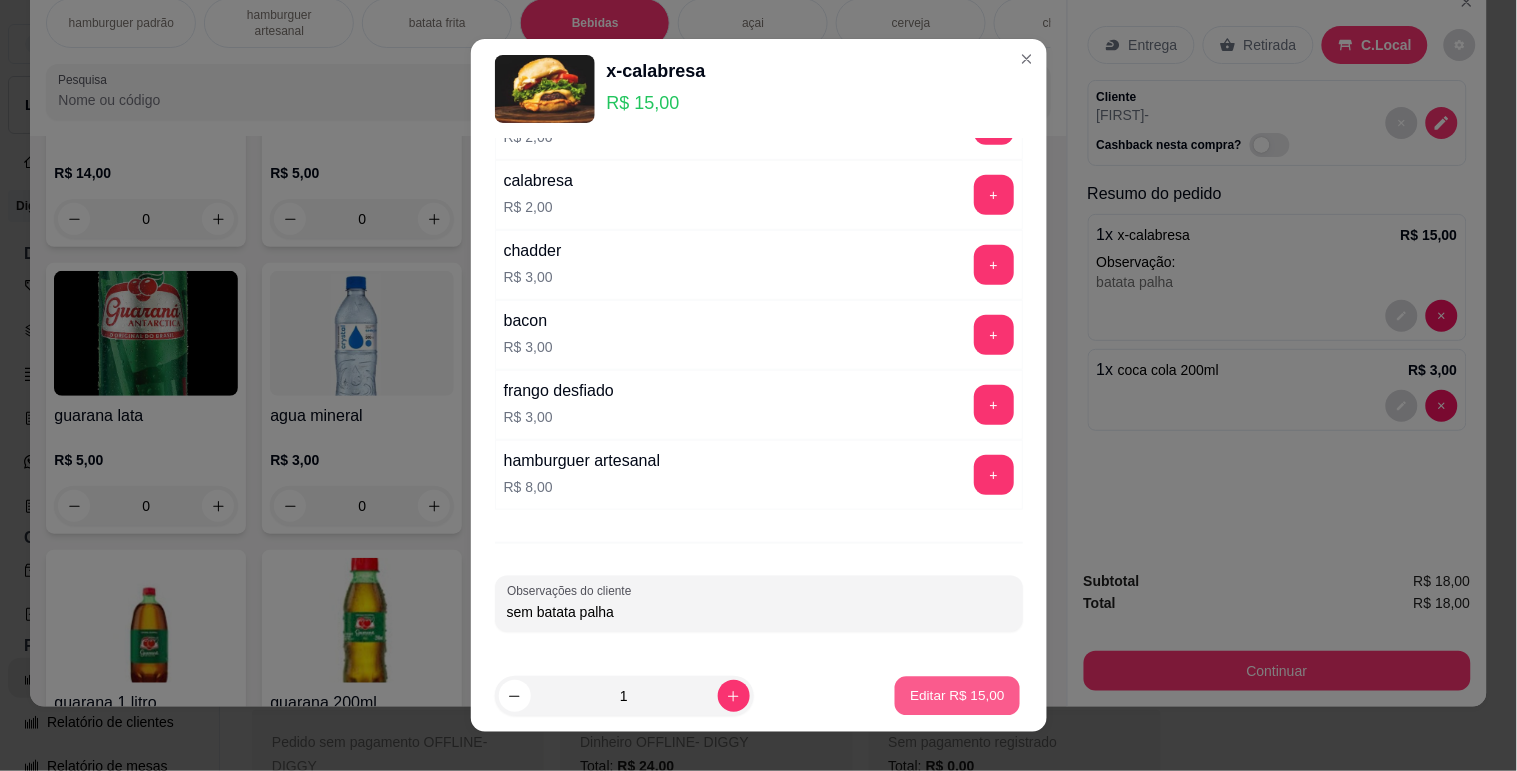 click on "Editar   R$ 15,00" at bounding box center (958, 696) 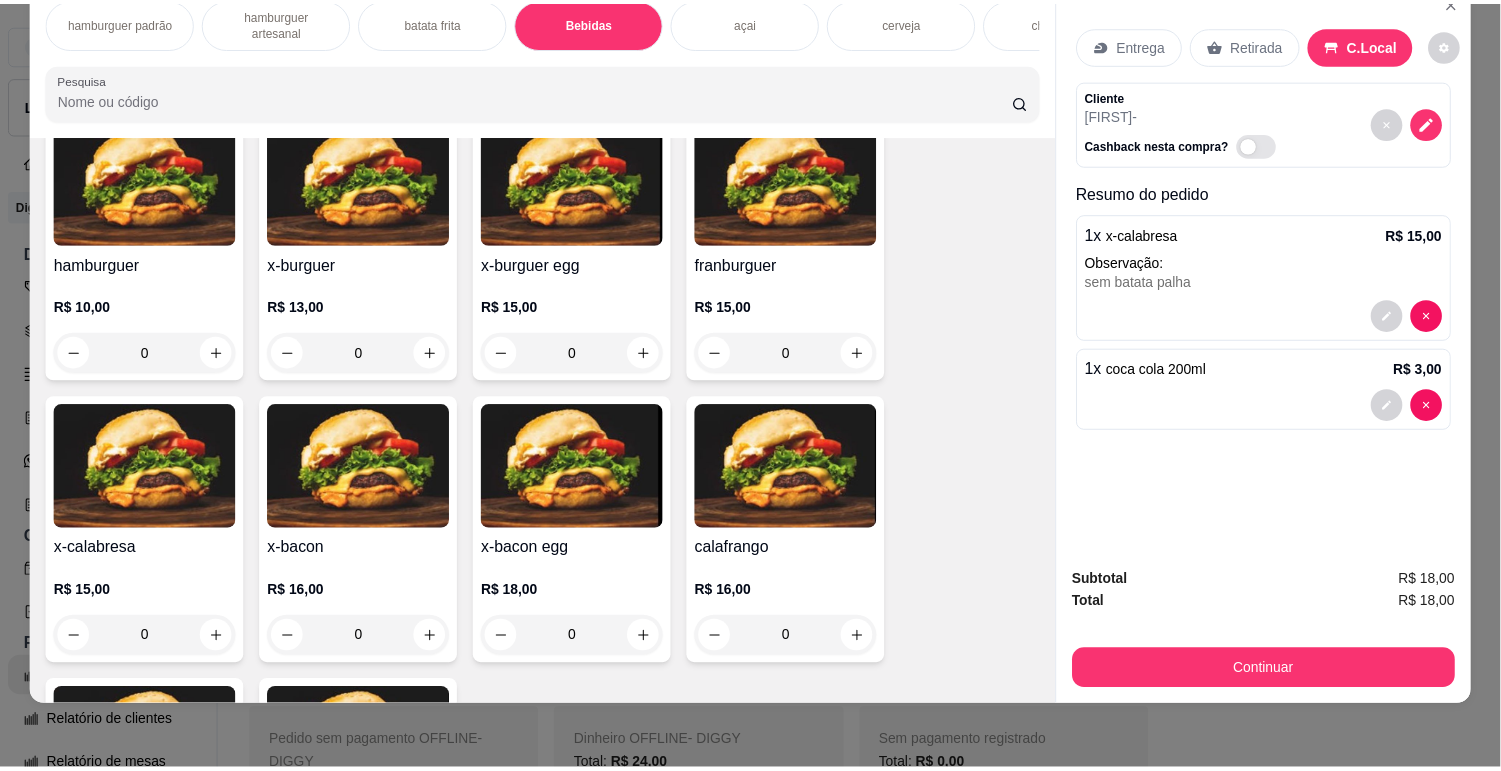 scroll, scrollTop: 0, scrollLeft: 0, axis: both 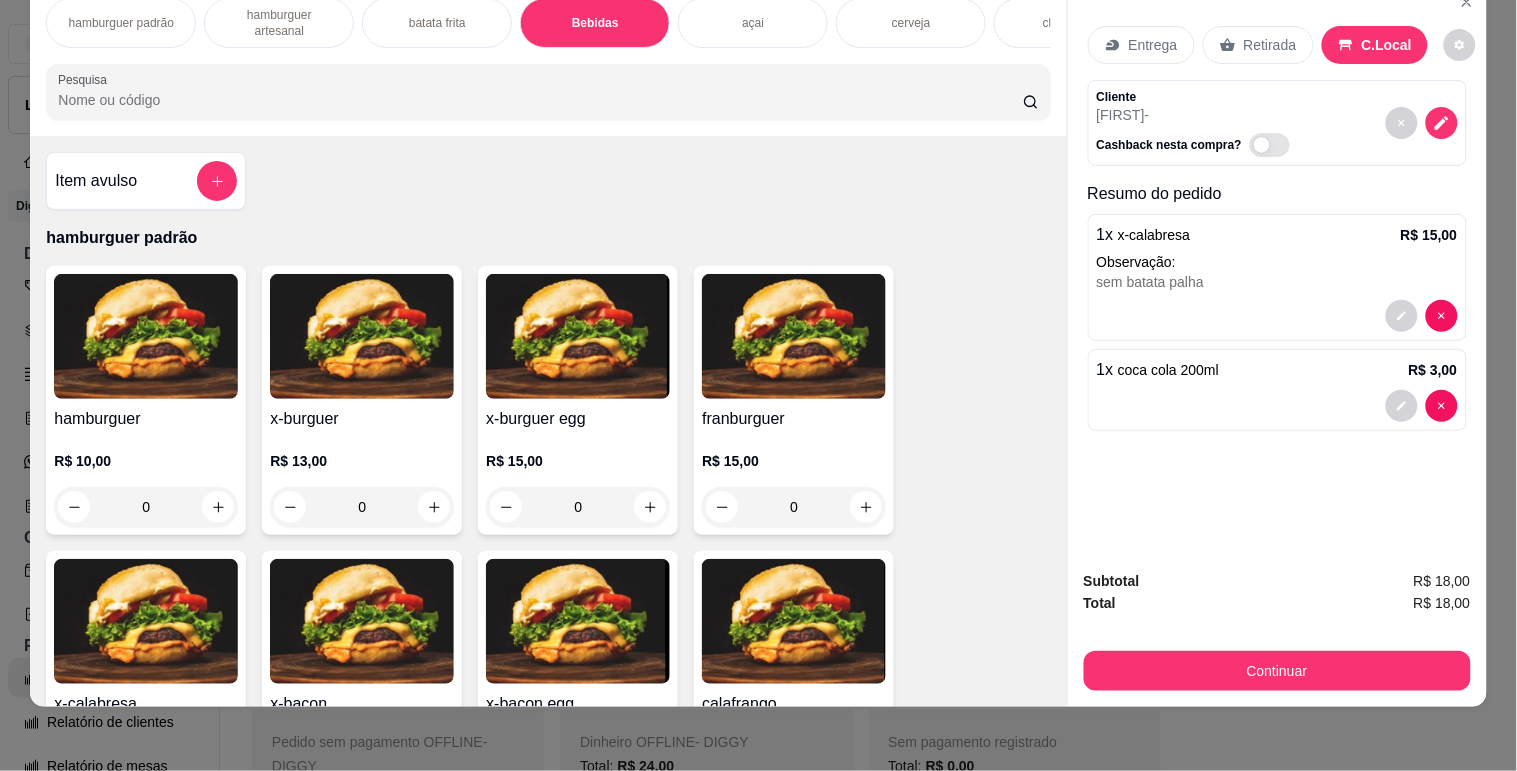 click on "hamburguer   R$ 10,00 0 x-burguer   R$ 13,00 0 x-burguer egg   R$ 15,00 0 franburguer   R$ 15,00 0 x-calabresa   R$ 15,00 0 x-bacon   R$ 16,00 0 x-bacon egg   R$ 18,00 0 calafrango   R$ 16,00 0 franbacon   R$ 16,00 0 x-completo   R$ 24,00 0" at bounding box center (548, 685) 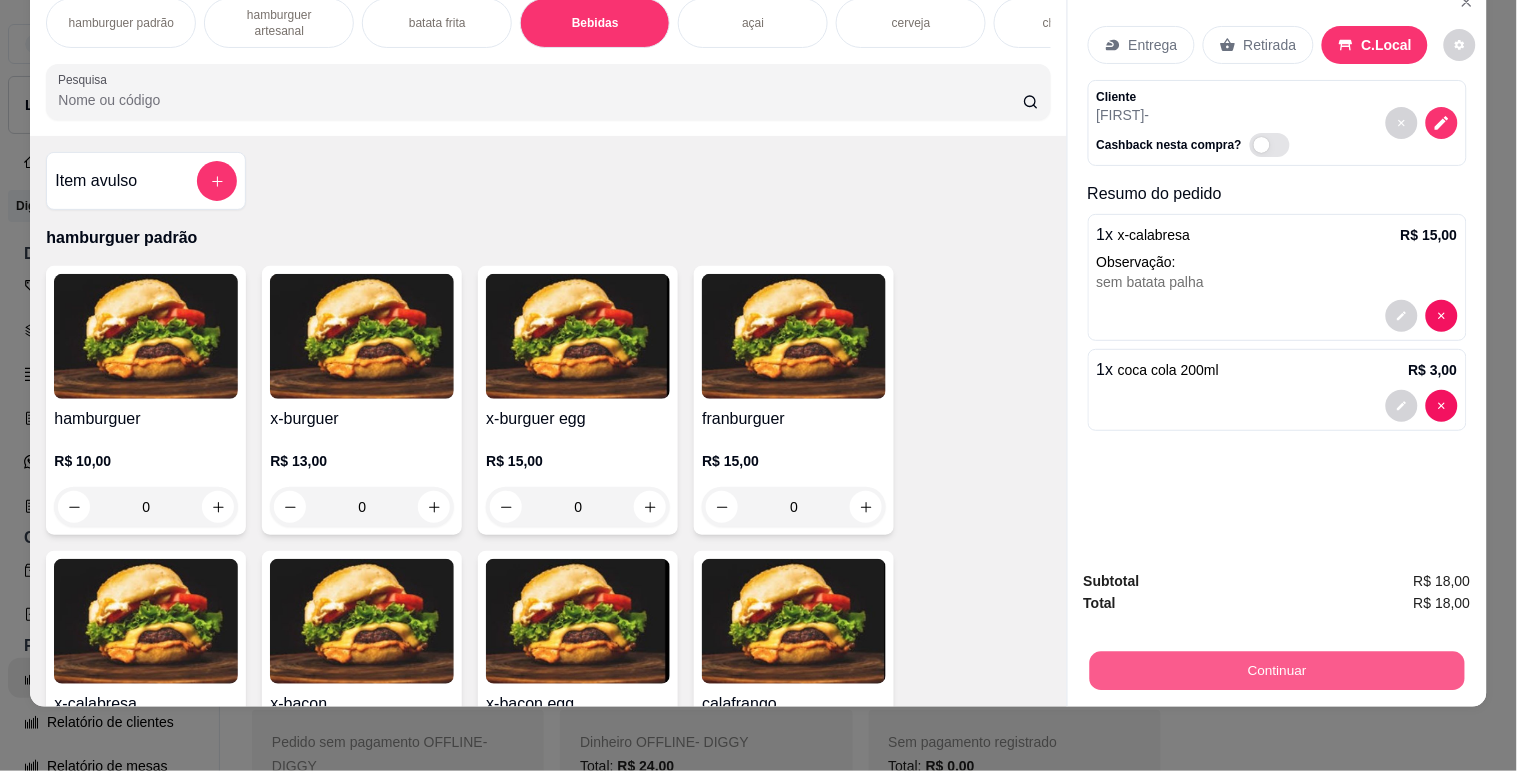 click on "Continuar" at bounding box center [1276, 670] 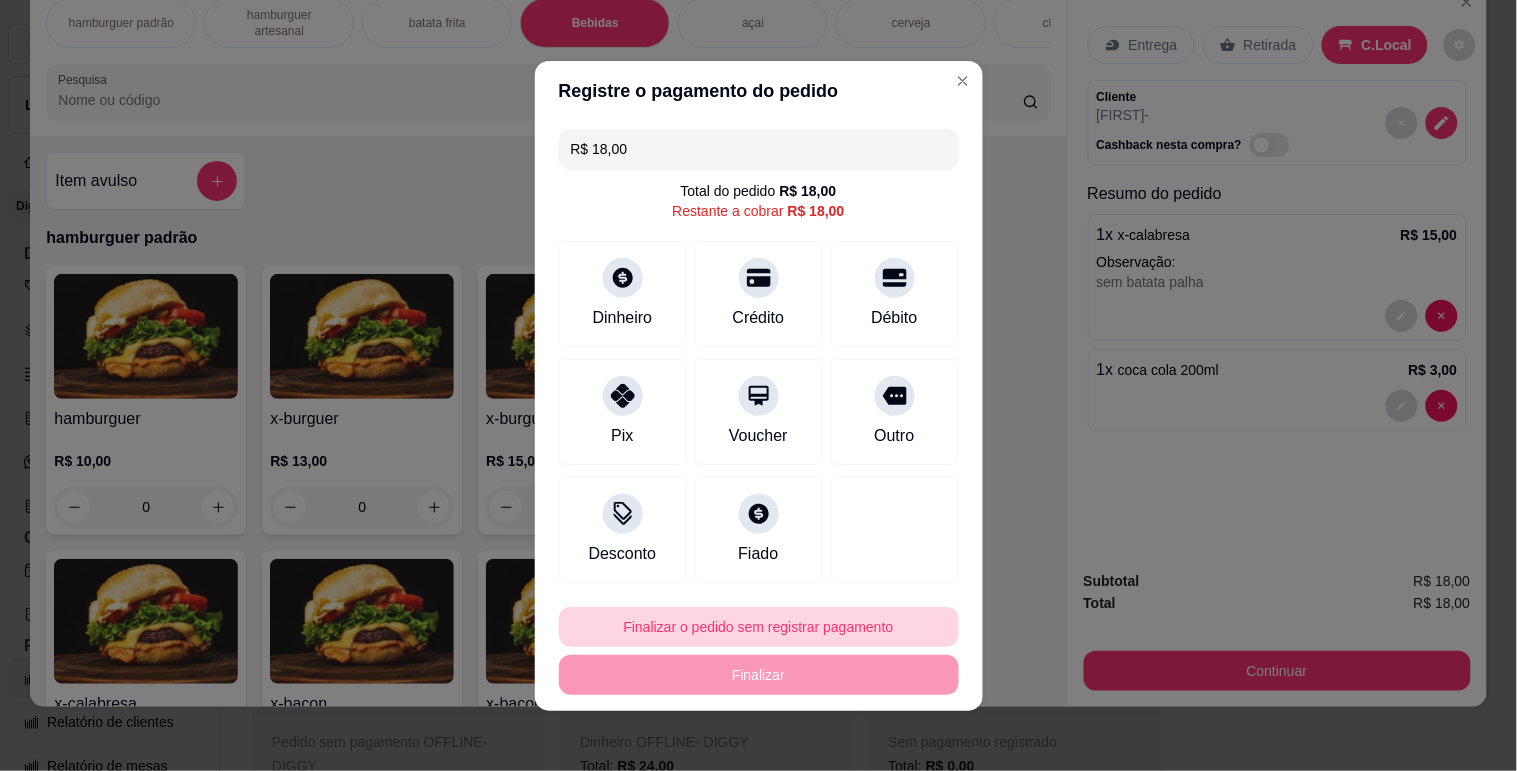 click on "Finalizar o pedido sem registrar pagamento" at bounding box center [759, 627] 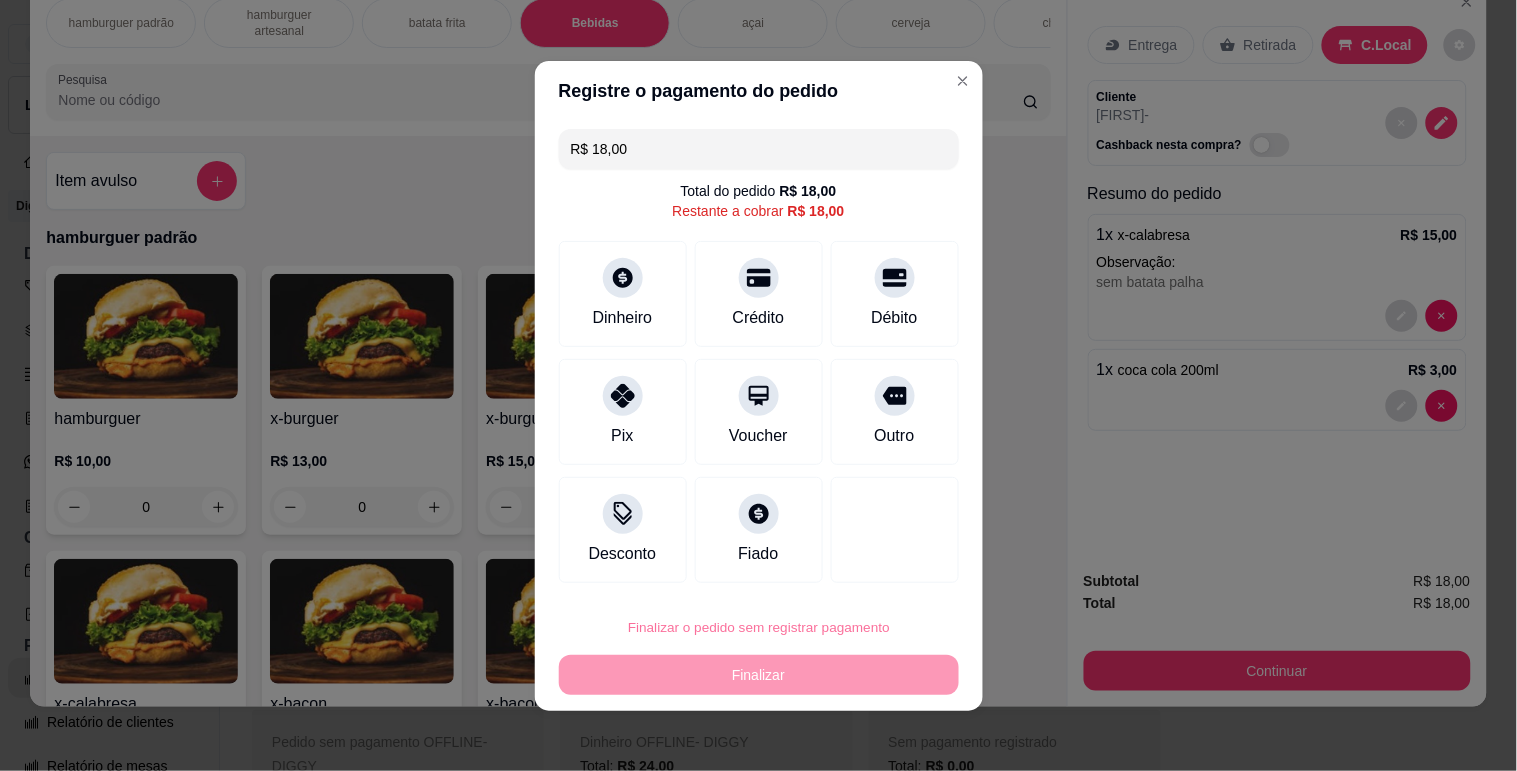 click on "Confirmar" at bounding box center [872, 570] 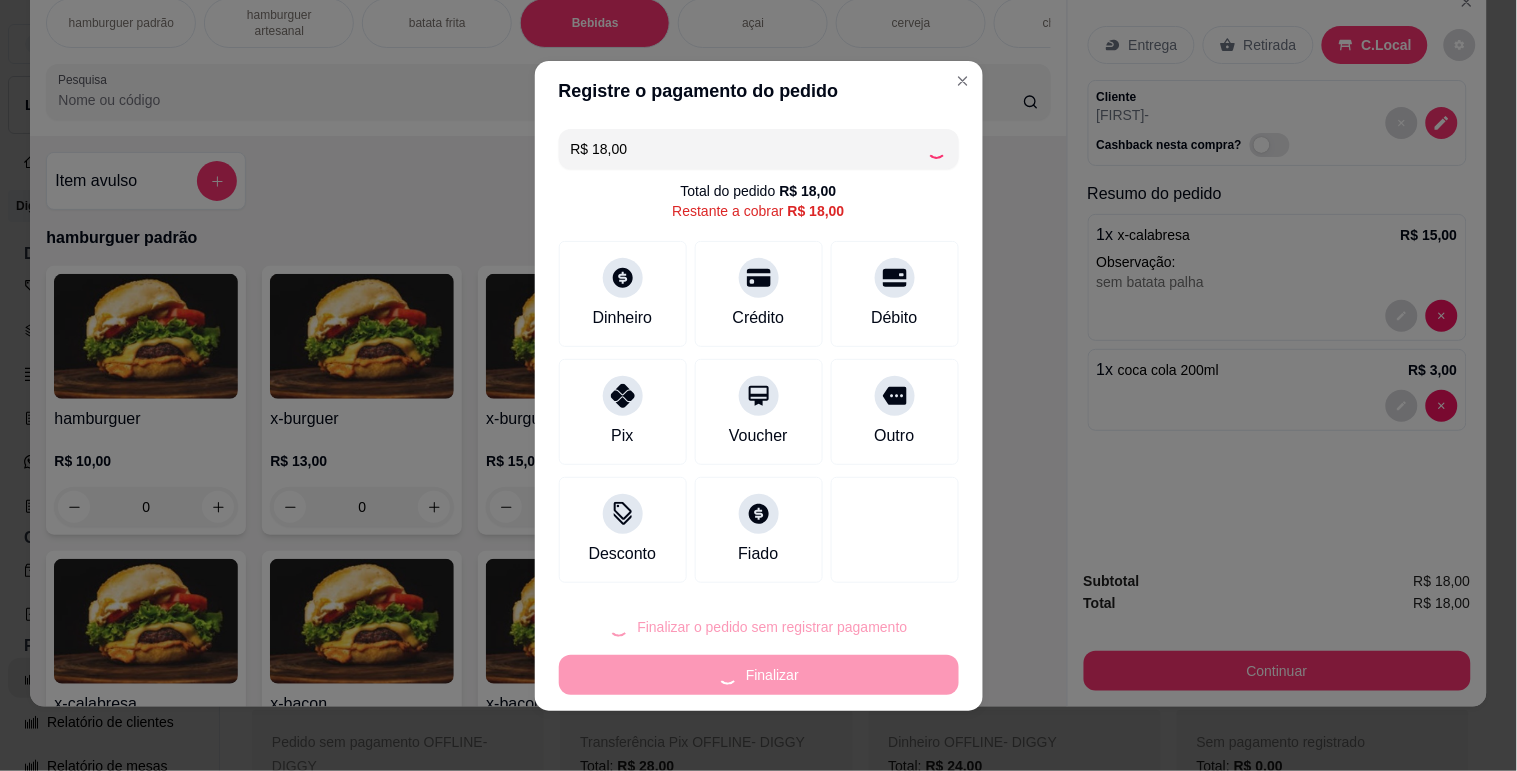 type on "0" 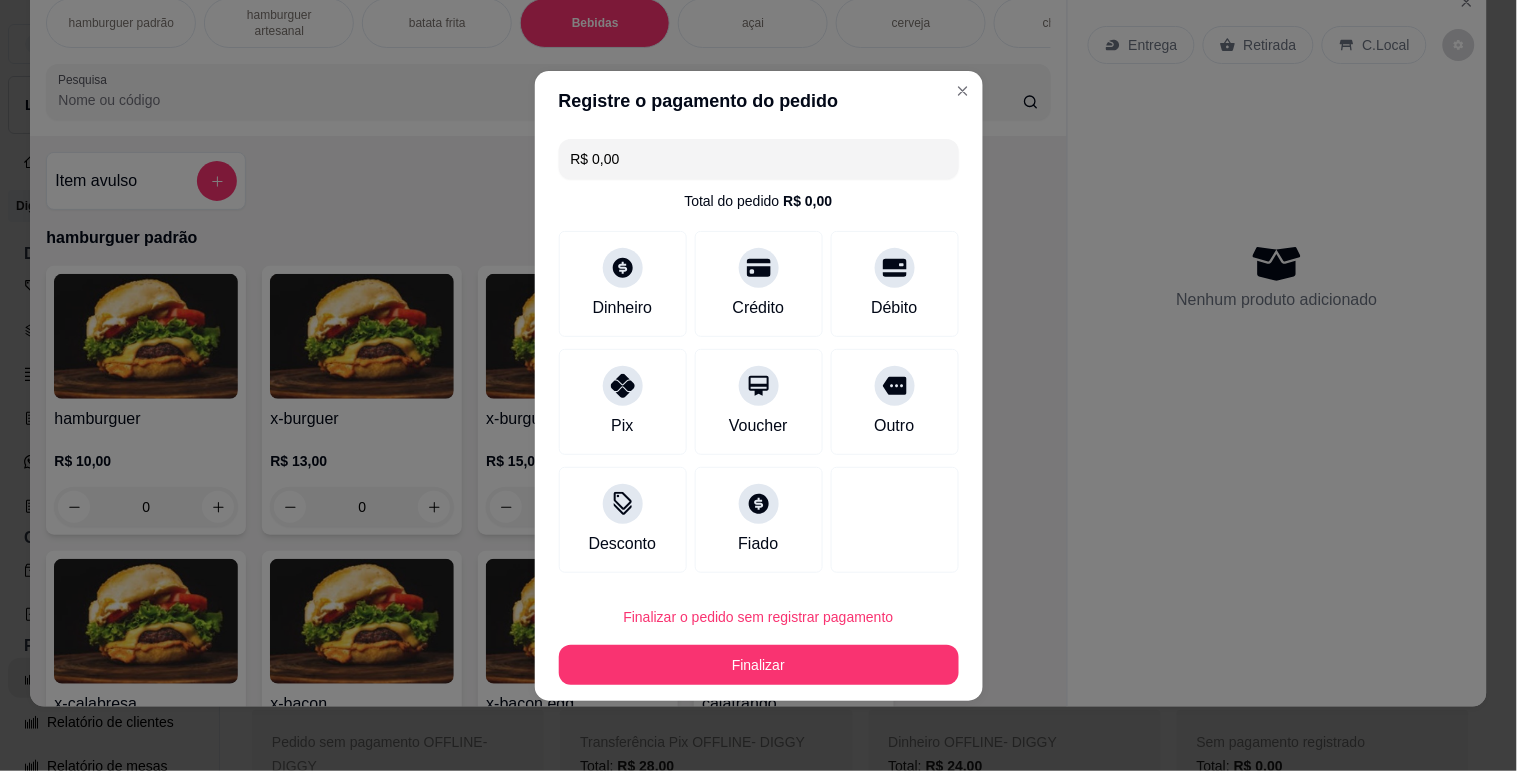 type on "R$ 0,00" 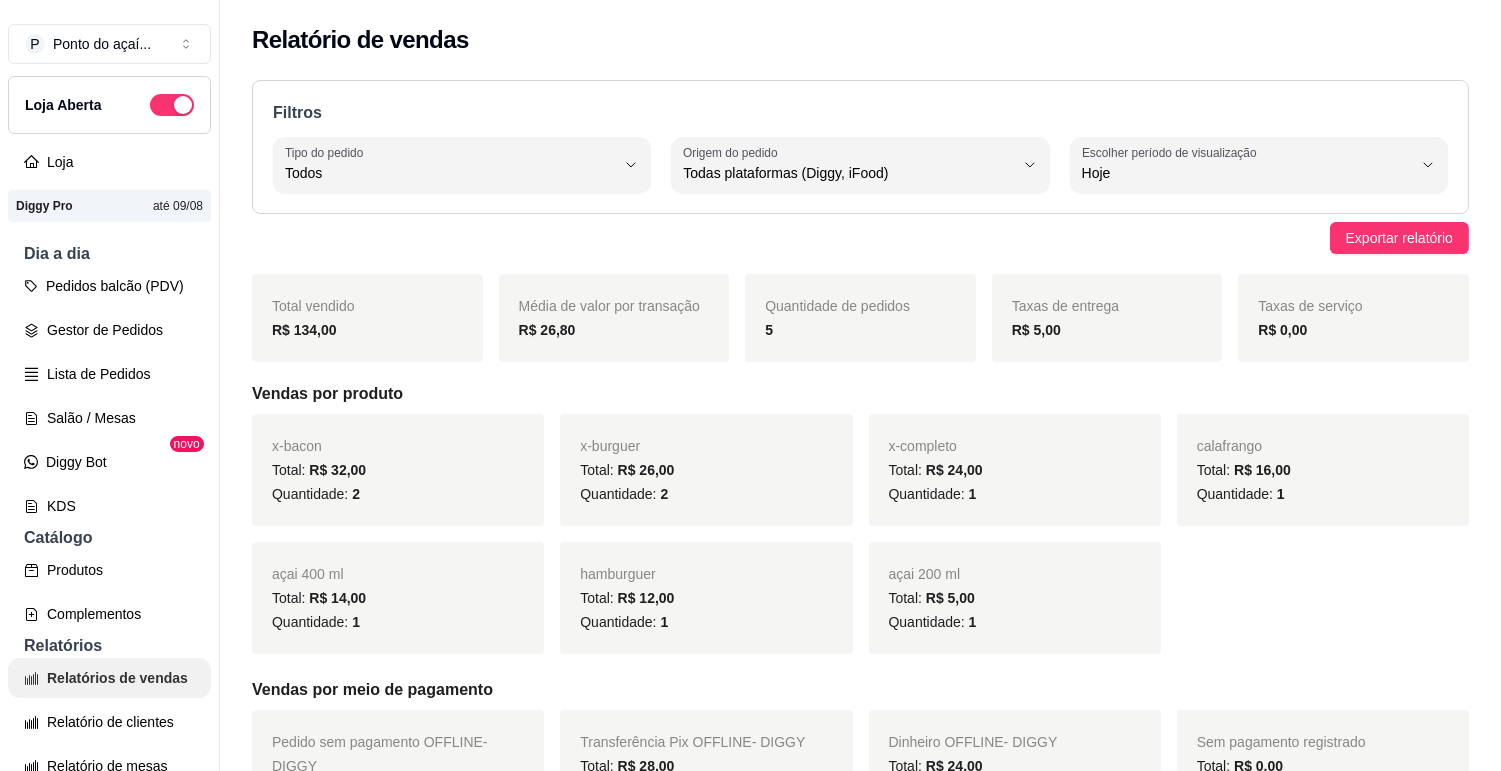 click on "Relatórios de vendas" at bounding box center (109, 678) 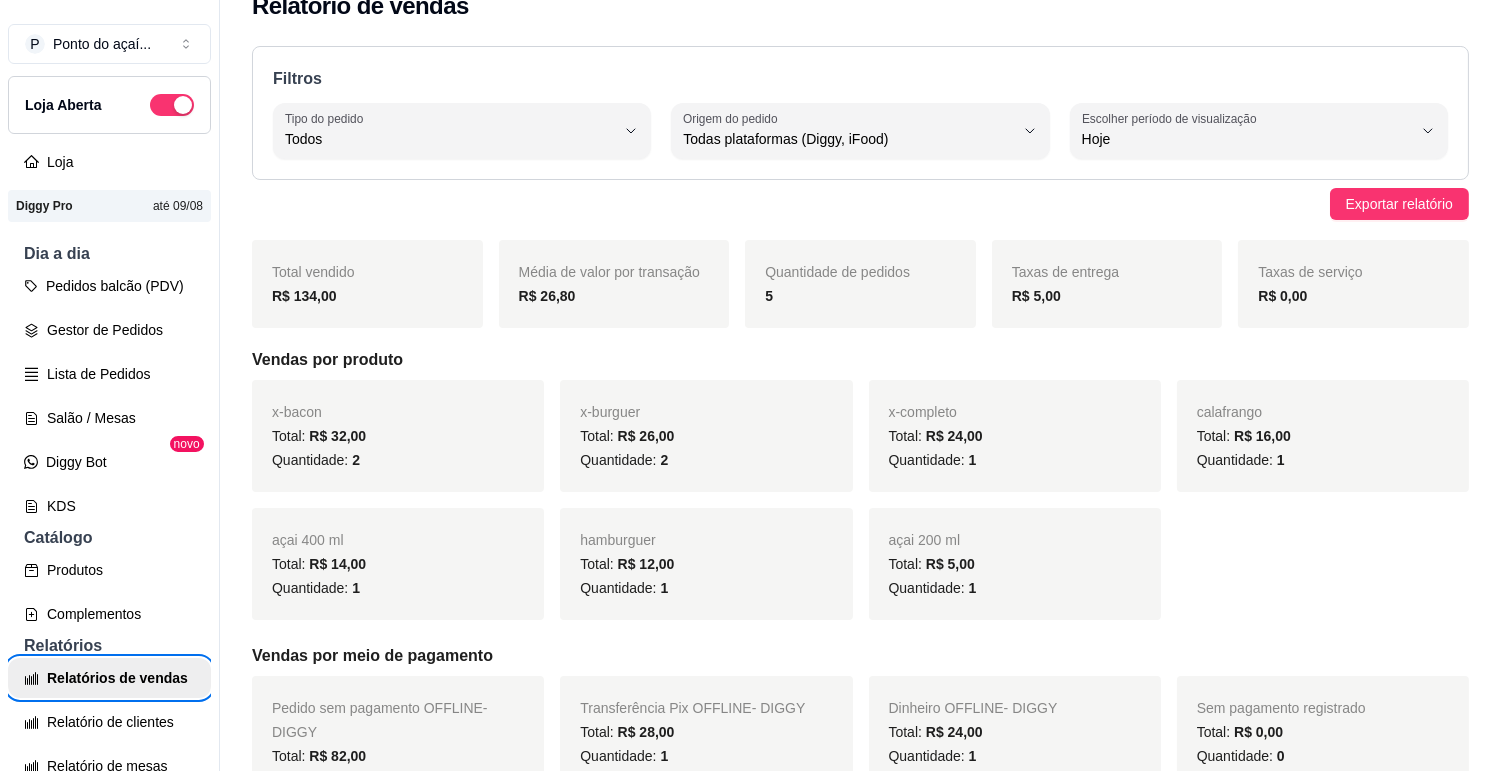 scroll, scrollTop: 0, scrollLeft: 0, axis: both 